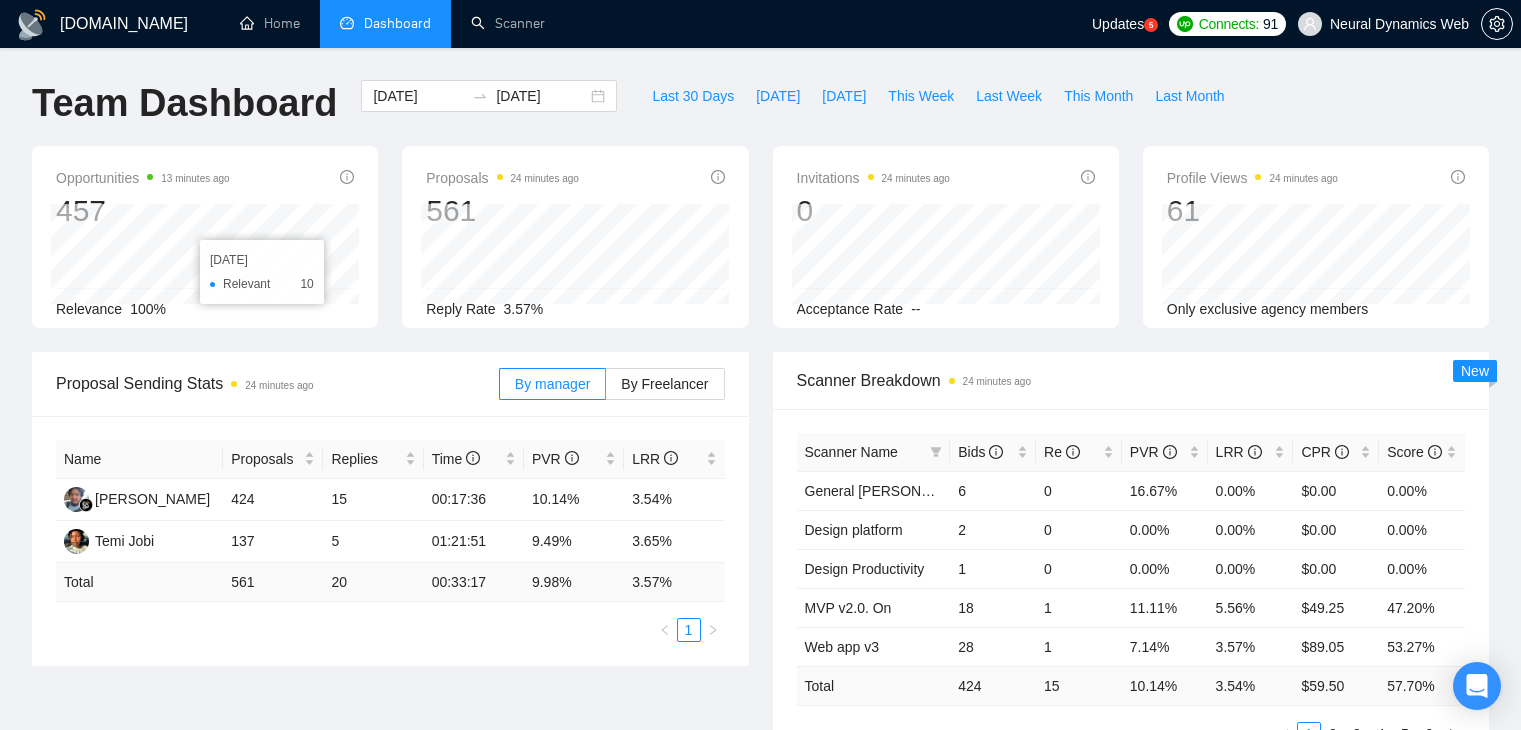 scroll, scrollTop: 0, scrollLeft: 0, axis: both 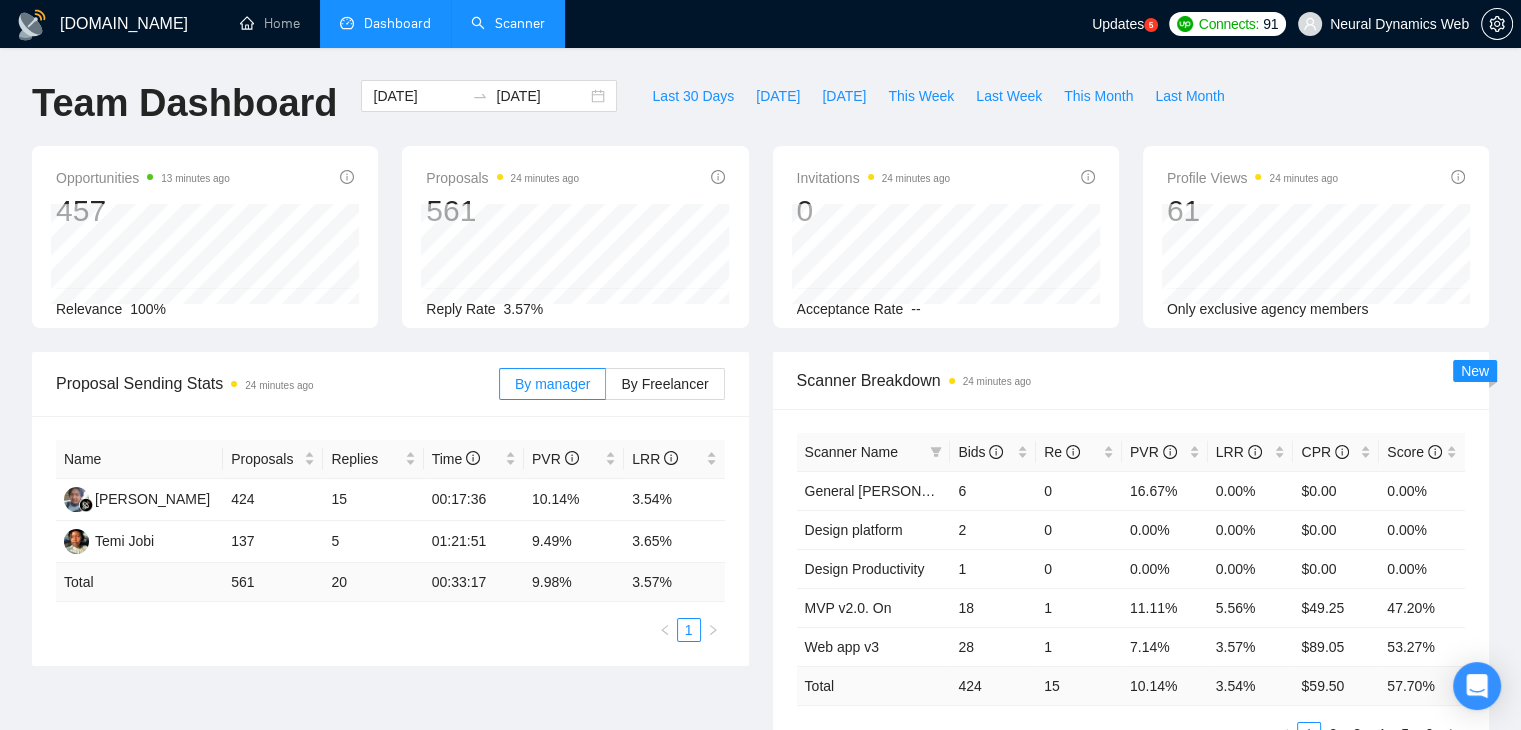 click on "Scanner" at bounding box center (508, 23) 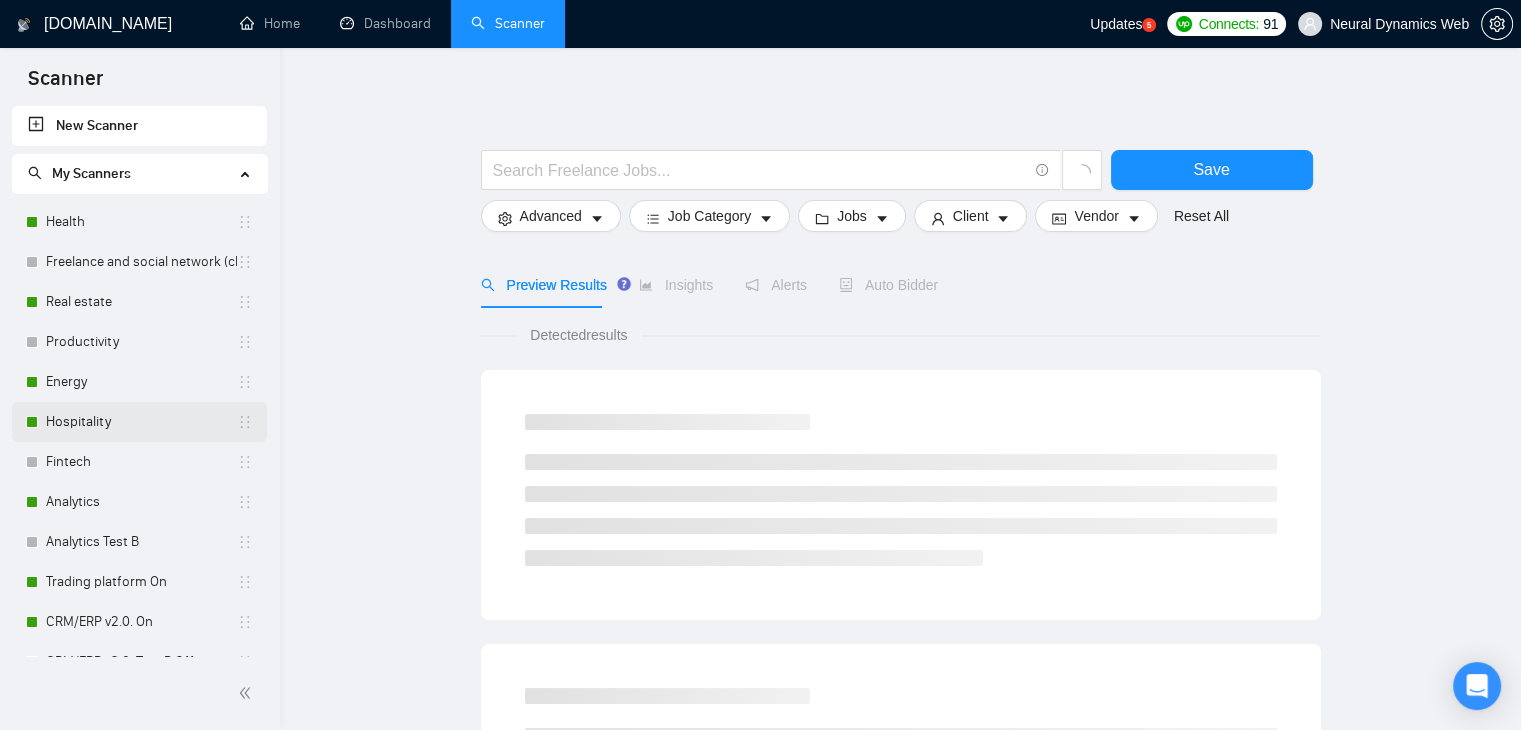 scroll, scrollTop: 200, scrollLeft: 0, axis: vertical 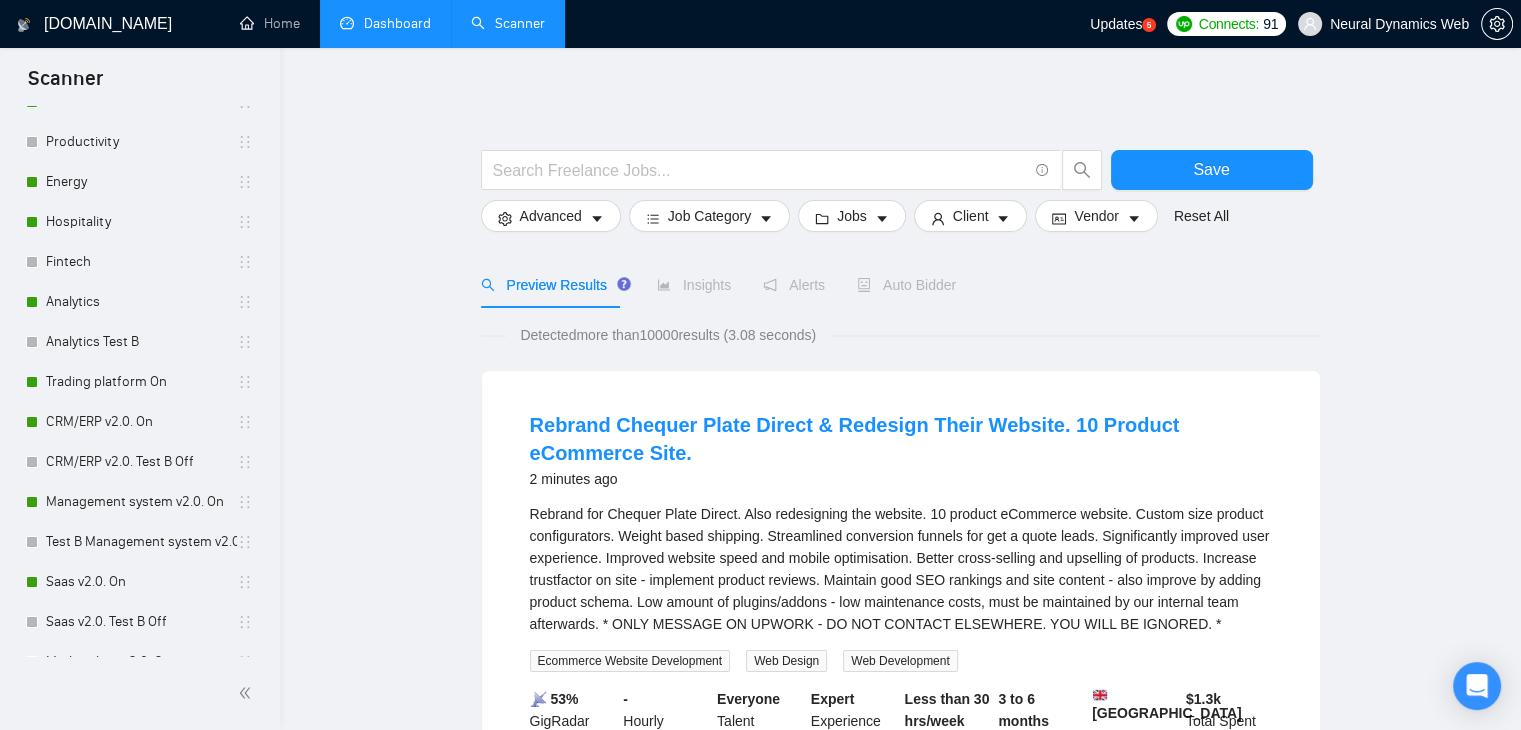 click on "Dashboard" at bounding box center [385, 23] 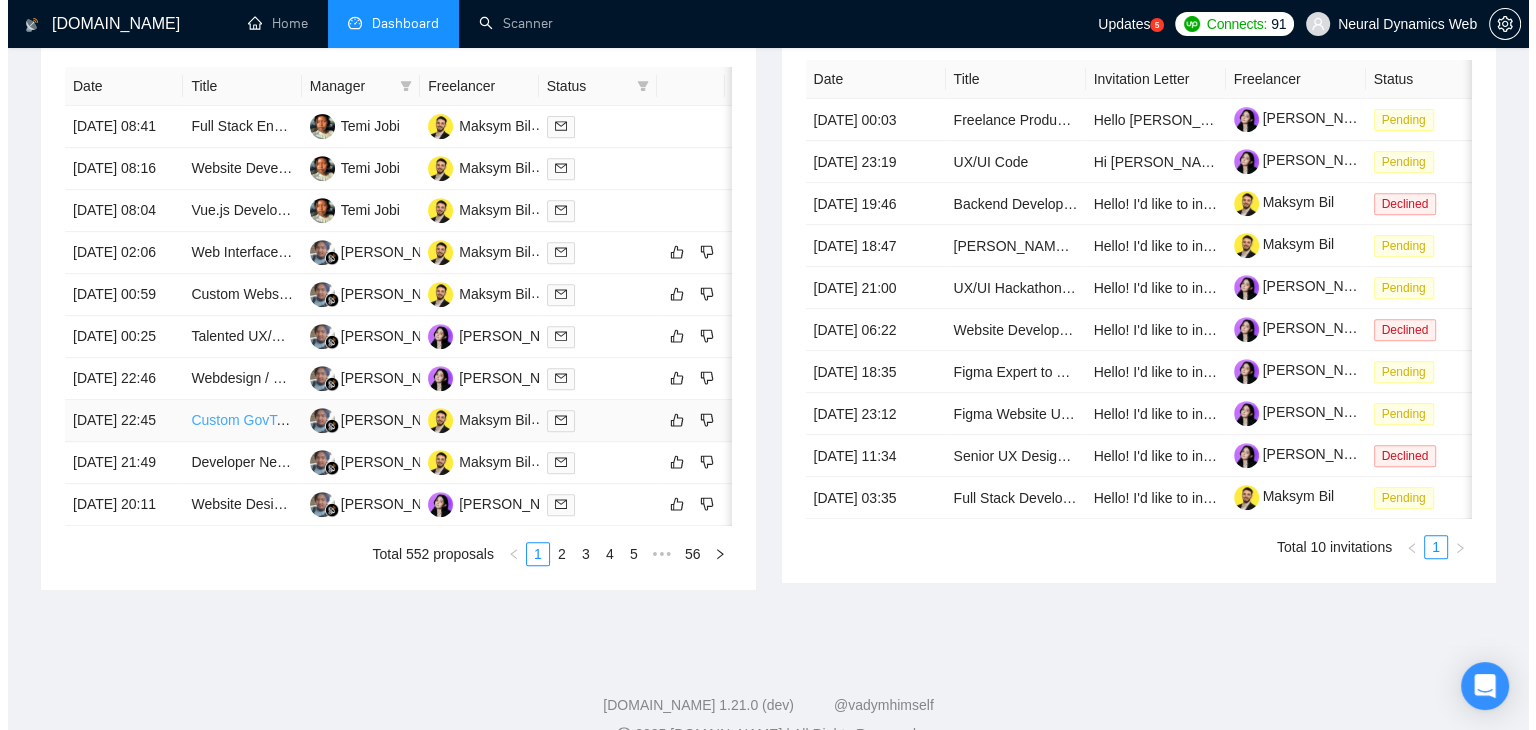 scroll, scrollTop: 1009, scrollLeft: 0, axis: vertical 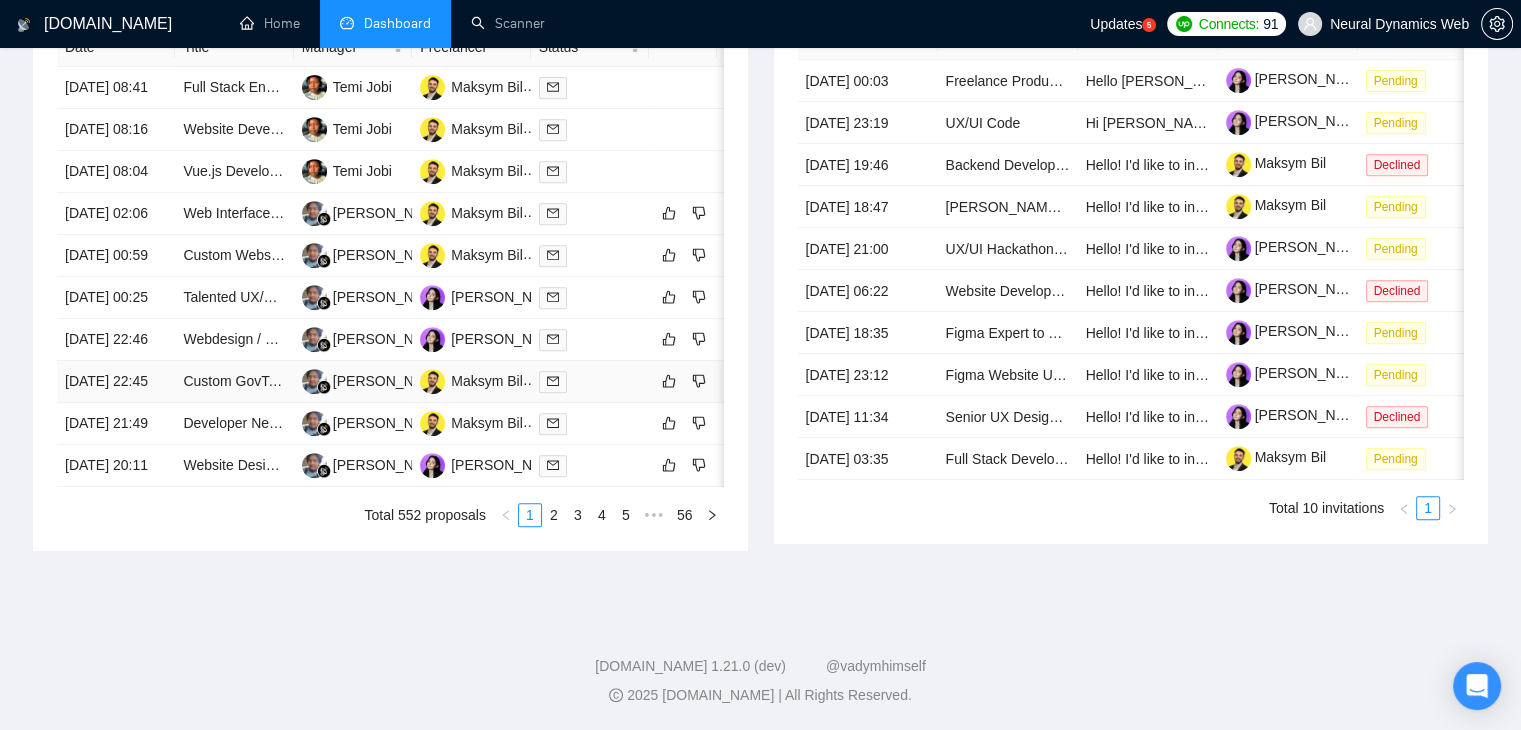 click on "Custom GovTech Dashboard Build" at bounding box center [234, 382] 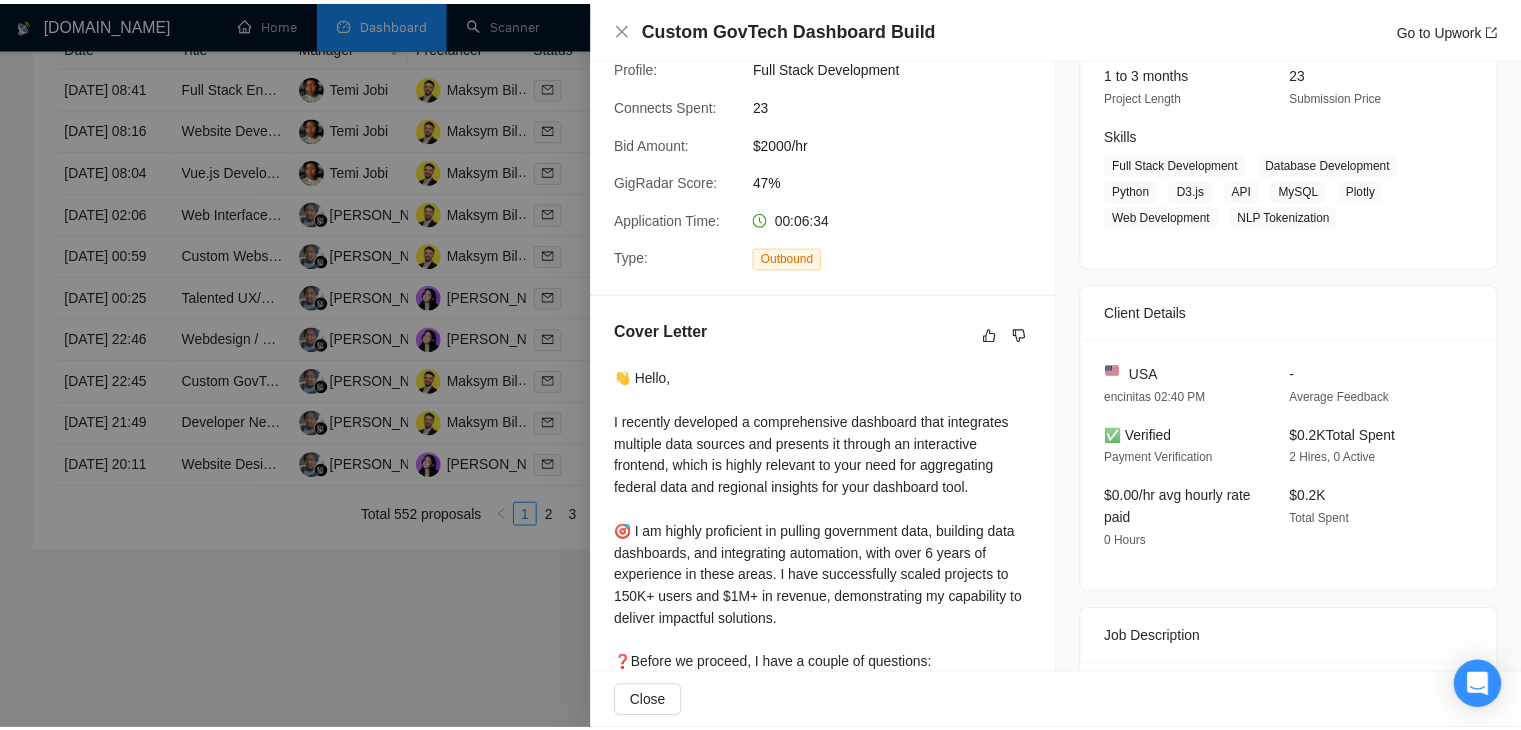 scroll, scrollTop: 300, scrollLeft: 0, axis: vertical 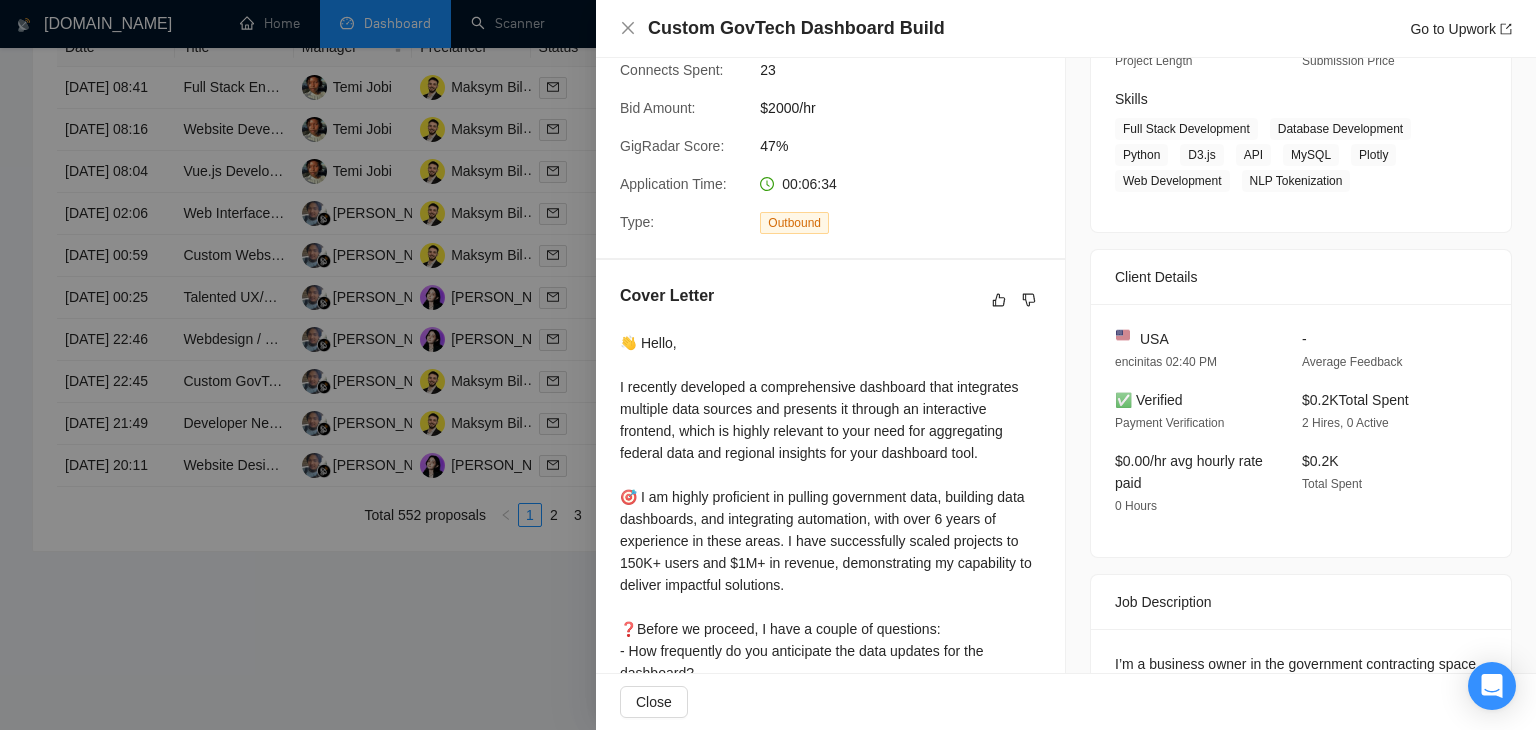 click at bounding box center [768, 365] 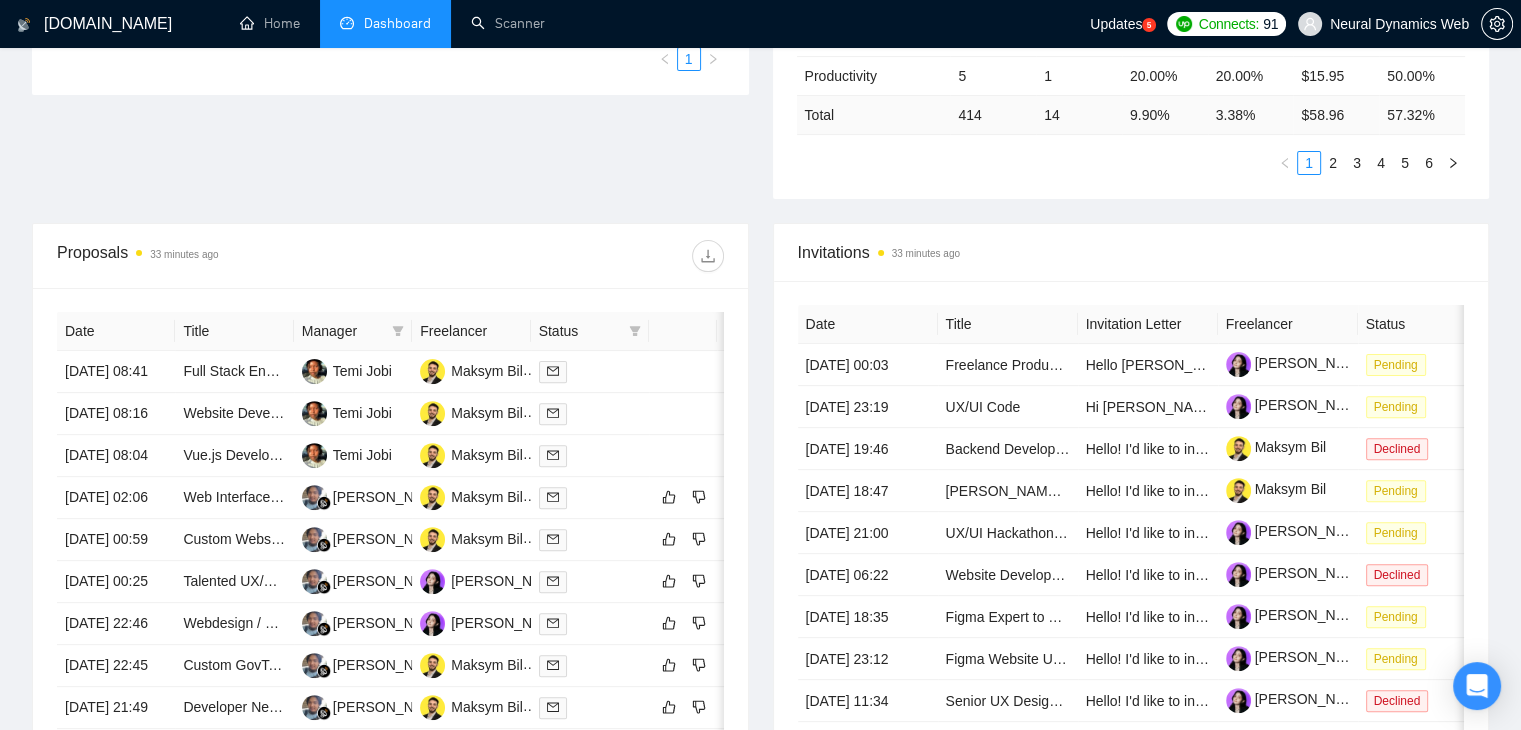 scroll, scrollTop: 409, scrollLeft: 0, axis: vertical 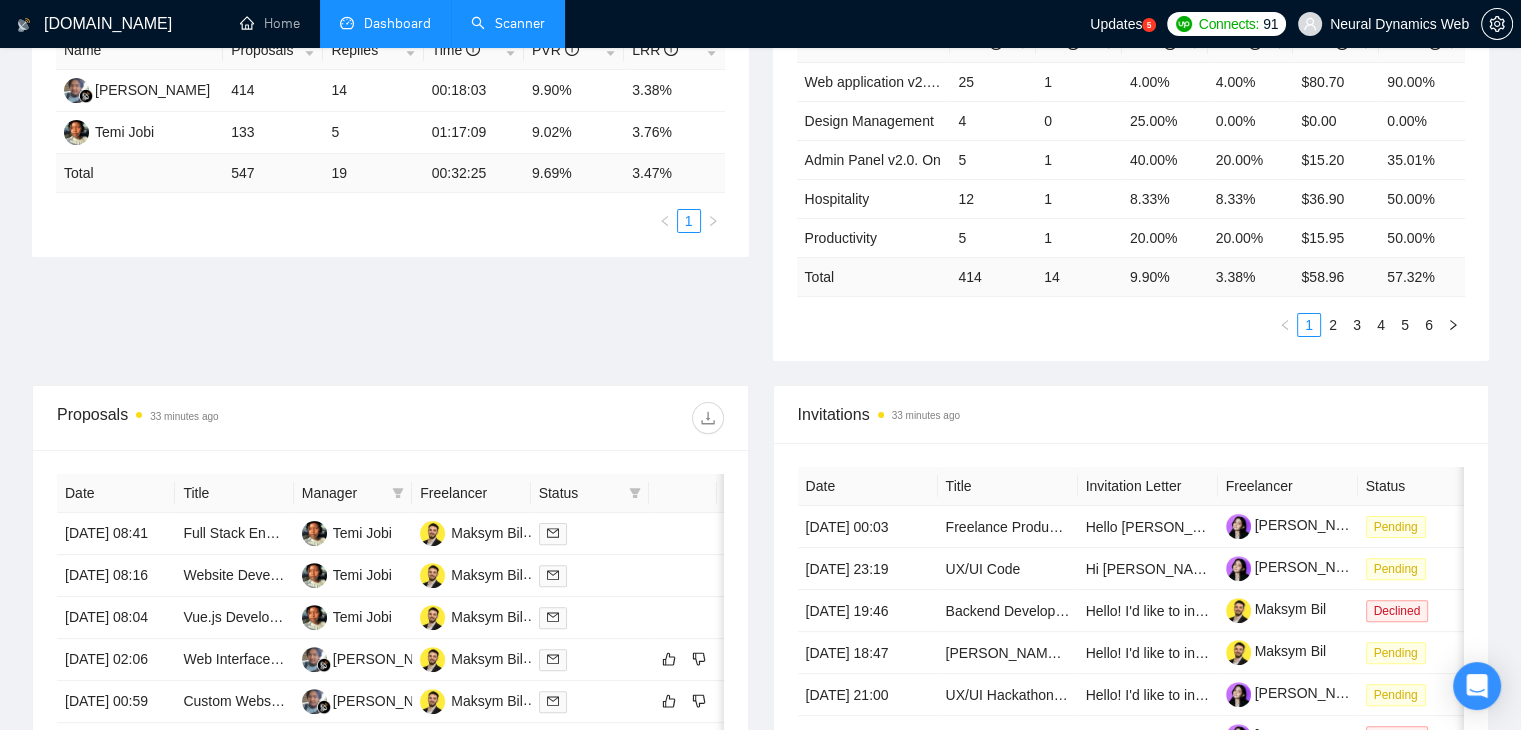 click on "Scanner" at bounding box center [508, 23] 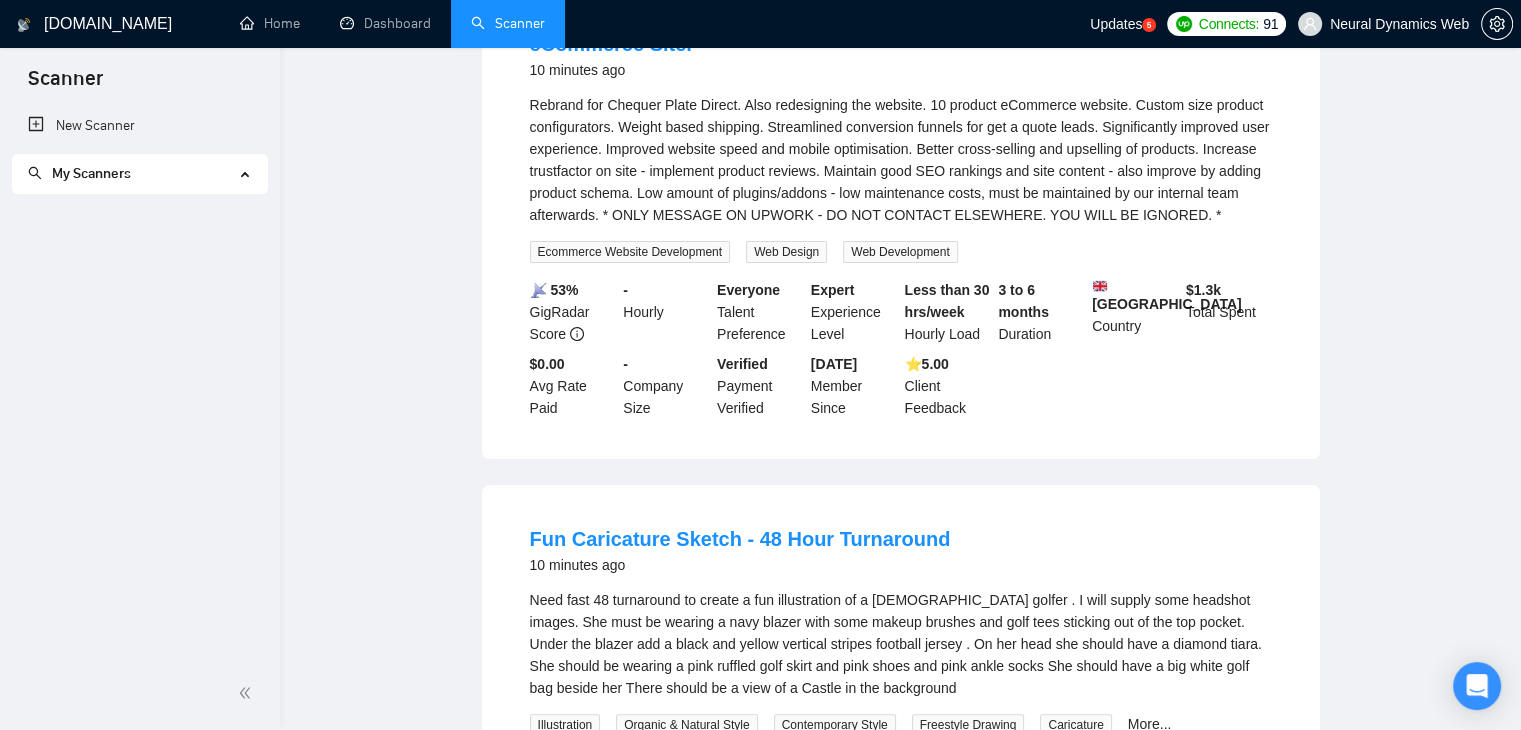 scroll, scrollTop: 0, scrollLeft: 0, axis: both 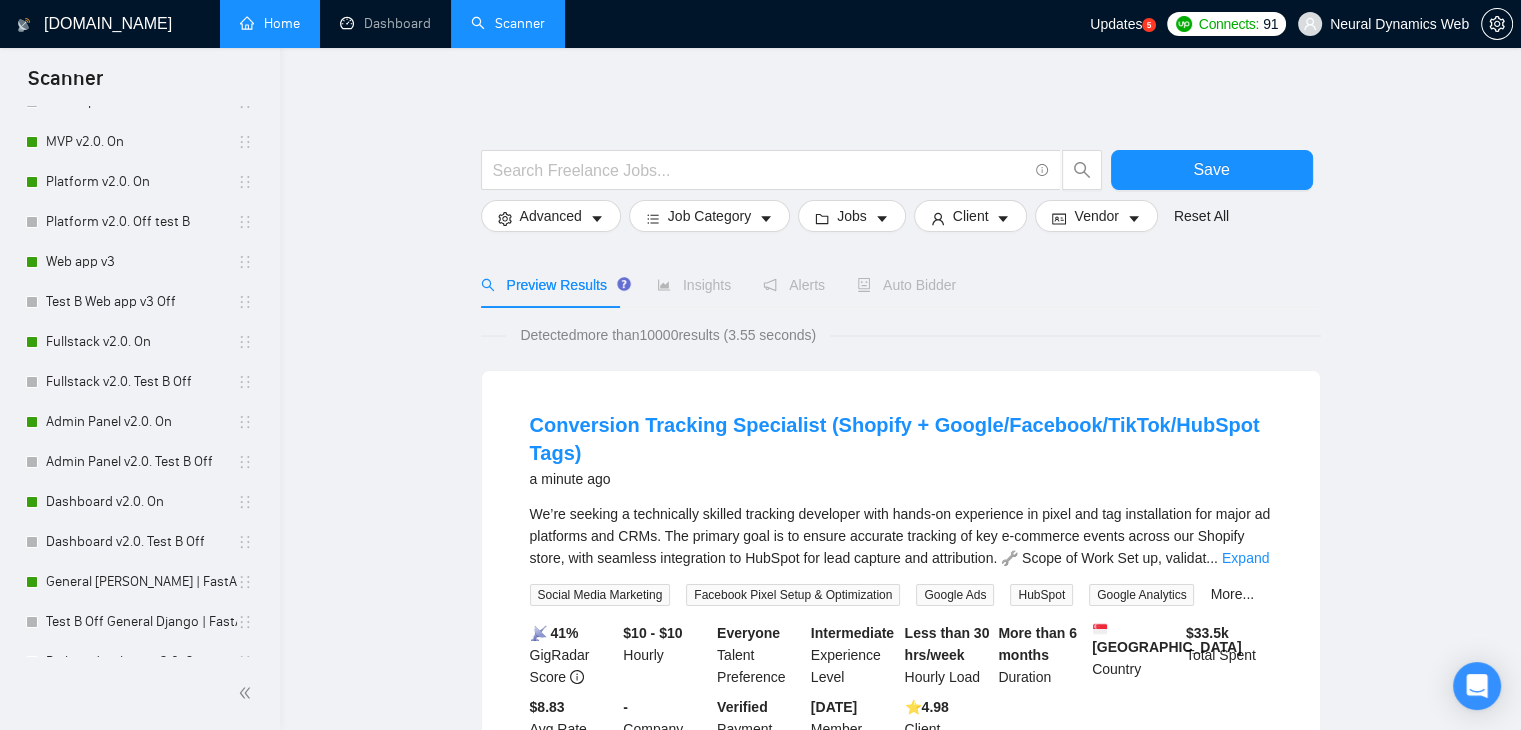 click on "Home" at bounding box center [270, 23] 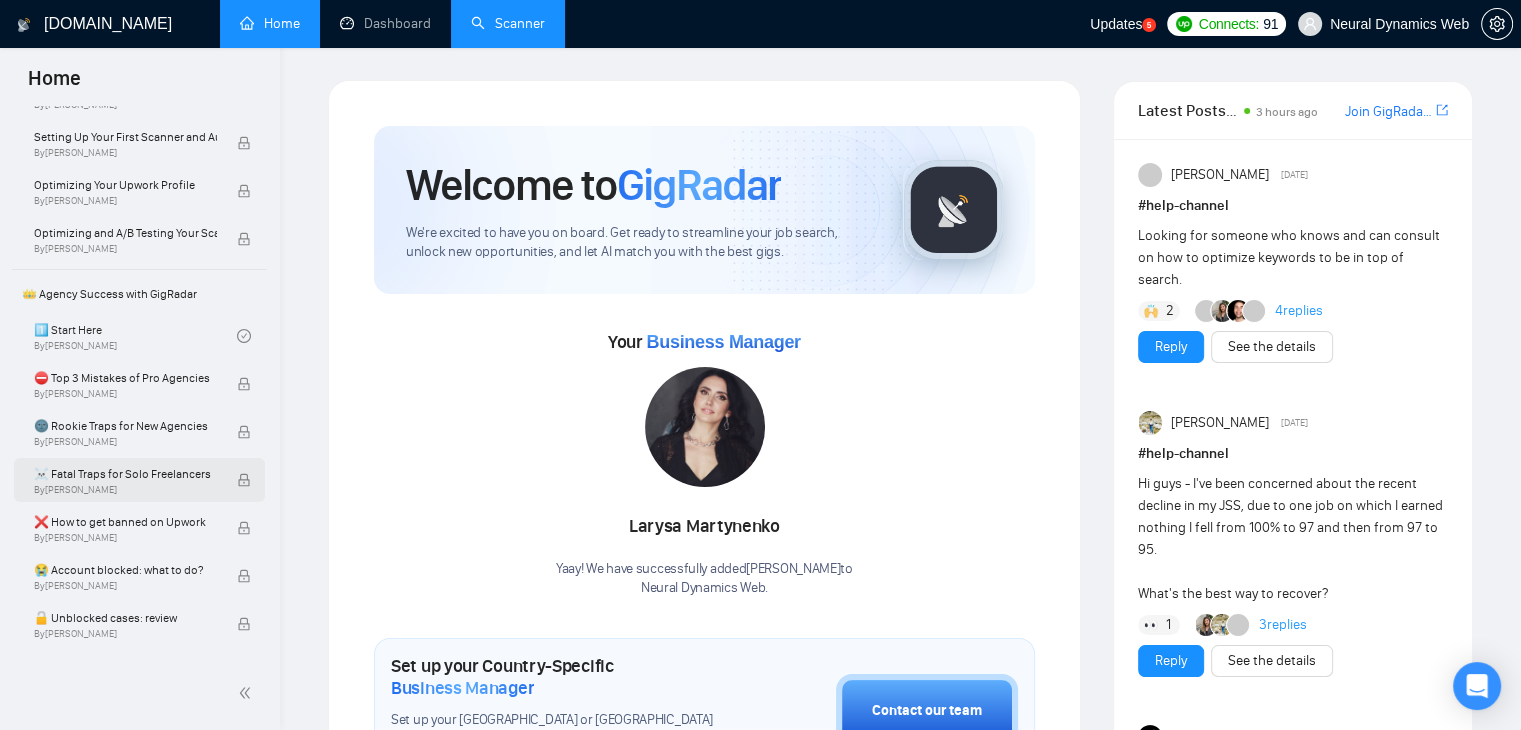 scroll, scrollTop: 300, scrollLeft: 0, axis: vertical 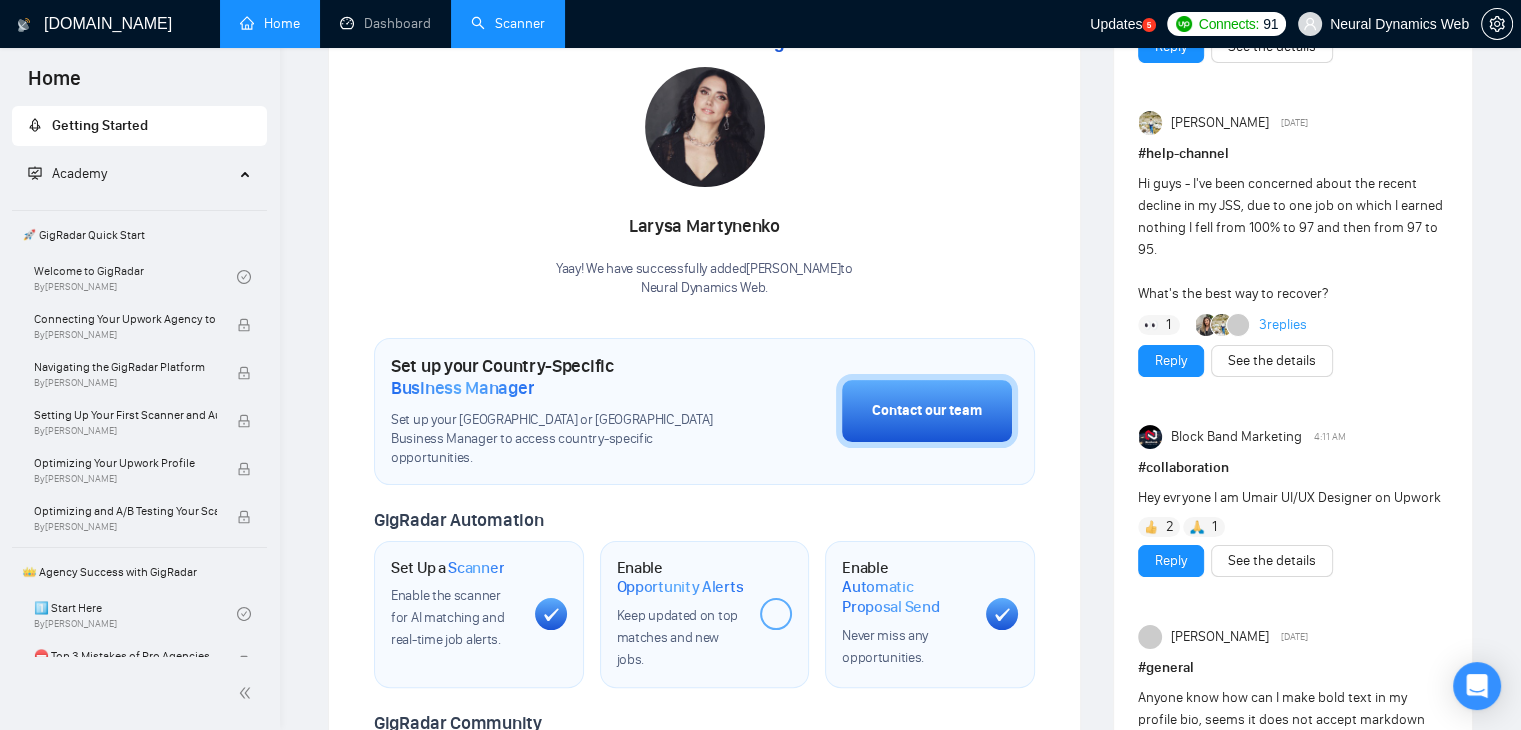 click on "🚀 GigRadar Quick Start" at bounding box center [139, 235] 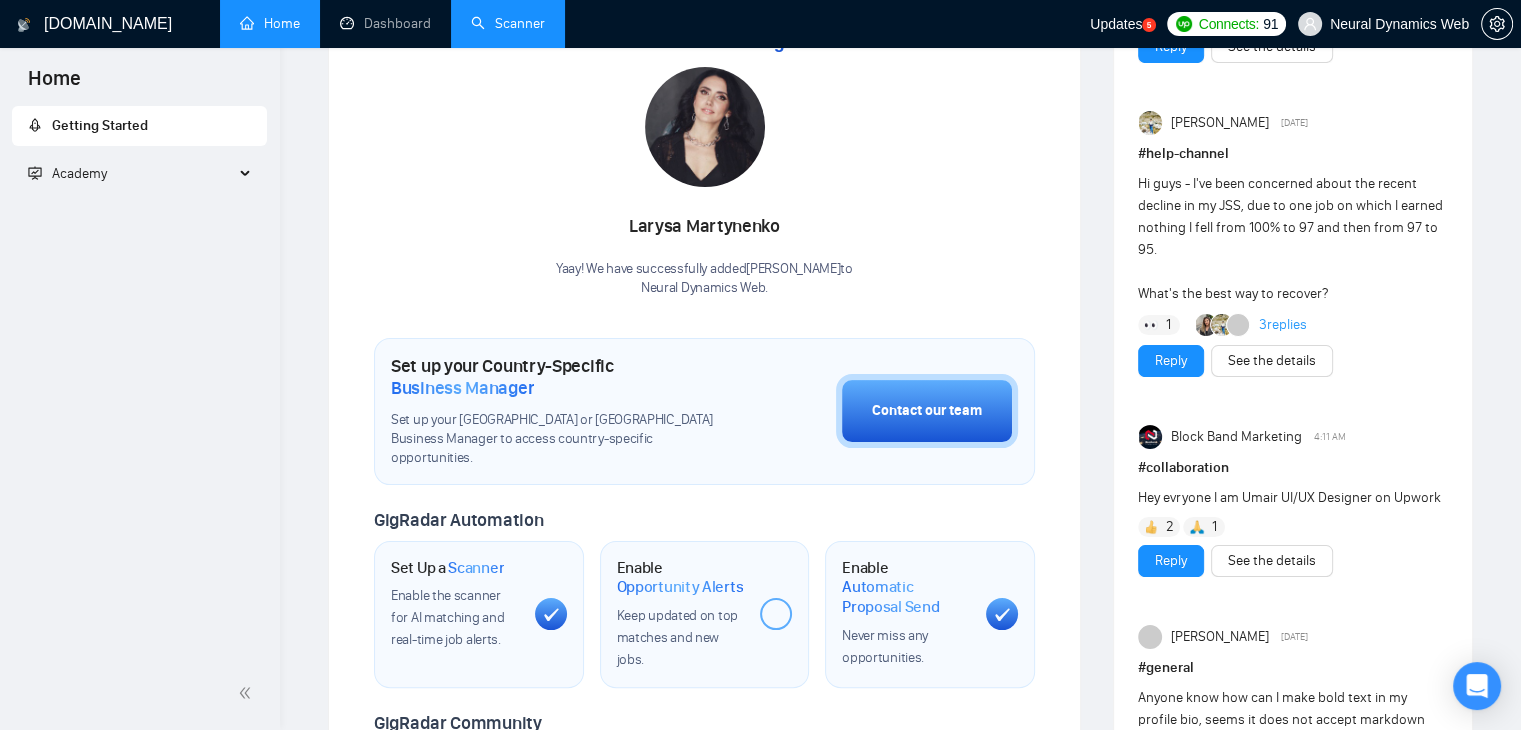 click on "Academy" at bounding box center (79, 173) 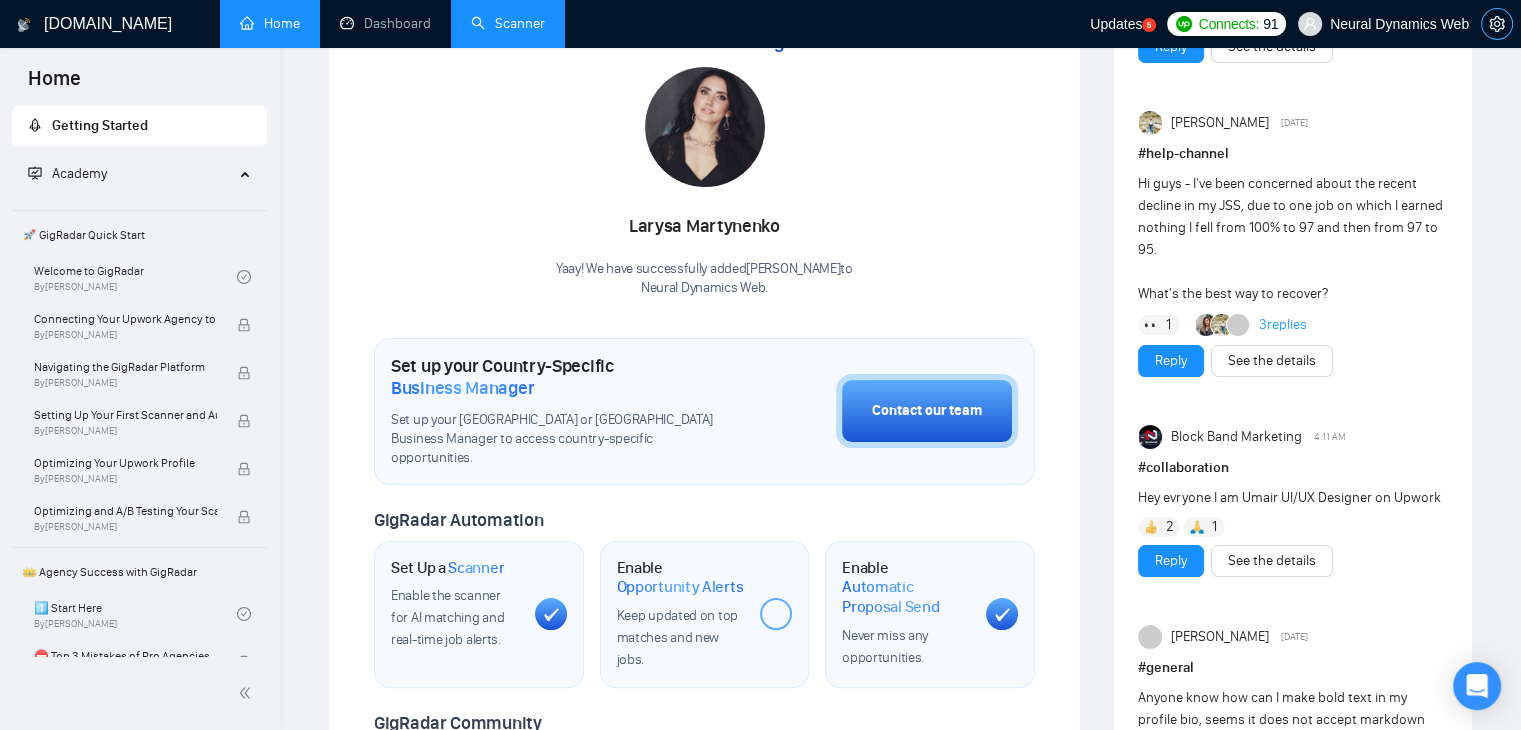 click 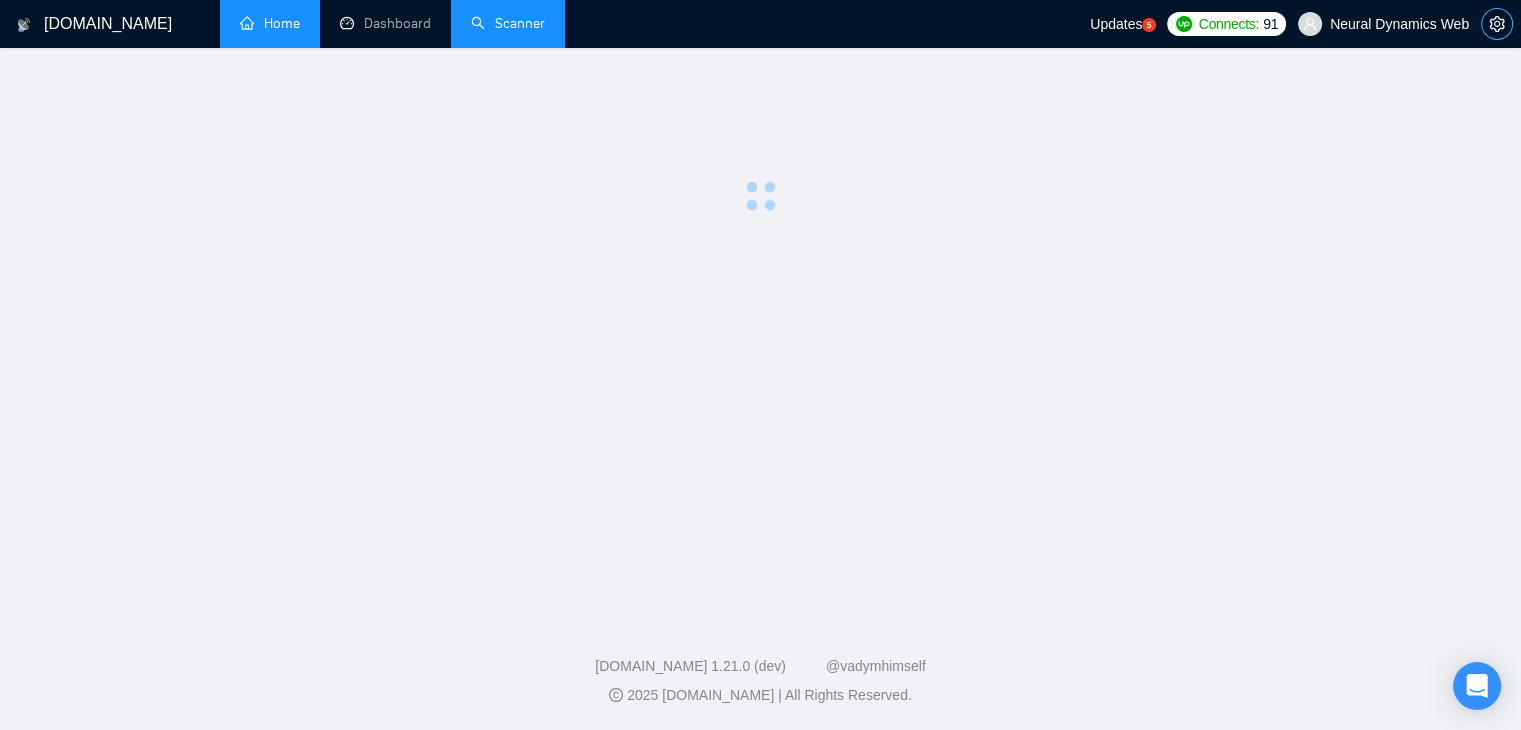 scroll, scrollTop: 0, scrollLeft: 0, axis: both 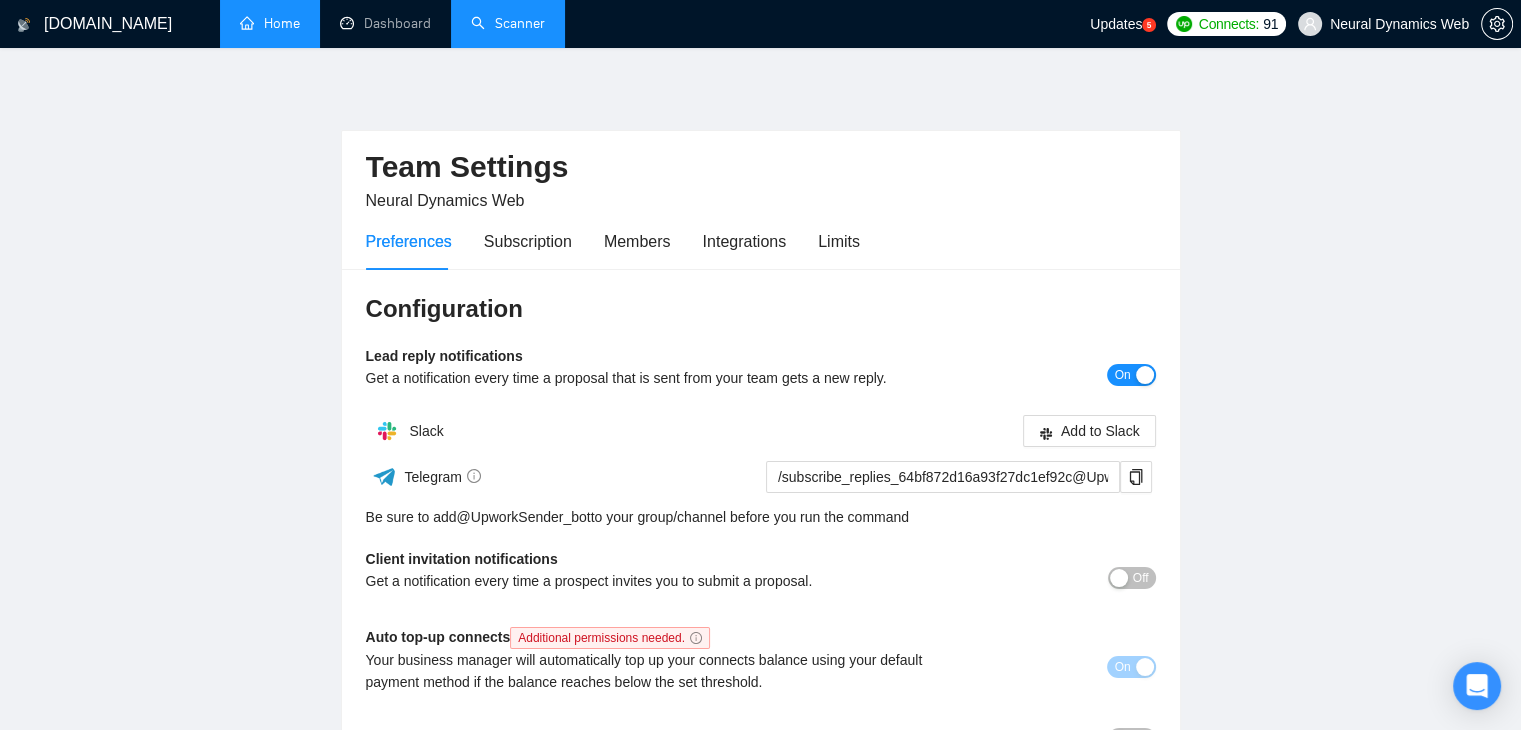 click on "Home" at bounding box center [270, 23] 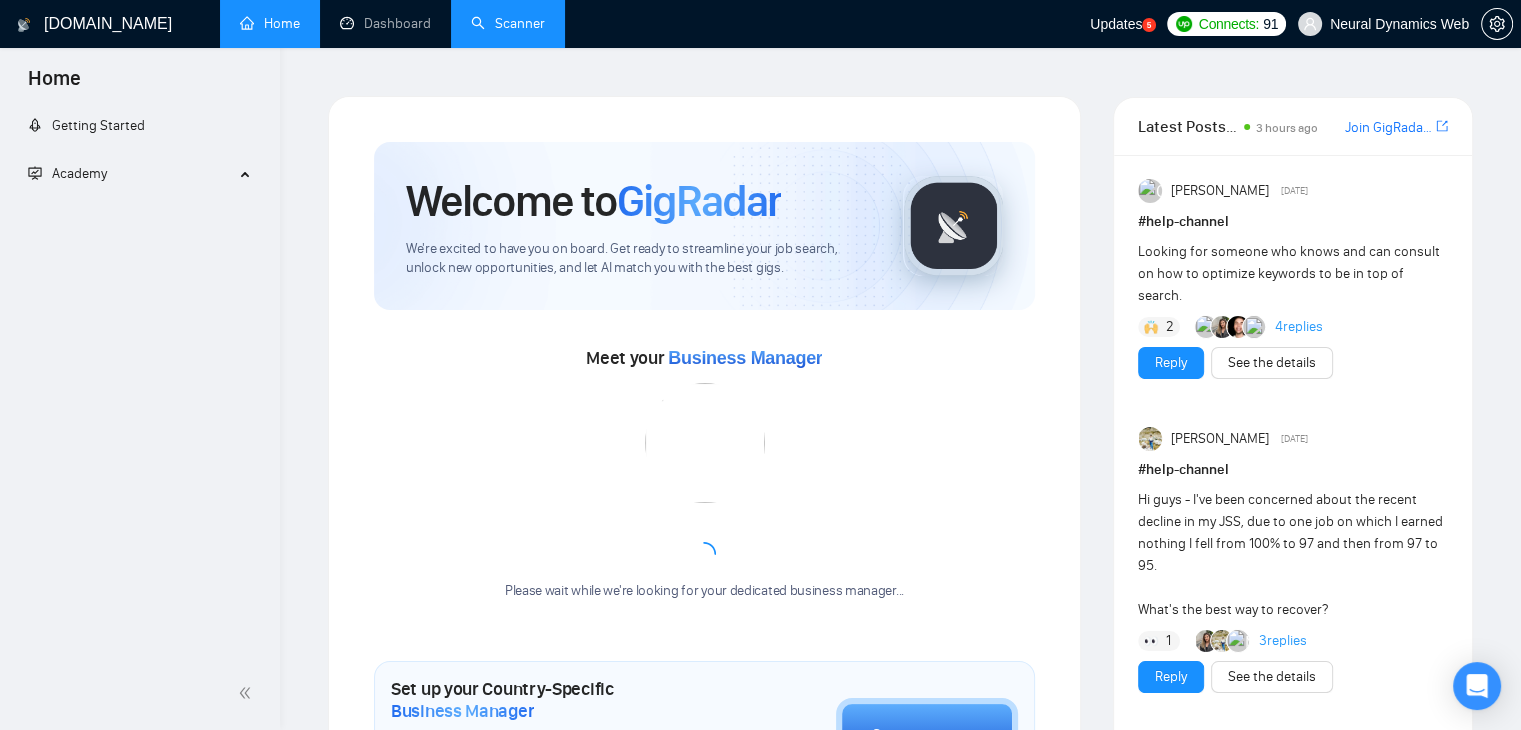 click on "[DOMAIN_NAME]" at bounding box center [94, 24] 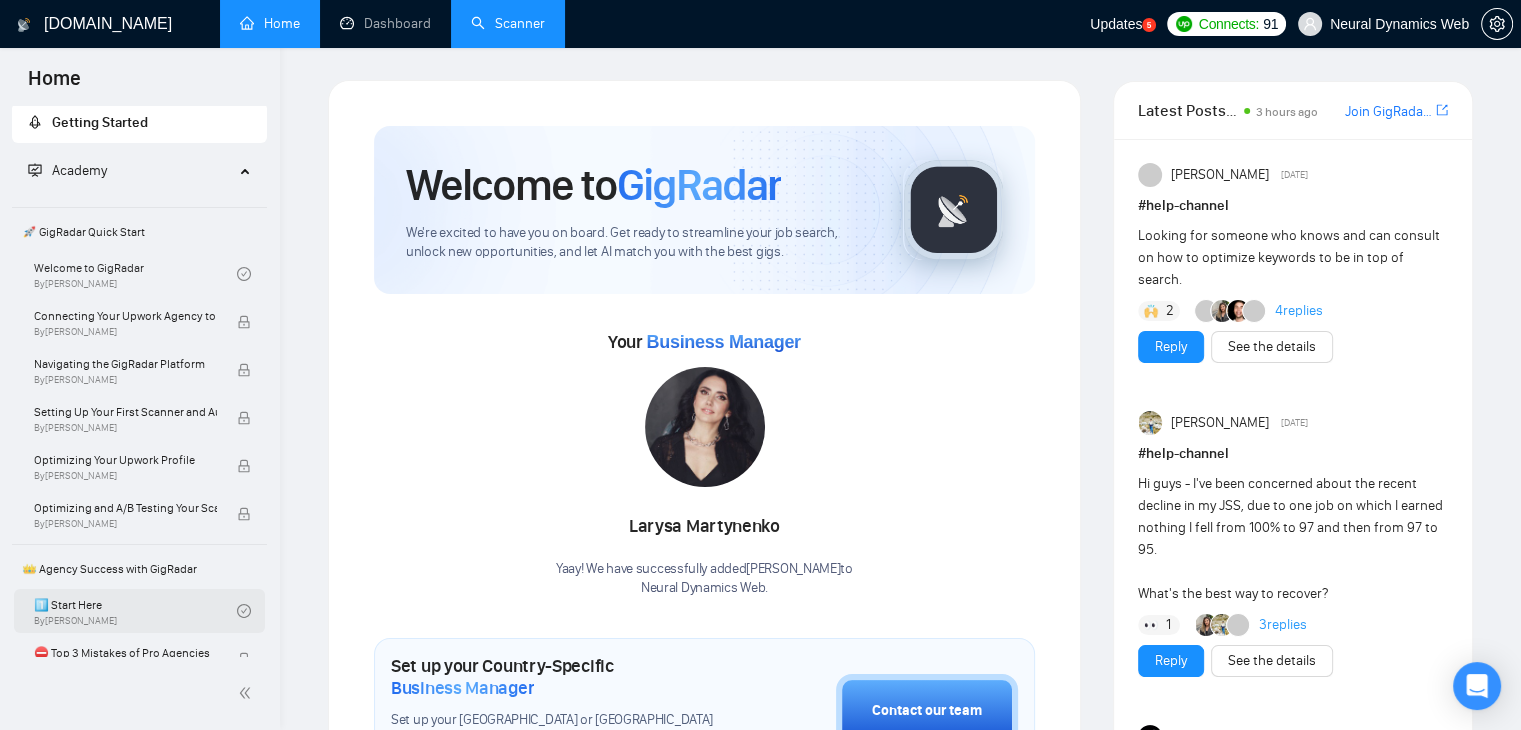 scroll, scrollTop: 0, scrollLeft: 0, axis: both 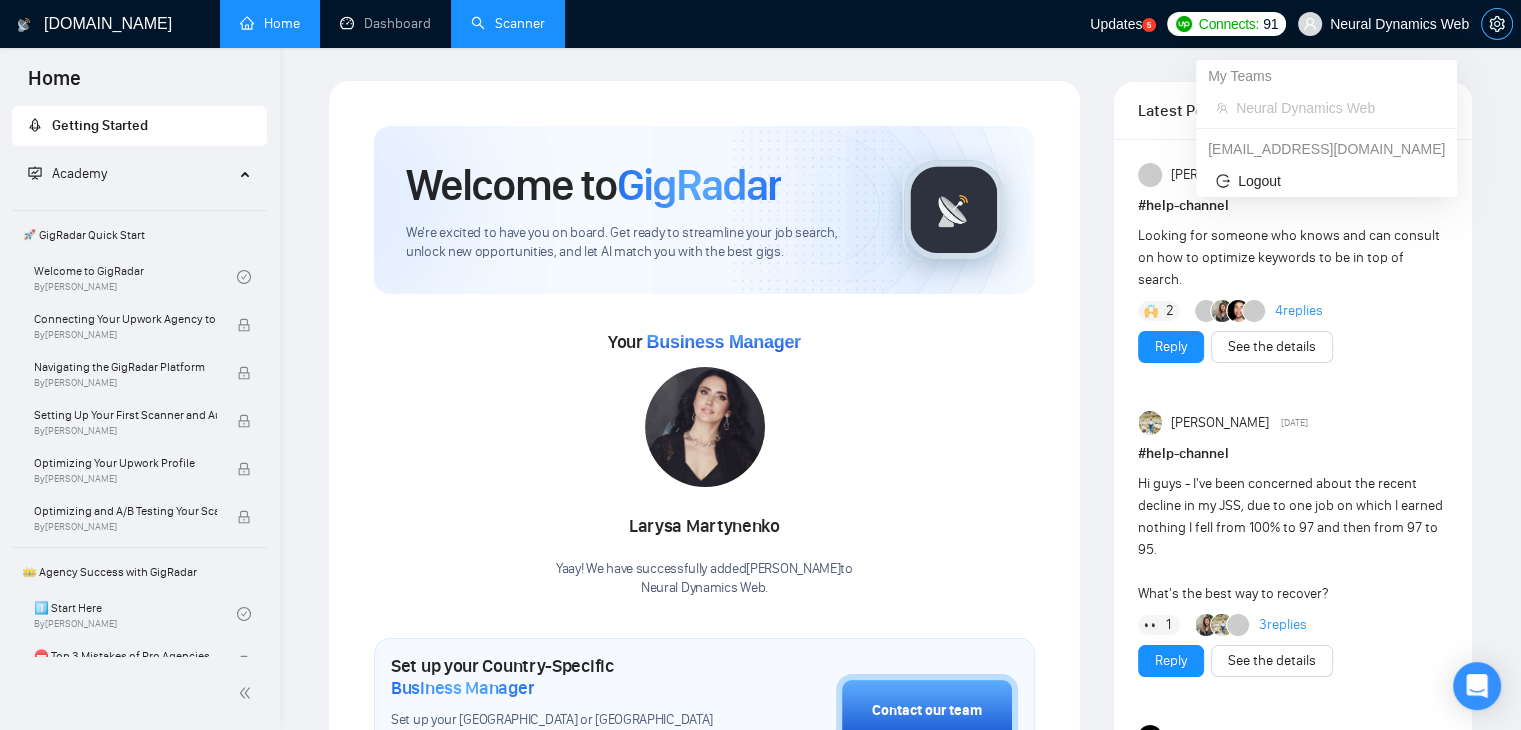 click 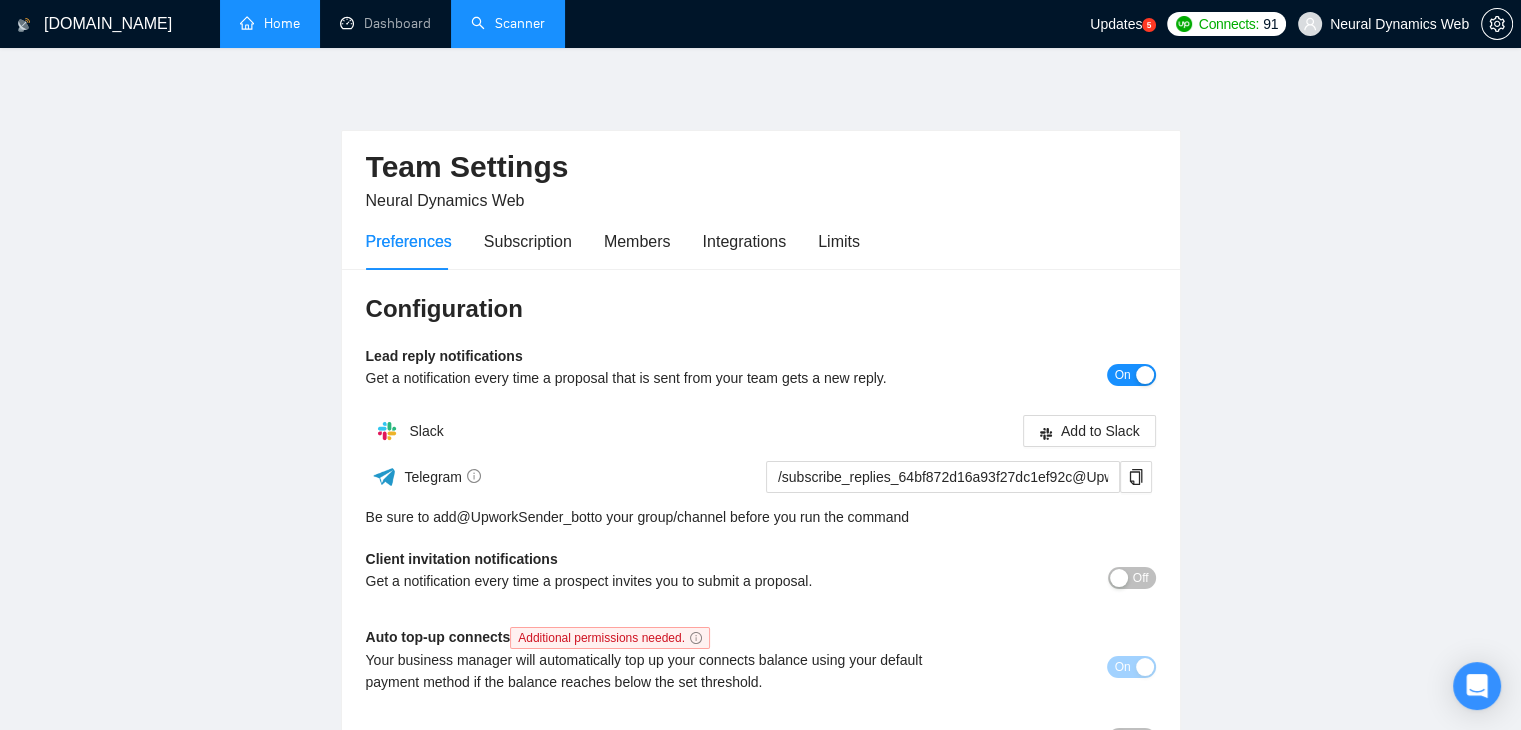 click on "Updates" at bounding box center (1116, 24) 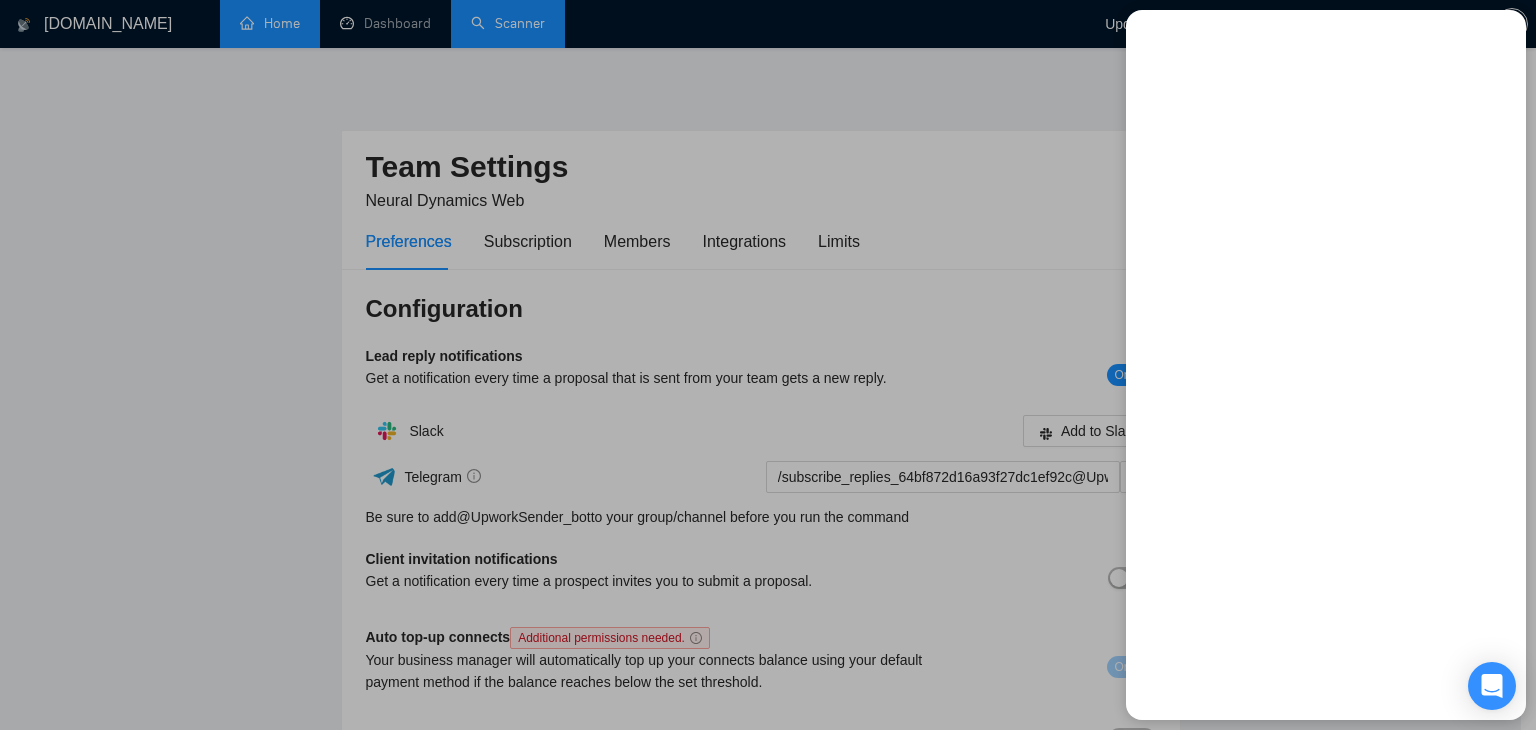 click at bounding box center (768, 365) 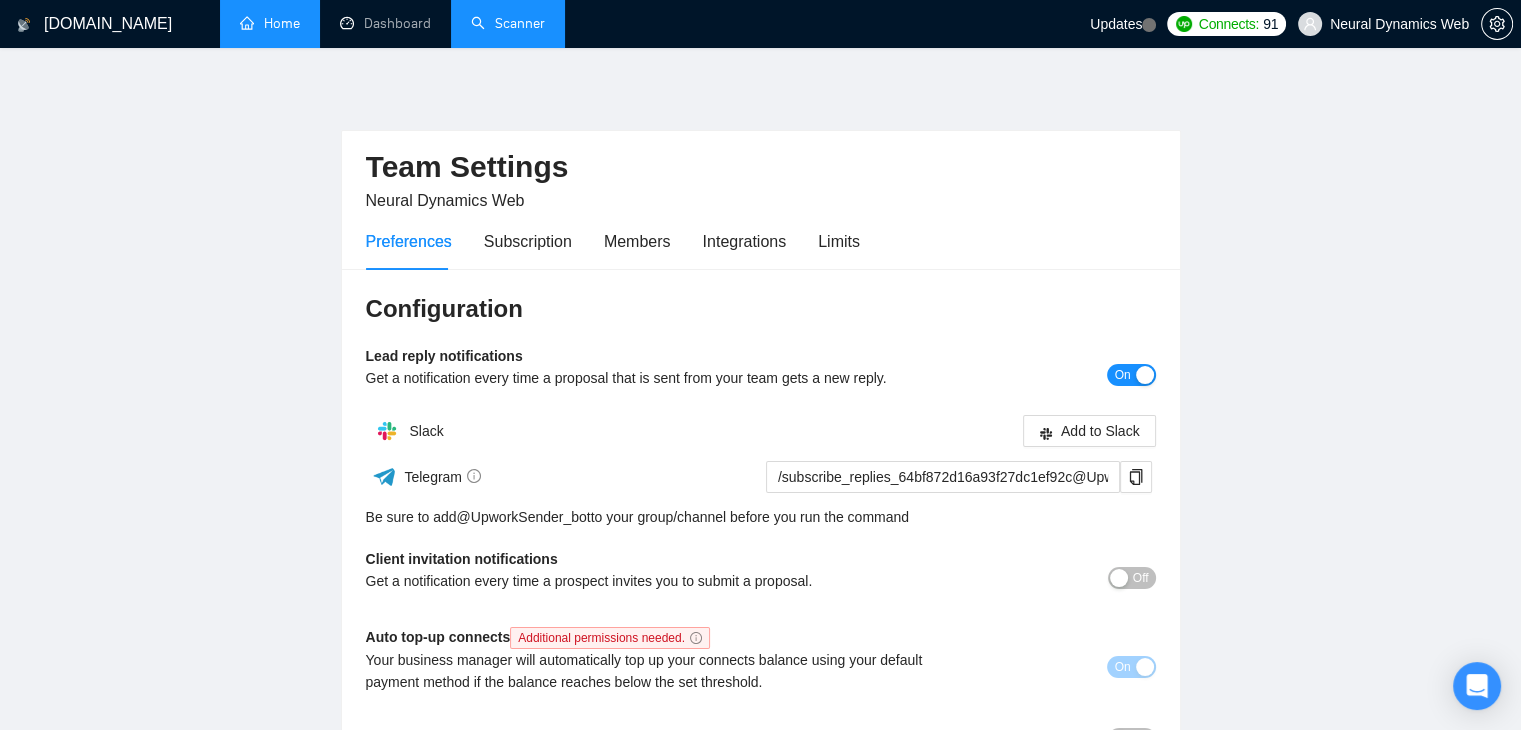 click on "Home" at bounding box center [270, 23] 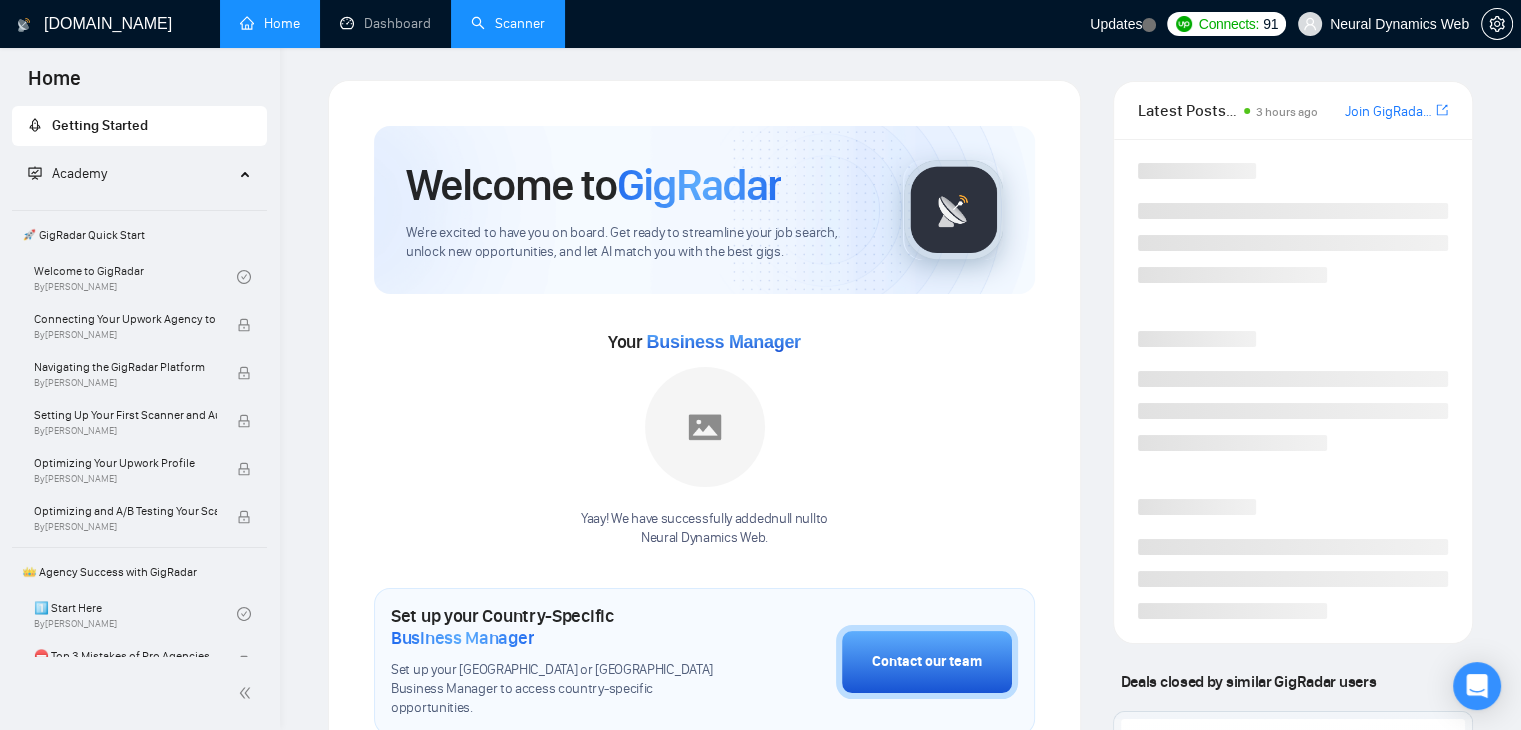 click on "🚀 GigRadar Quick Start" at bounding box center (139, 235) 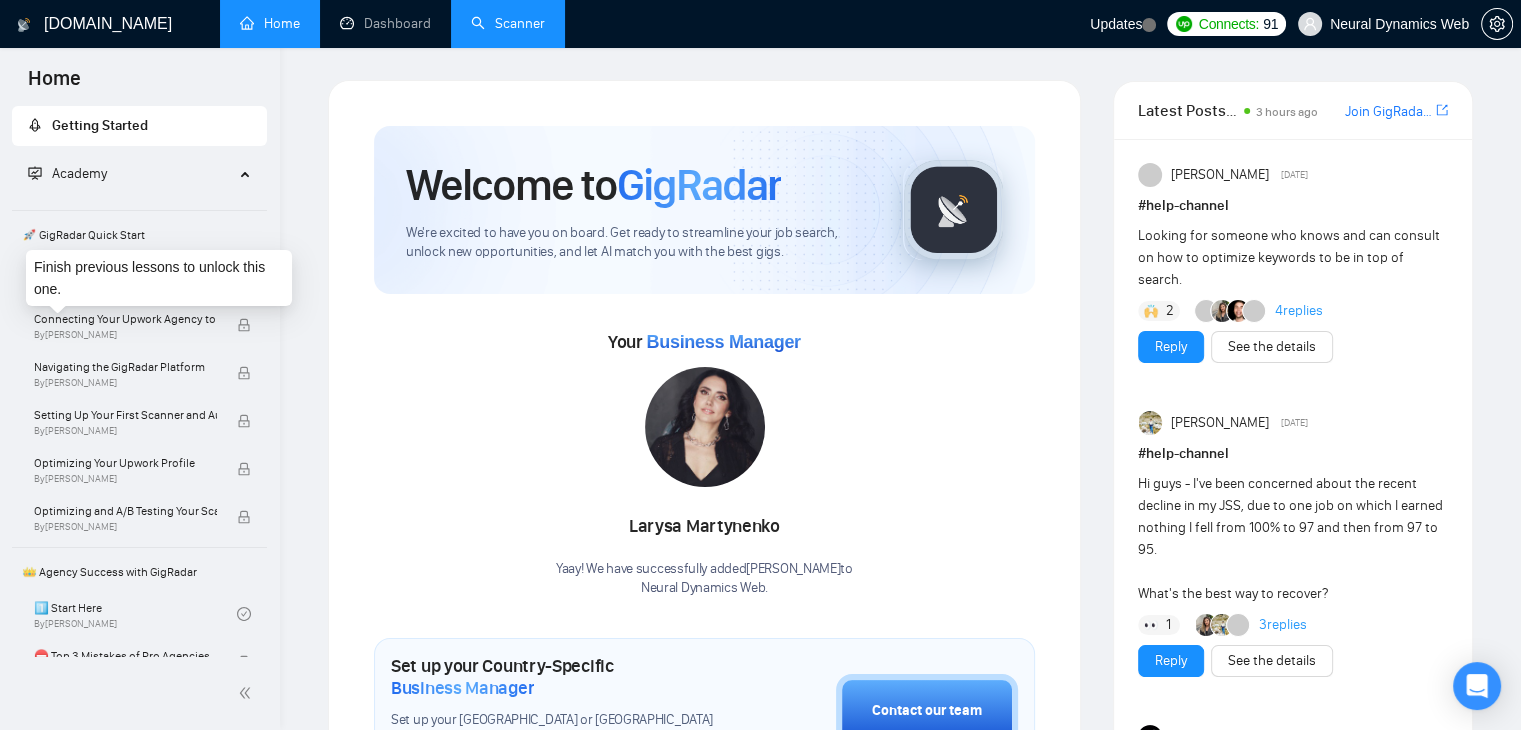 click on "Finish previous lessons to unlock this one." at bounding box center (159, 278) 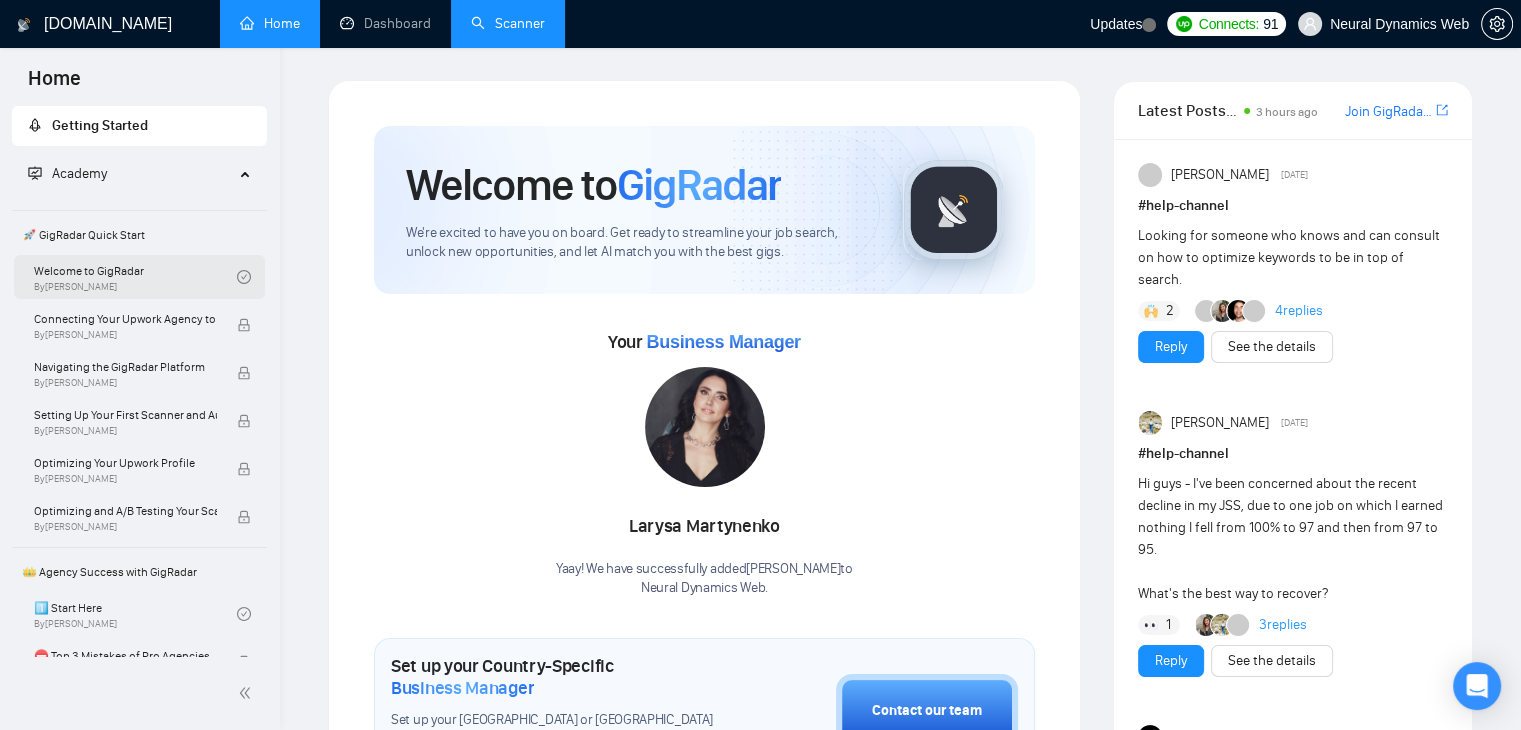 click on "Welcome to GigRadar By  Vlad Timinsky" at bounding box center (135, 277) 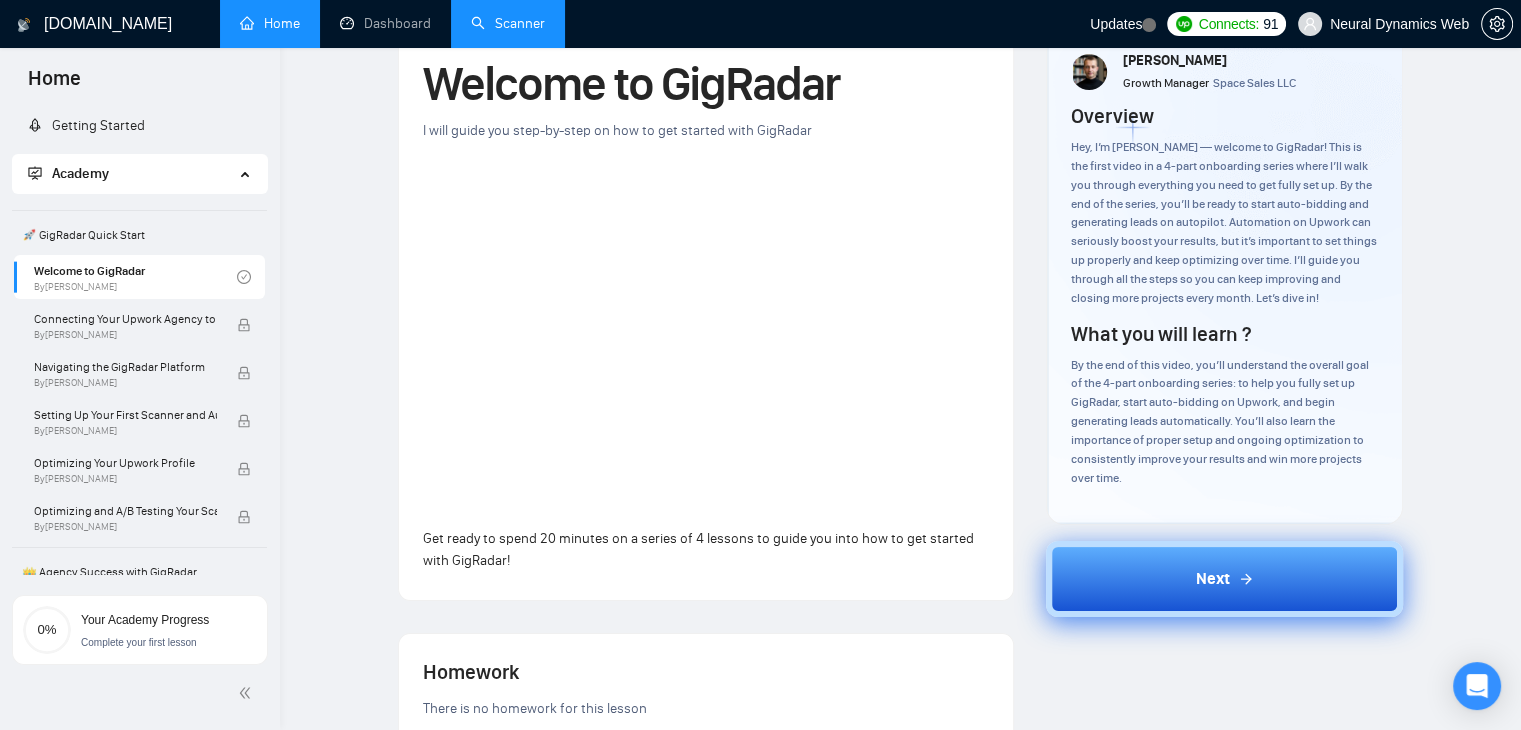scroll, scrollTop: 200, scrollLeft: 0, axis: vertical 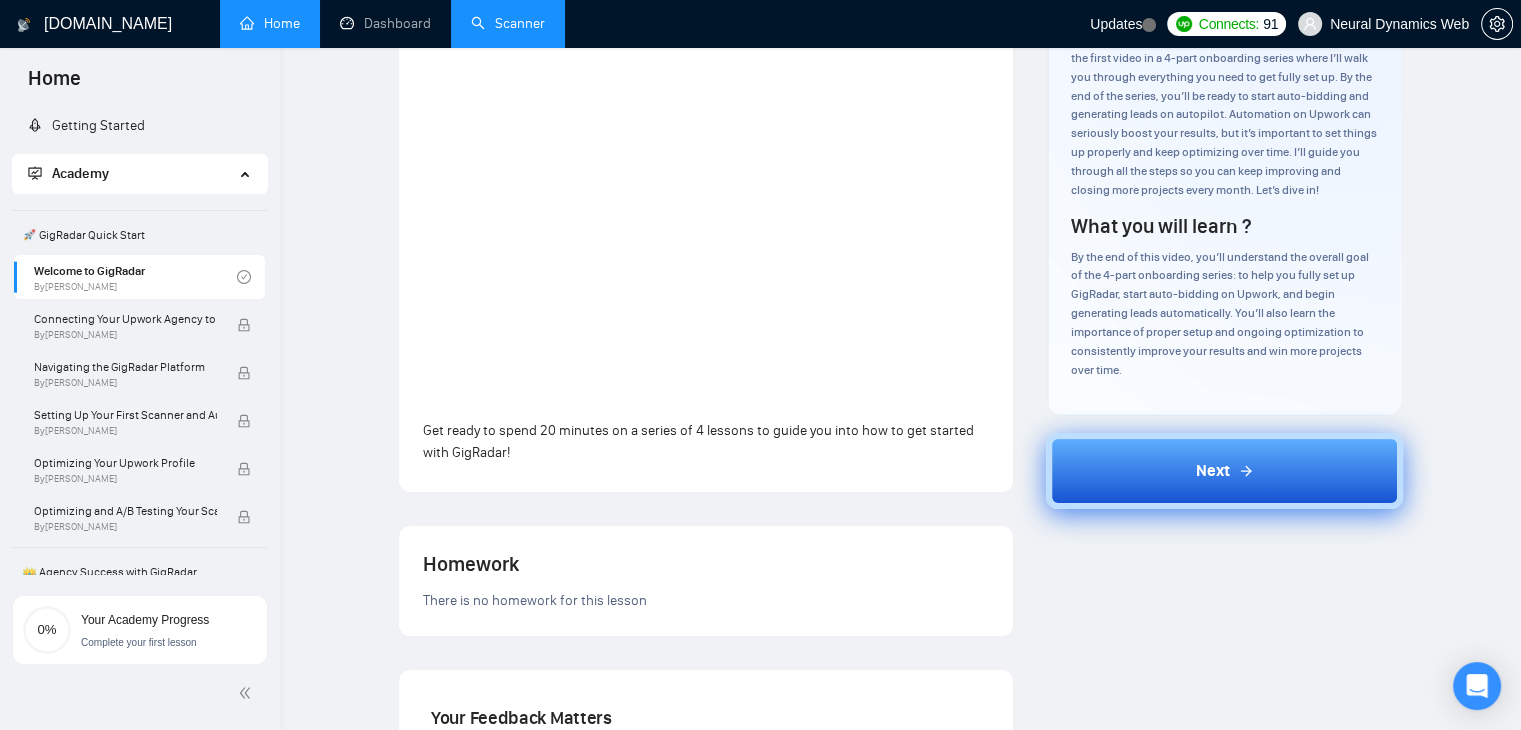 click on "Next" at bounding box center (1213, 471) 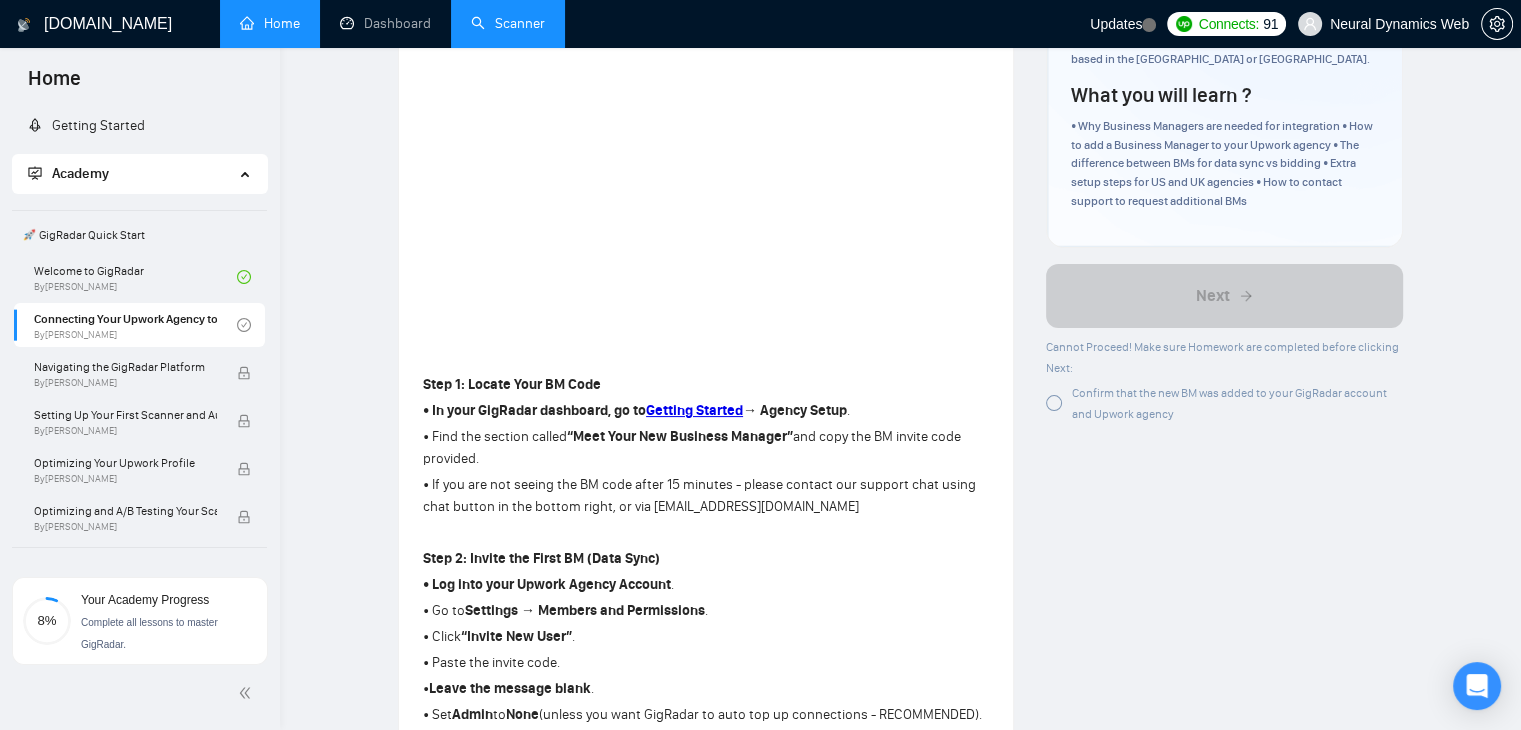 scroll, scrollTop: 300, scrollLeft: 0, axis: vertical 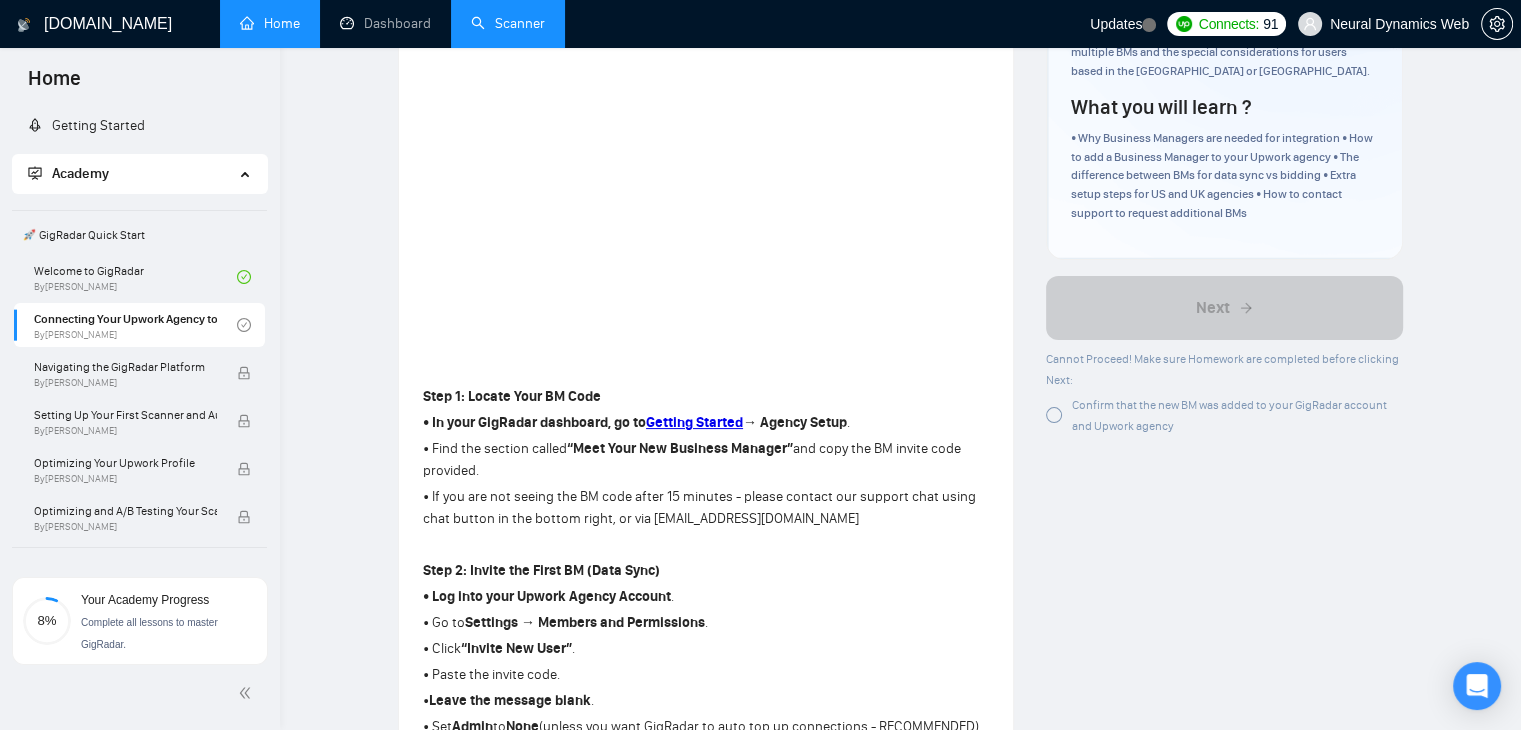 click at bounding box center [1054, 415] 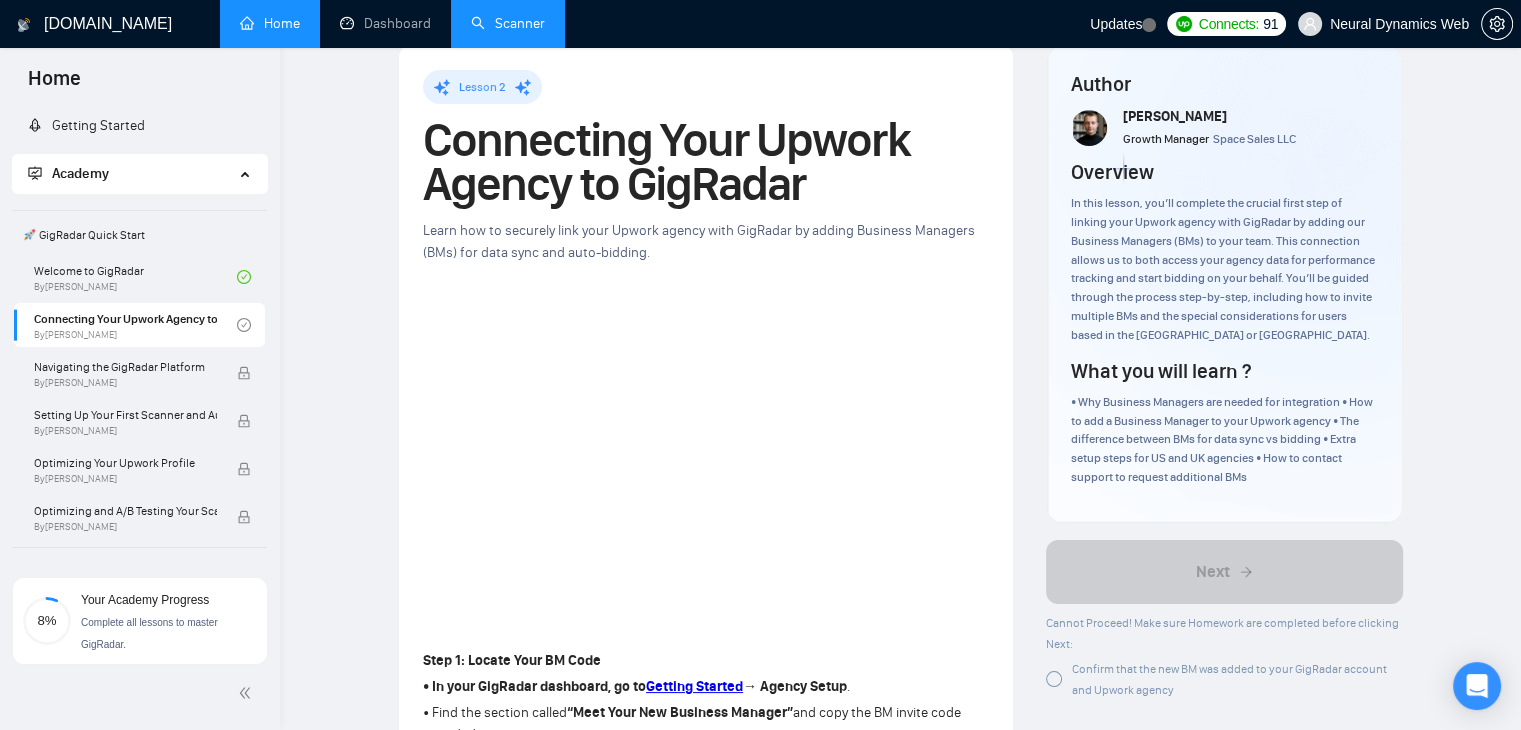 scroll, scrollTop: 100, scrollLeft: 0, axis: vertical 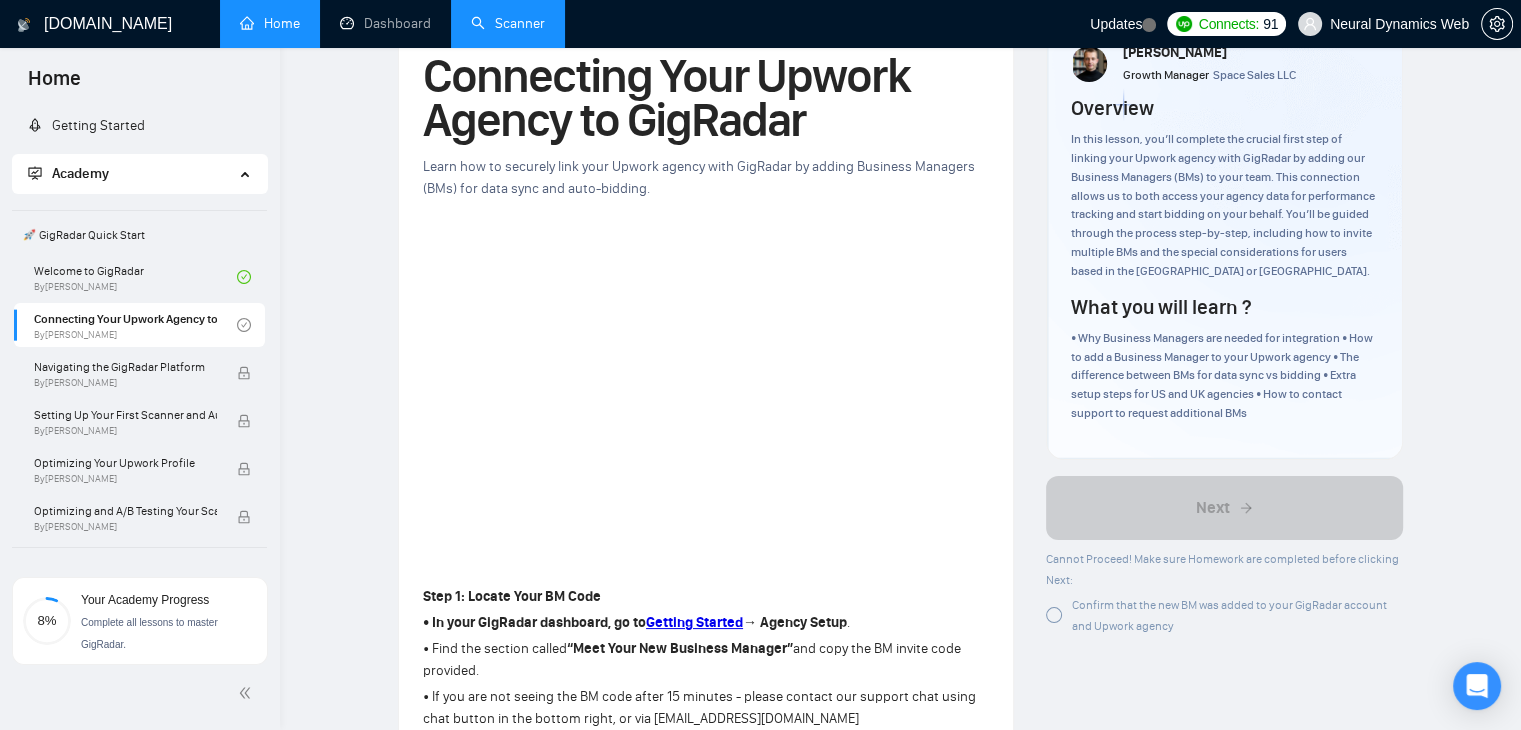 click at bounding box center [1054, 615] 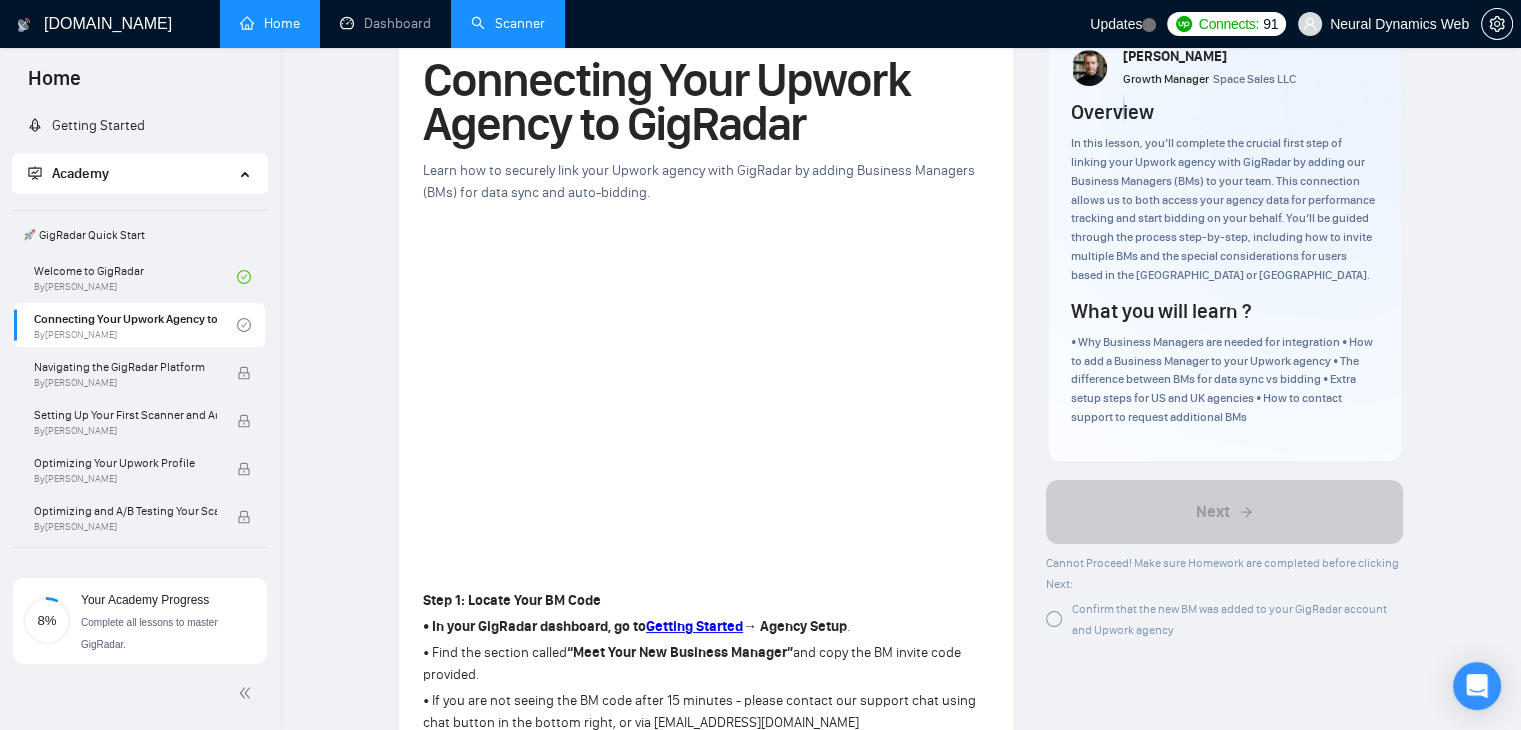 scroll, scrollTop: 200, scrollLeft: 0, axis: vertical 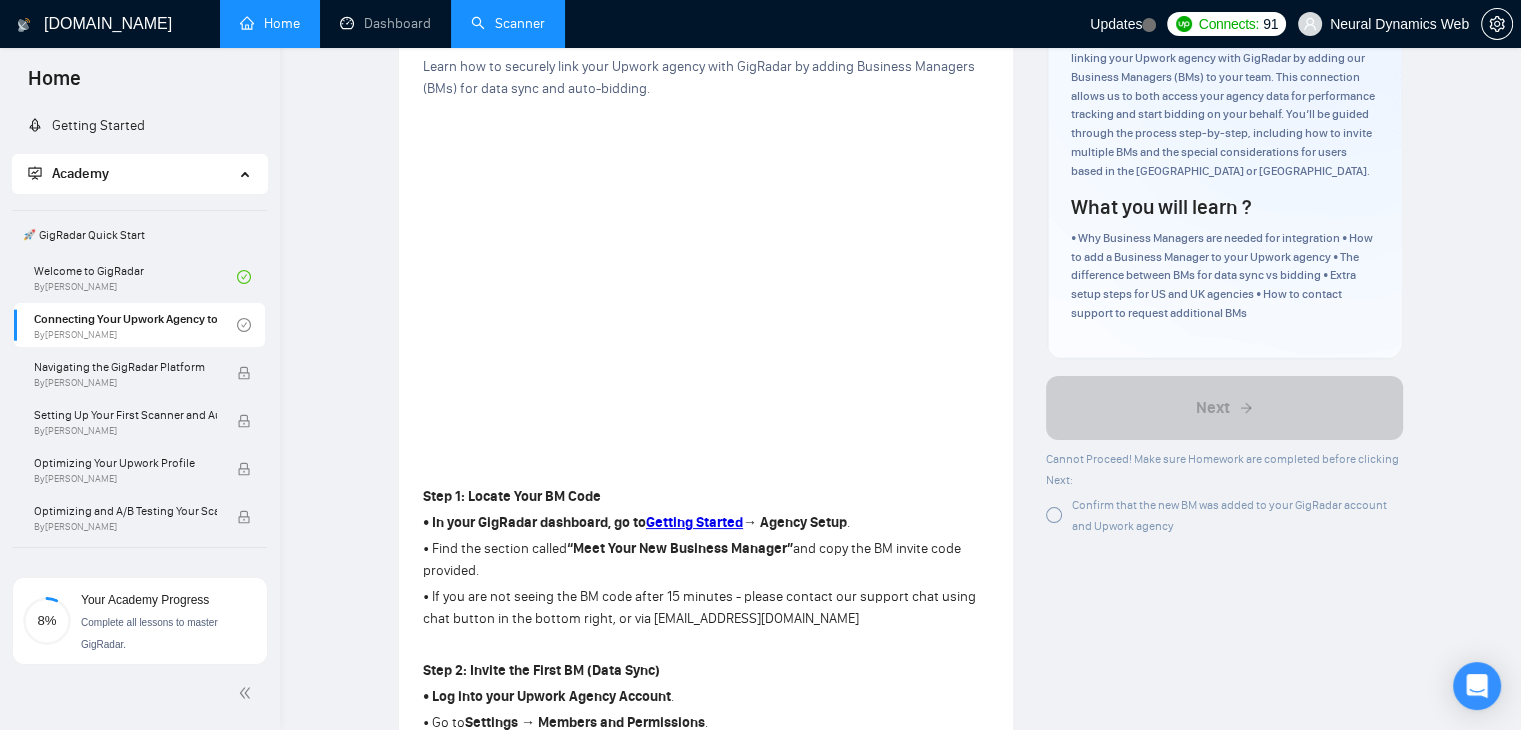 click at bounding box center (1054, 515) 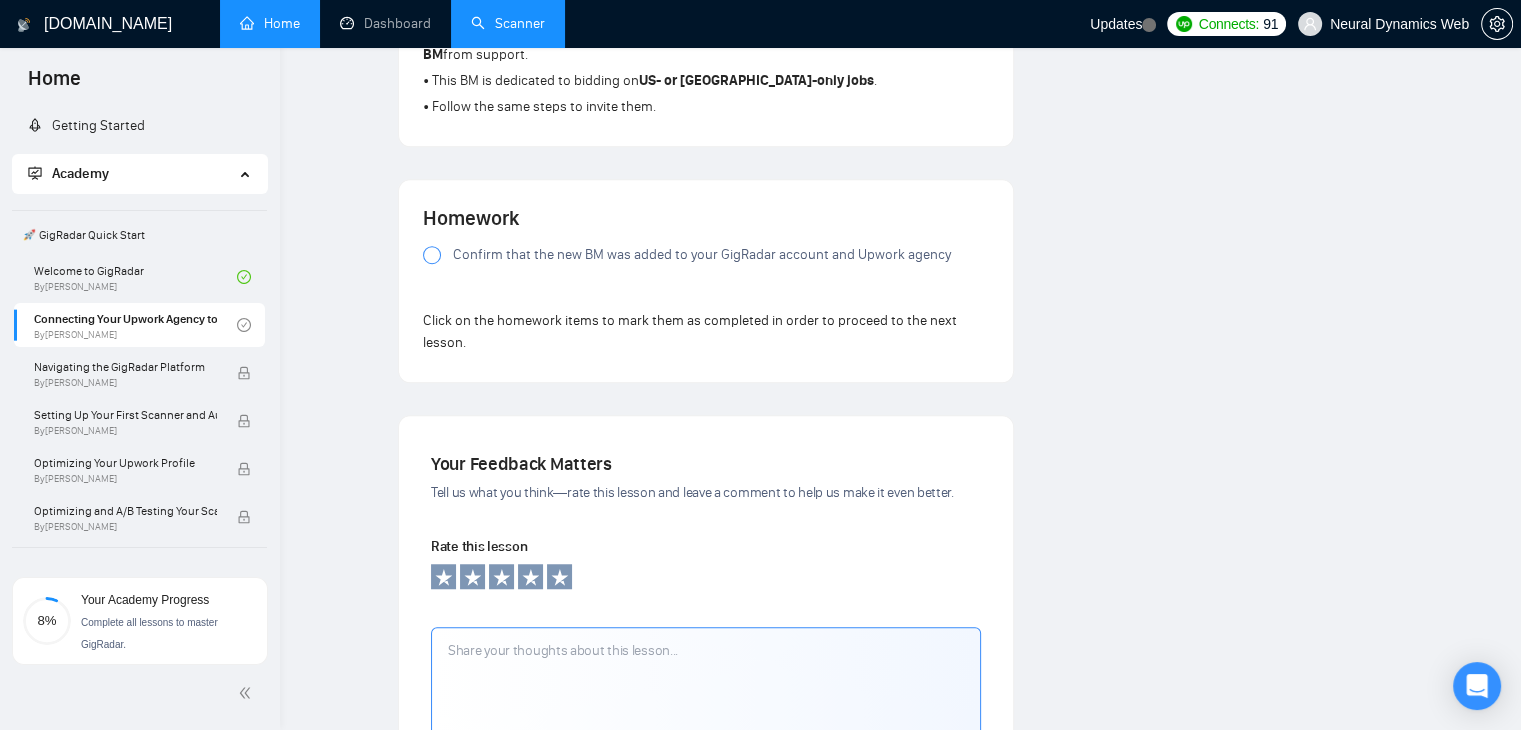 scroll, scrollTop: 1300, scrollLeft: 0, axis: vertical 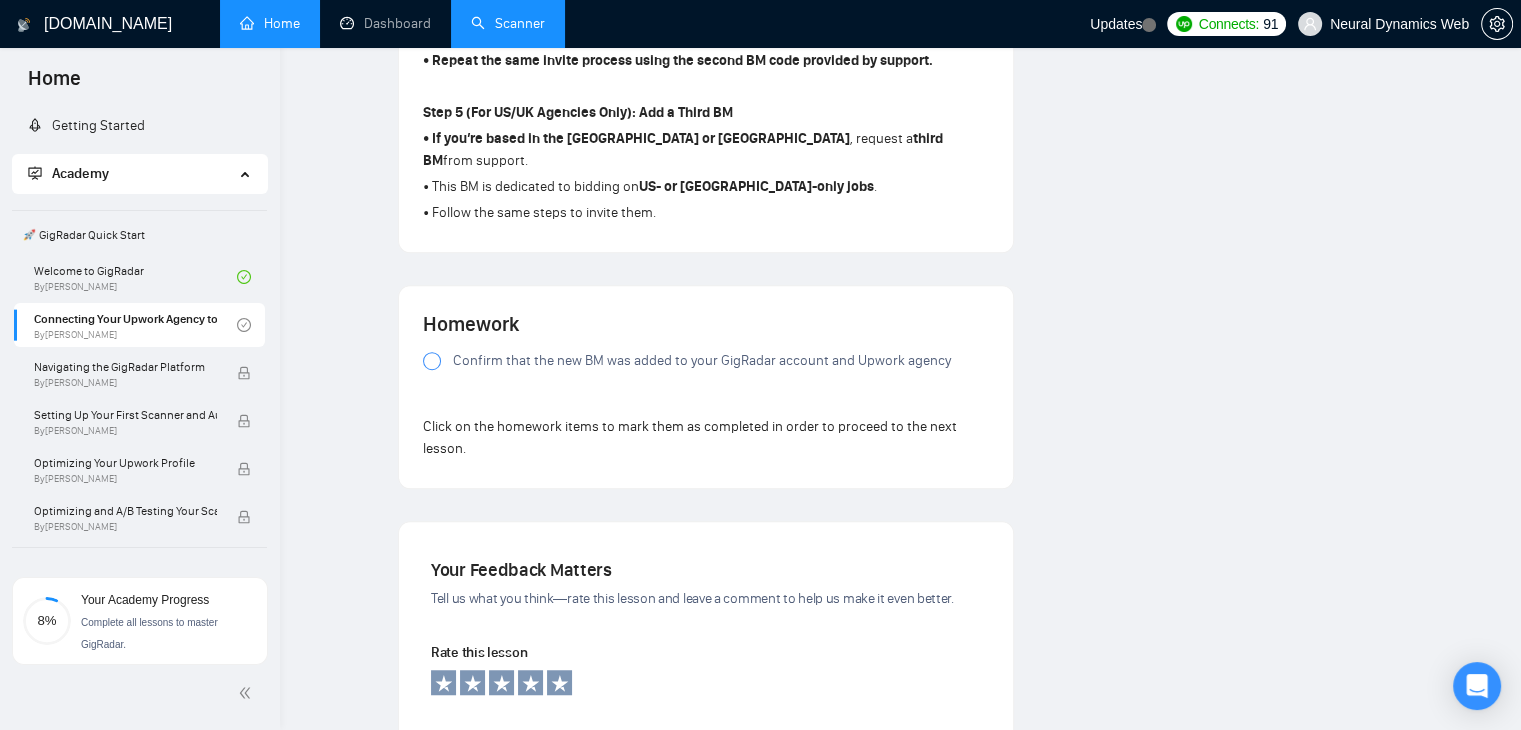 click on "Confirm that the new BM was added to your GigRadar account and Upwork agency" at bounding box center (702, 361) 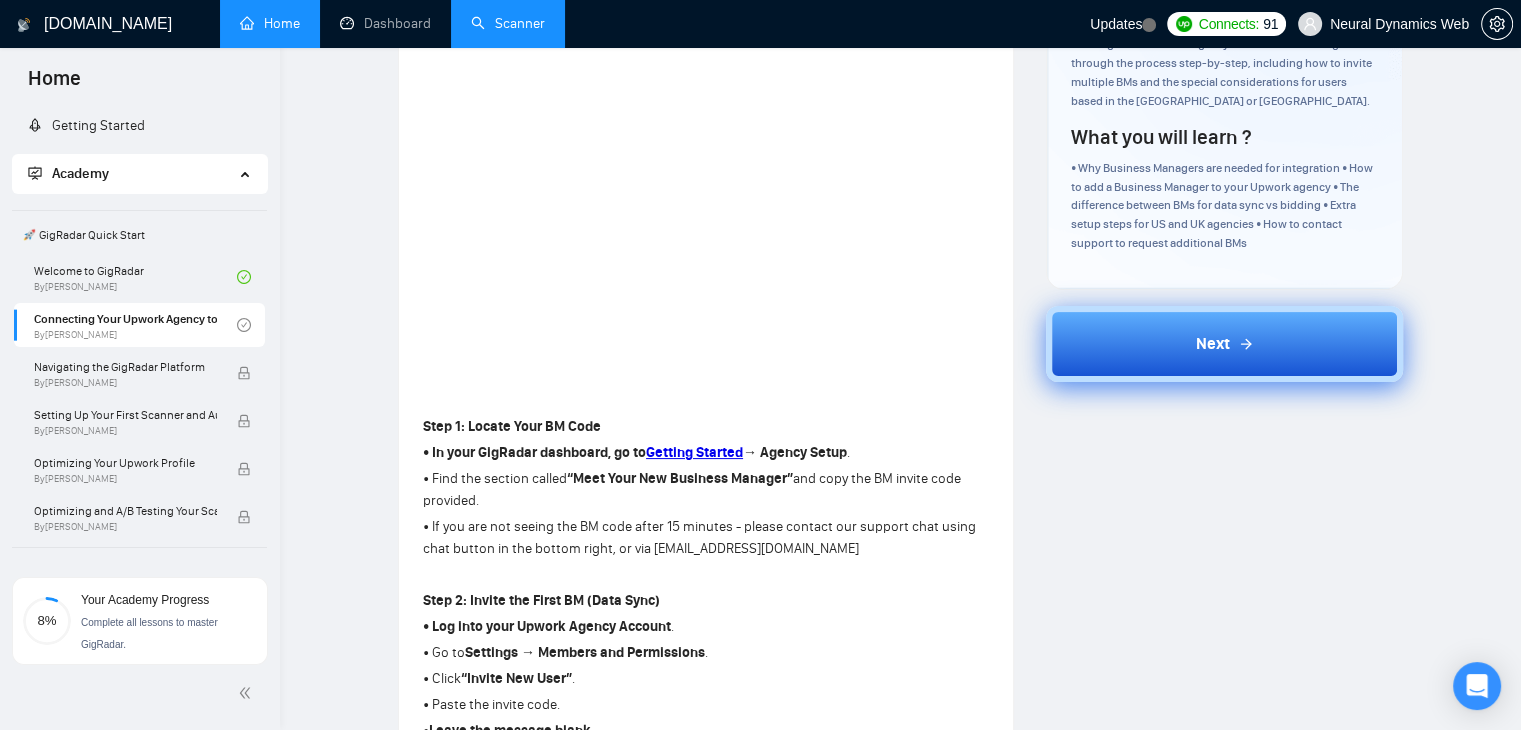 scroll, scrollTop: 300, scrollLeft: 0, axis: vertical 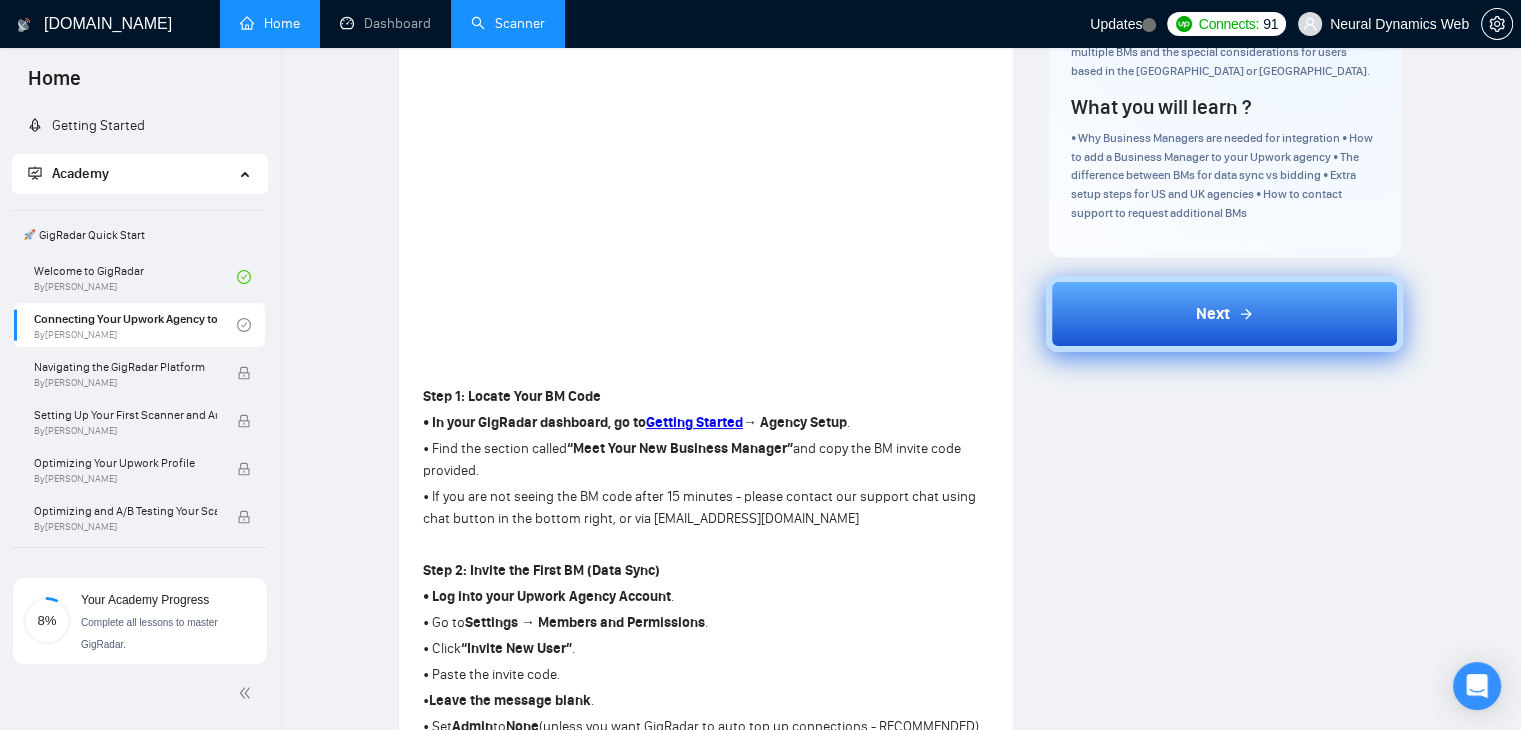 click on "Next" at bounding box center (1224, 314) 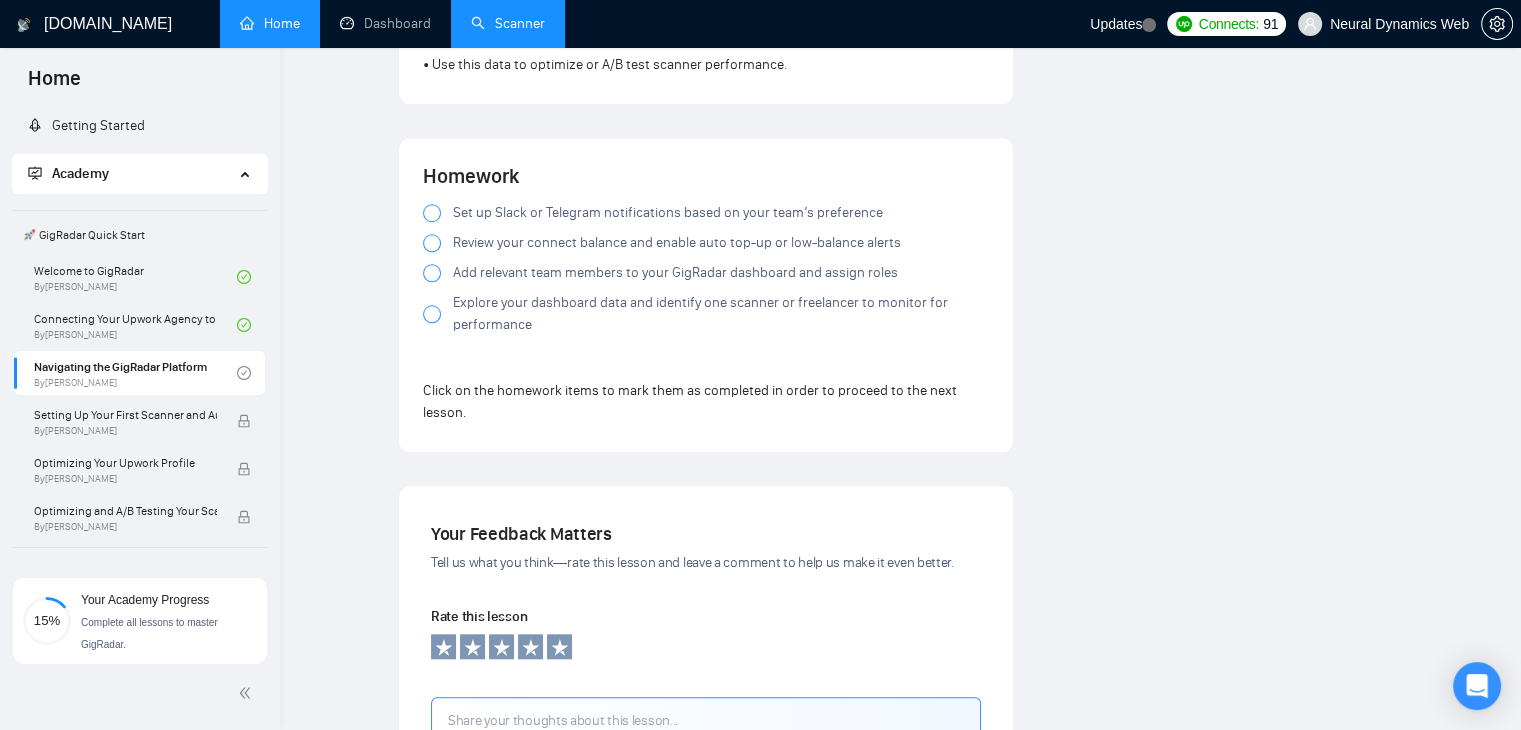 scroll, scrollTop: 1764, scrollLeft: 0, axis: vertical 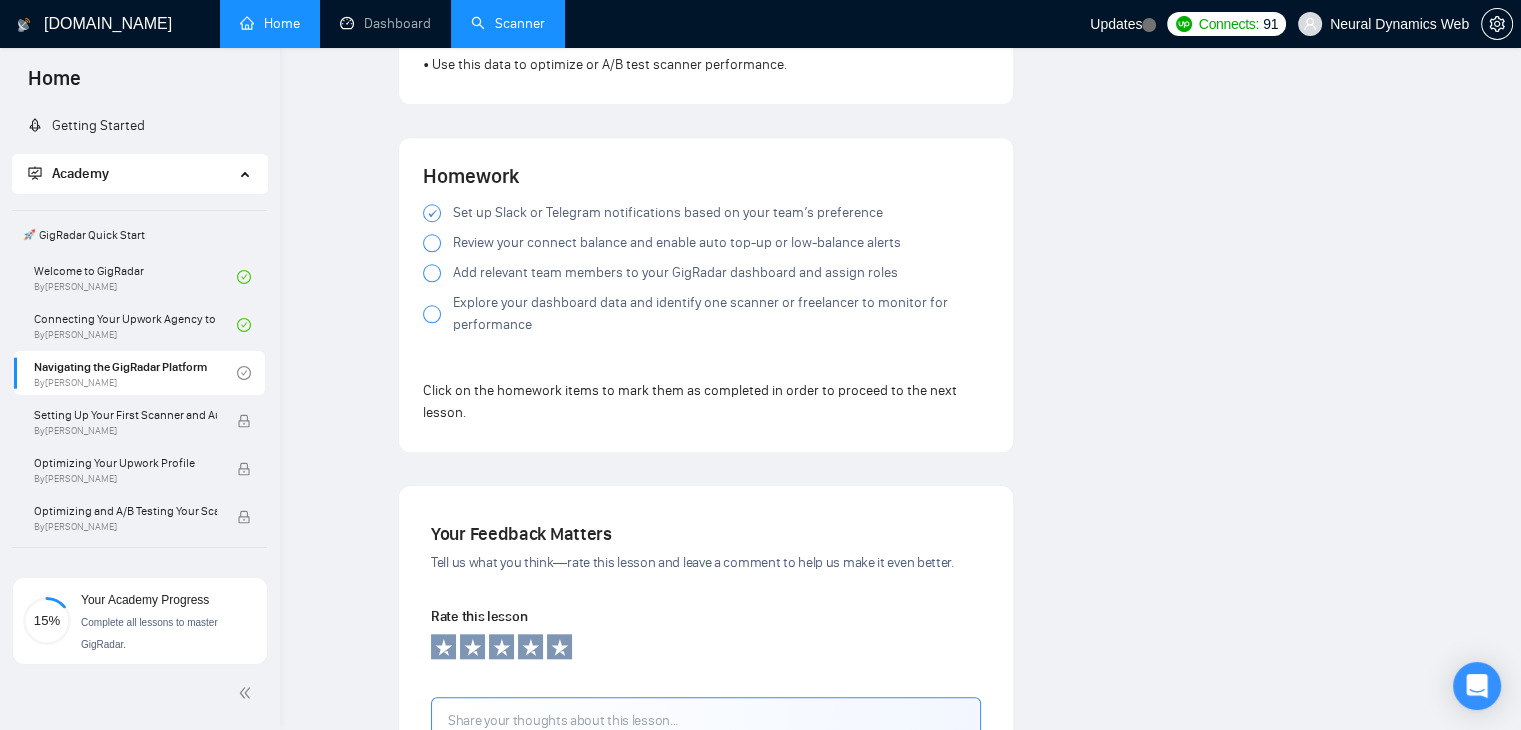 click on "Review your connect balance and enable auto top-up or low-balance alerts" at bounding box center (677, 243) 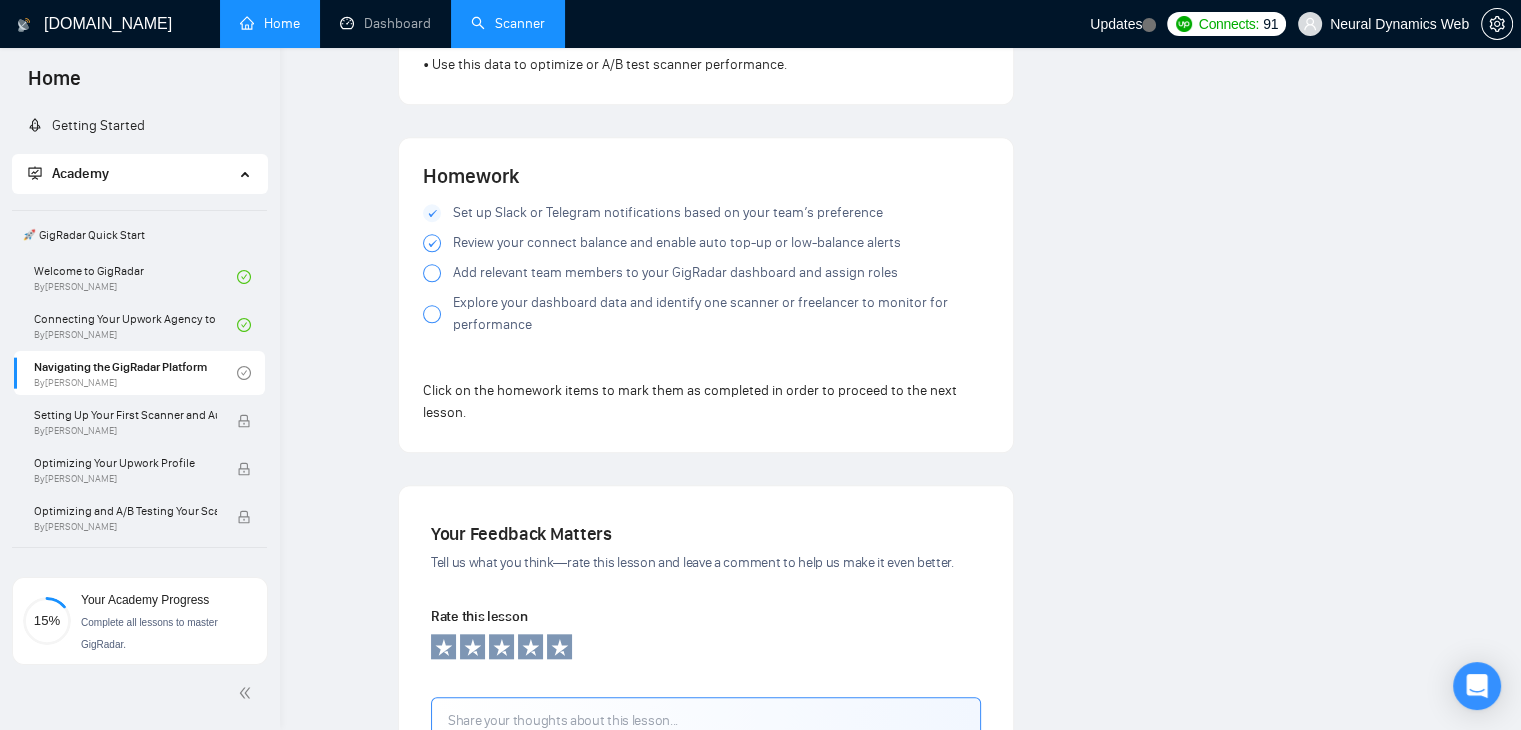 click on "Add relevant team members to your GigRadar dashboard and assign roles" at bounding box center [675, 273] 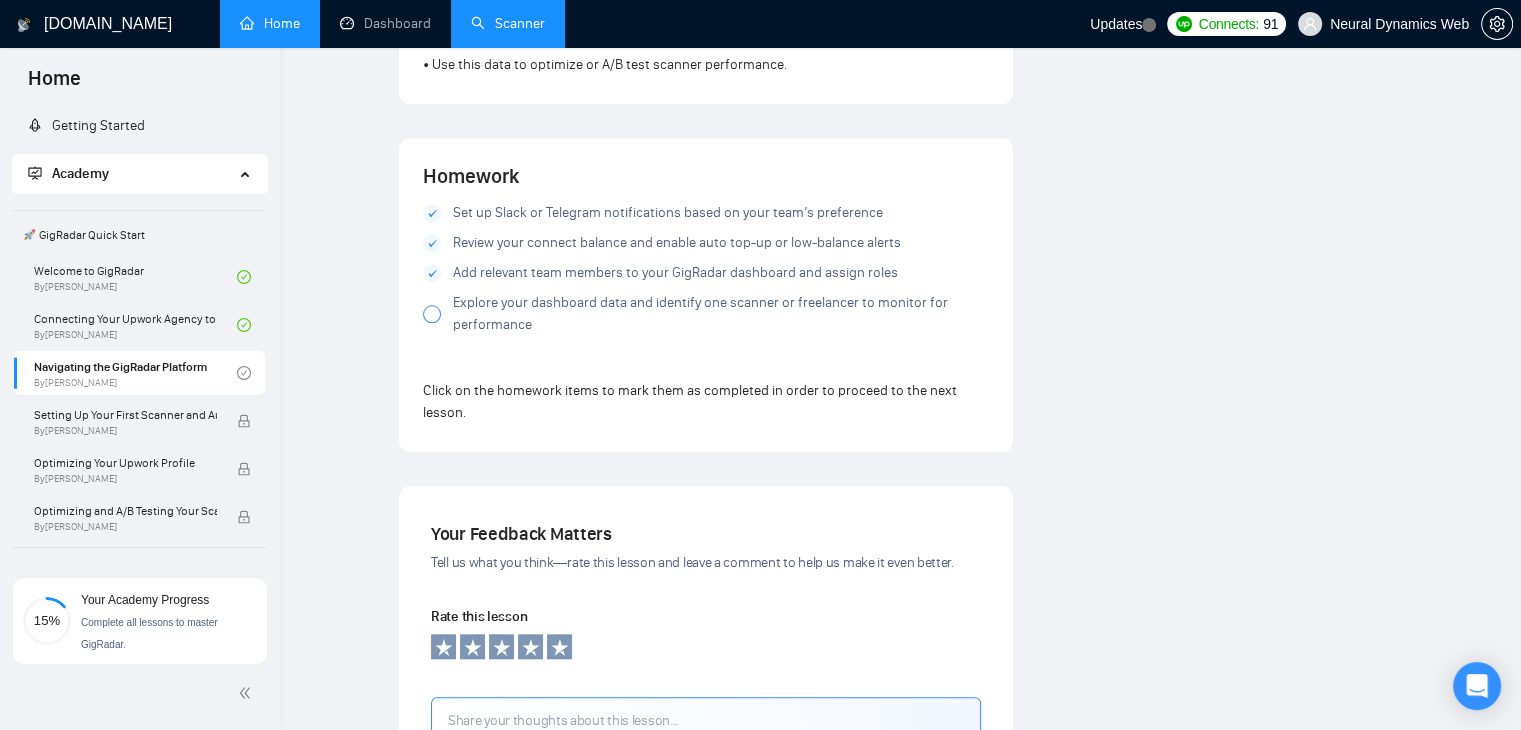 click on "Explore your dashboard data and identify one scanner or freelancer to monitor for performance" at bounding box center (721, 314) 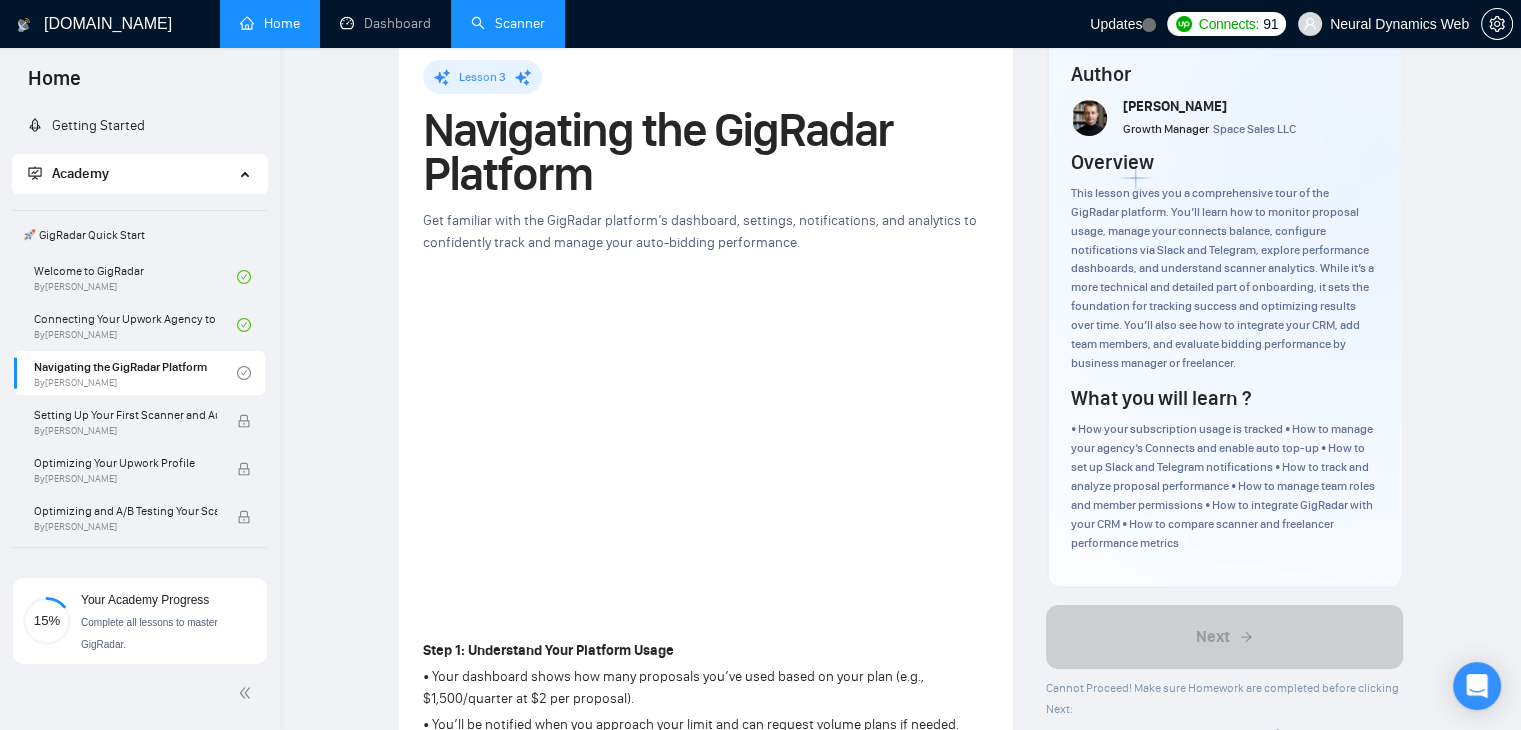 scroll, scrollTop: 0, scrollLeft: 0, axis: both 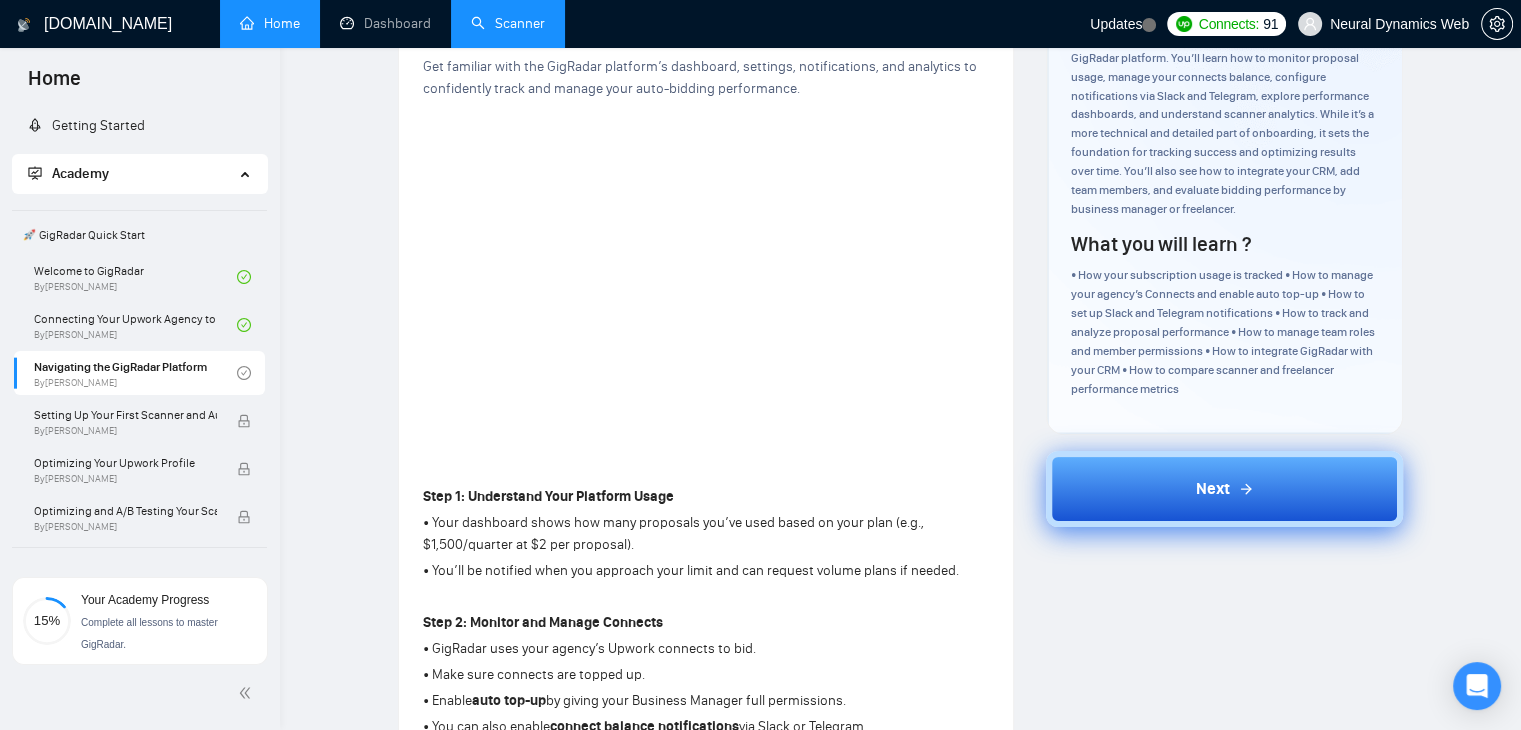 click on "Next" at bounding box center (1224, 489) 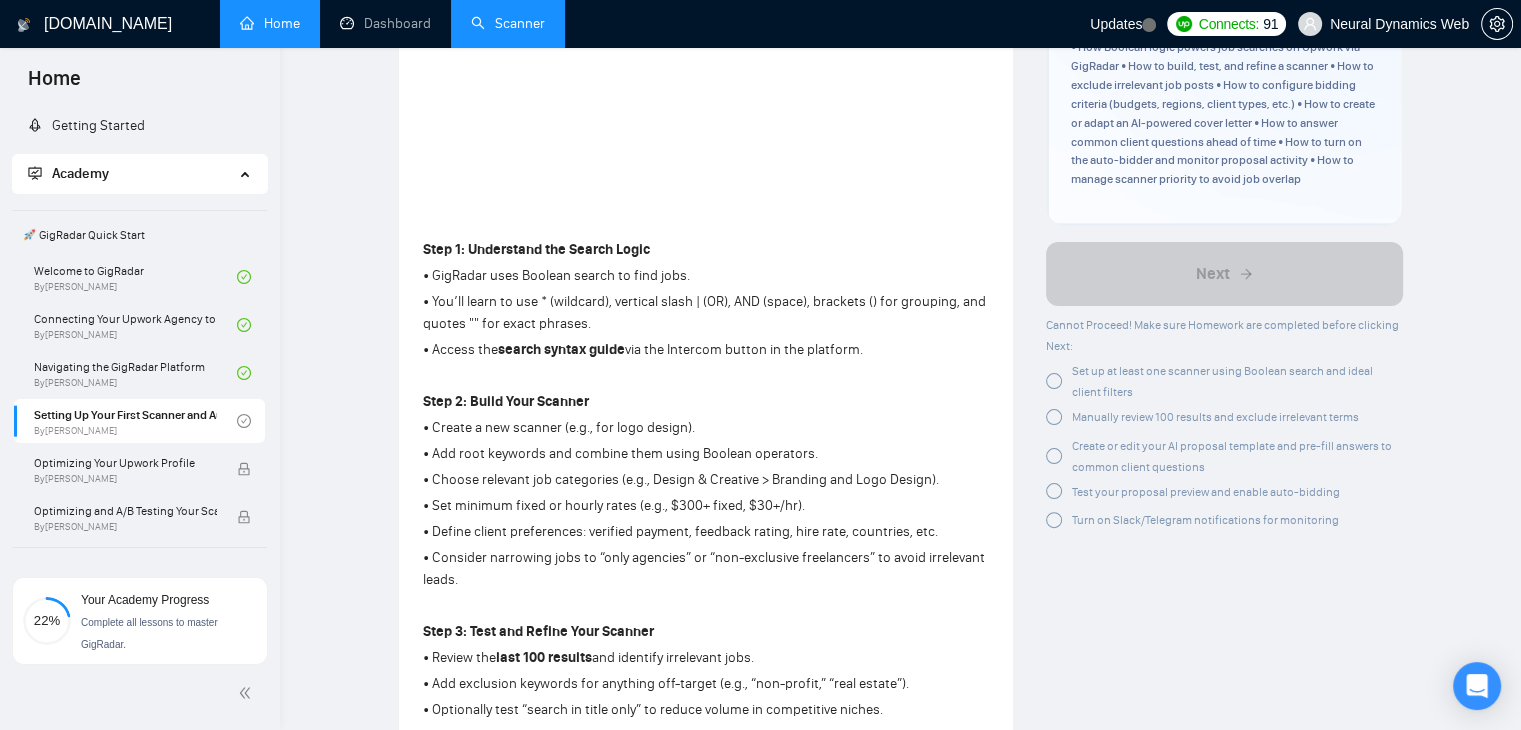 scroll, scrollTop: 500, scrollLeft: 0, axis: vertical 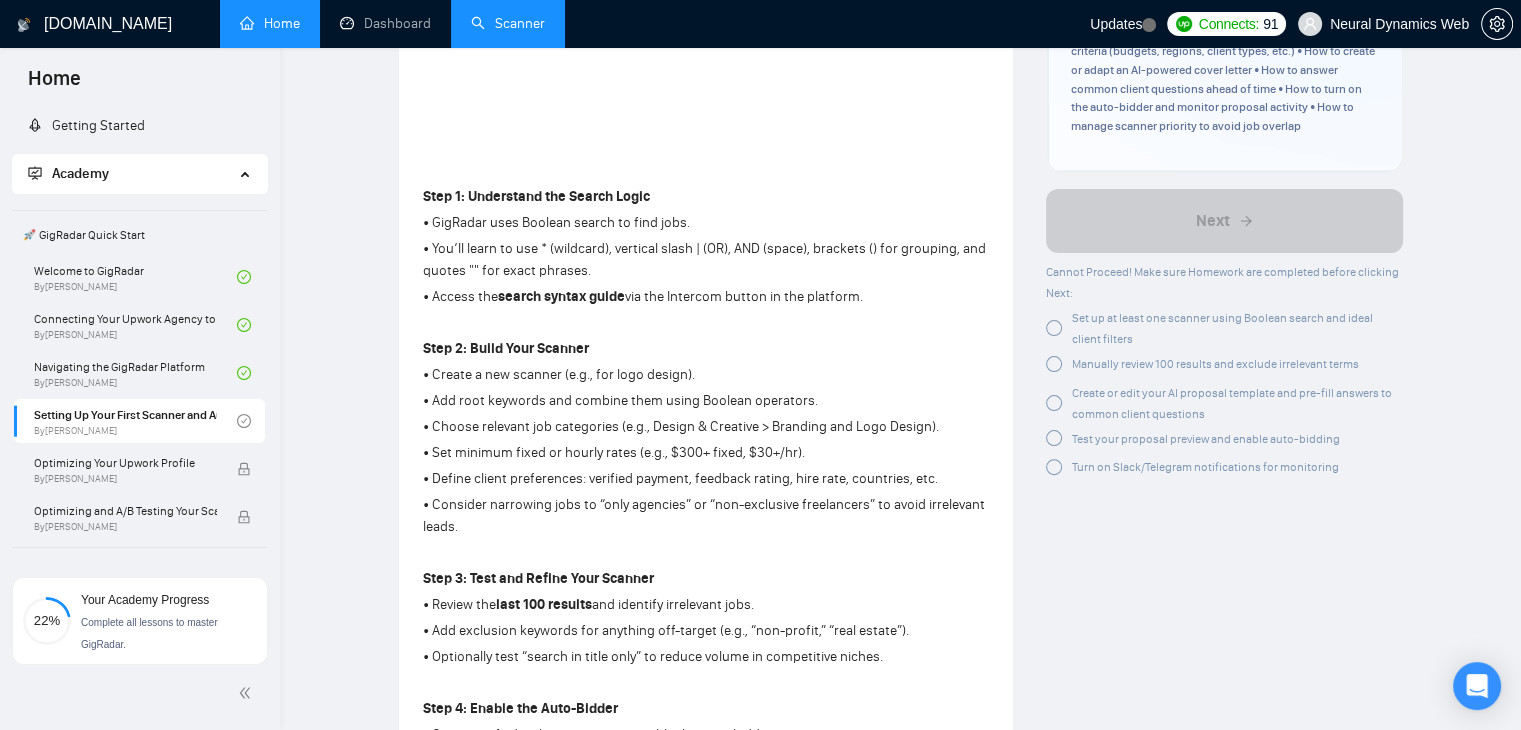click on "search syntax guide" at bounding box center [561, 296] 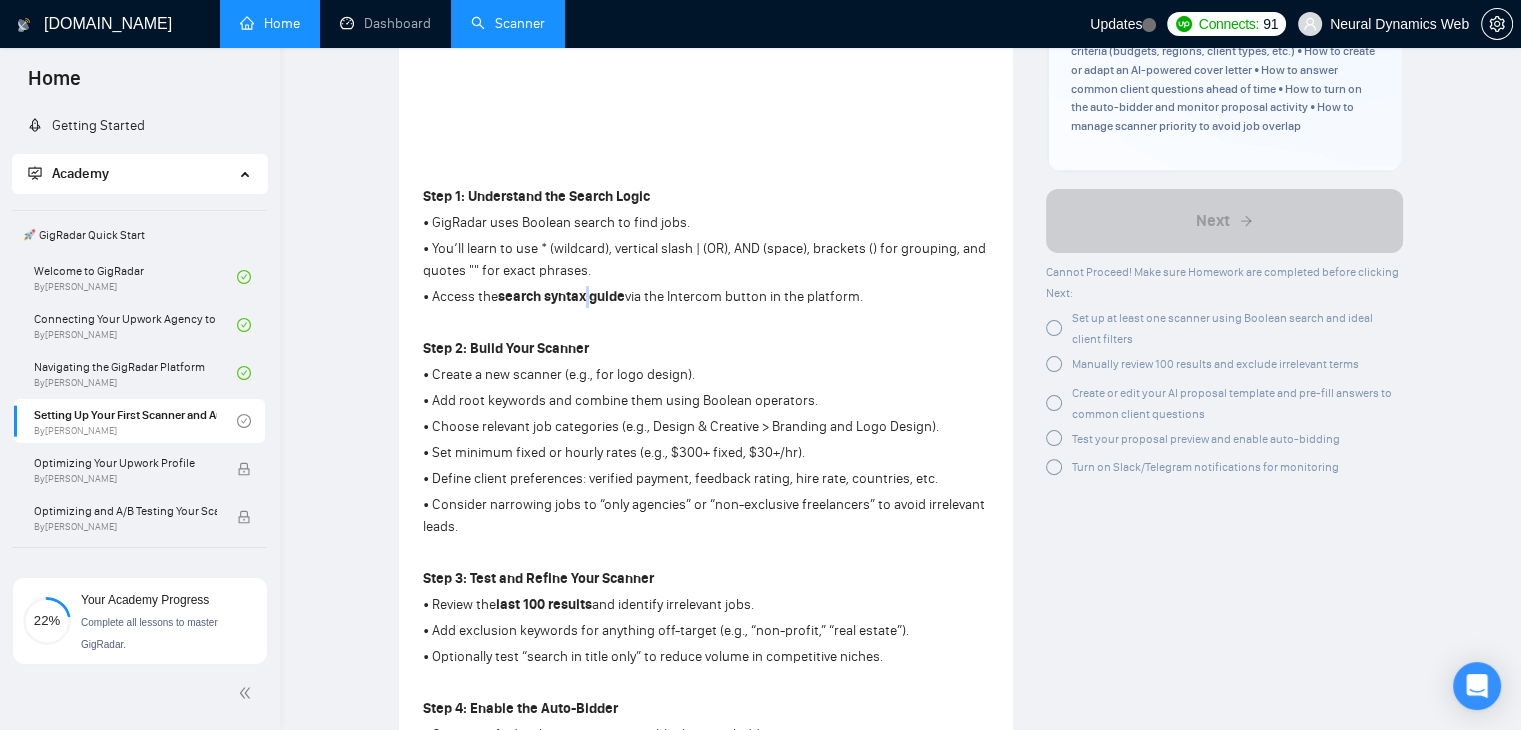 click on "search syntax guide" at bounding box center [561, 296] 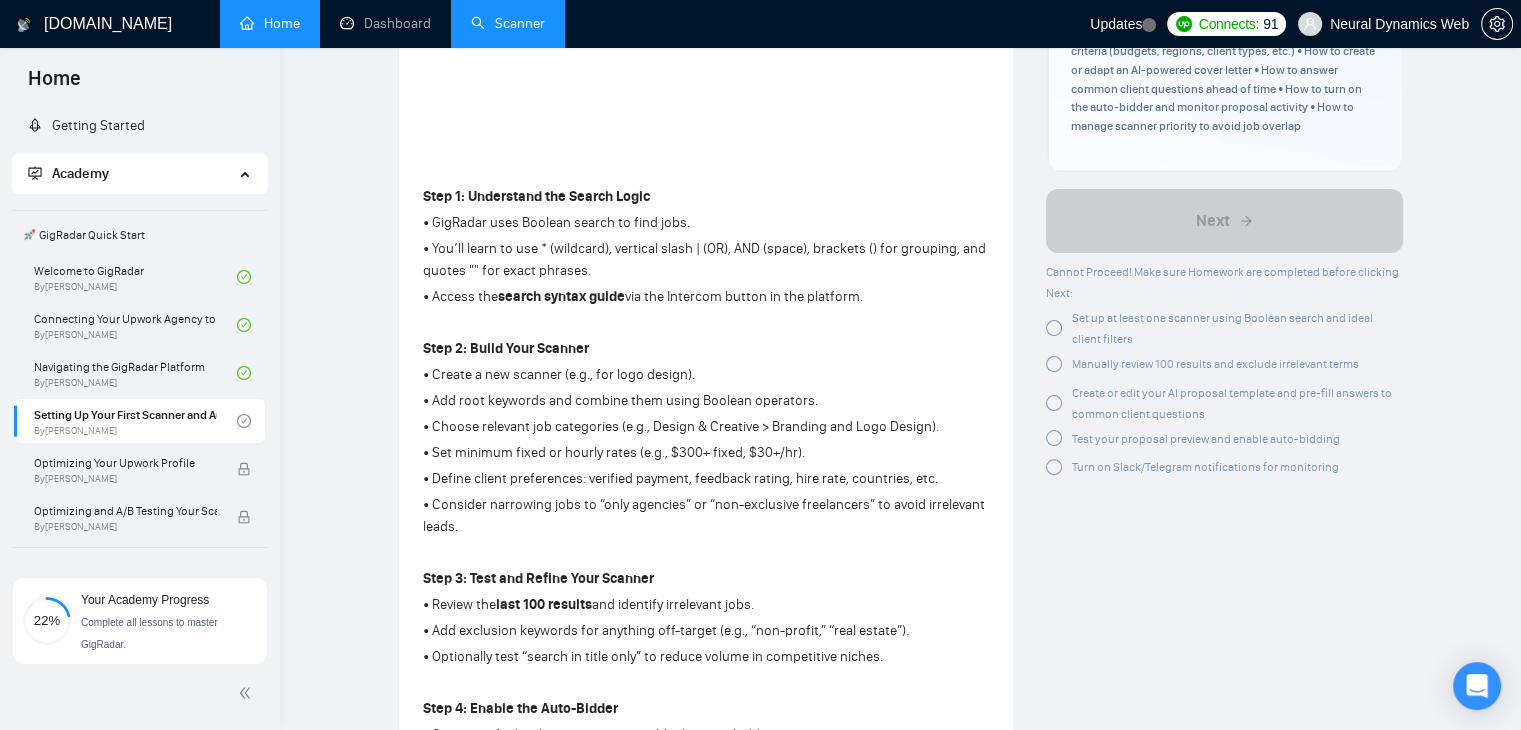 click on "search syntax guide" at bounding box center (561, 296) 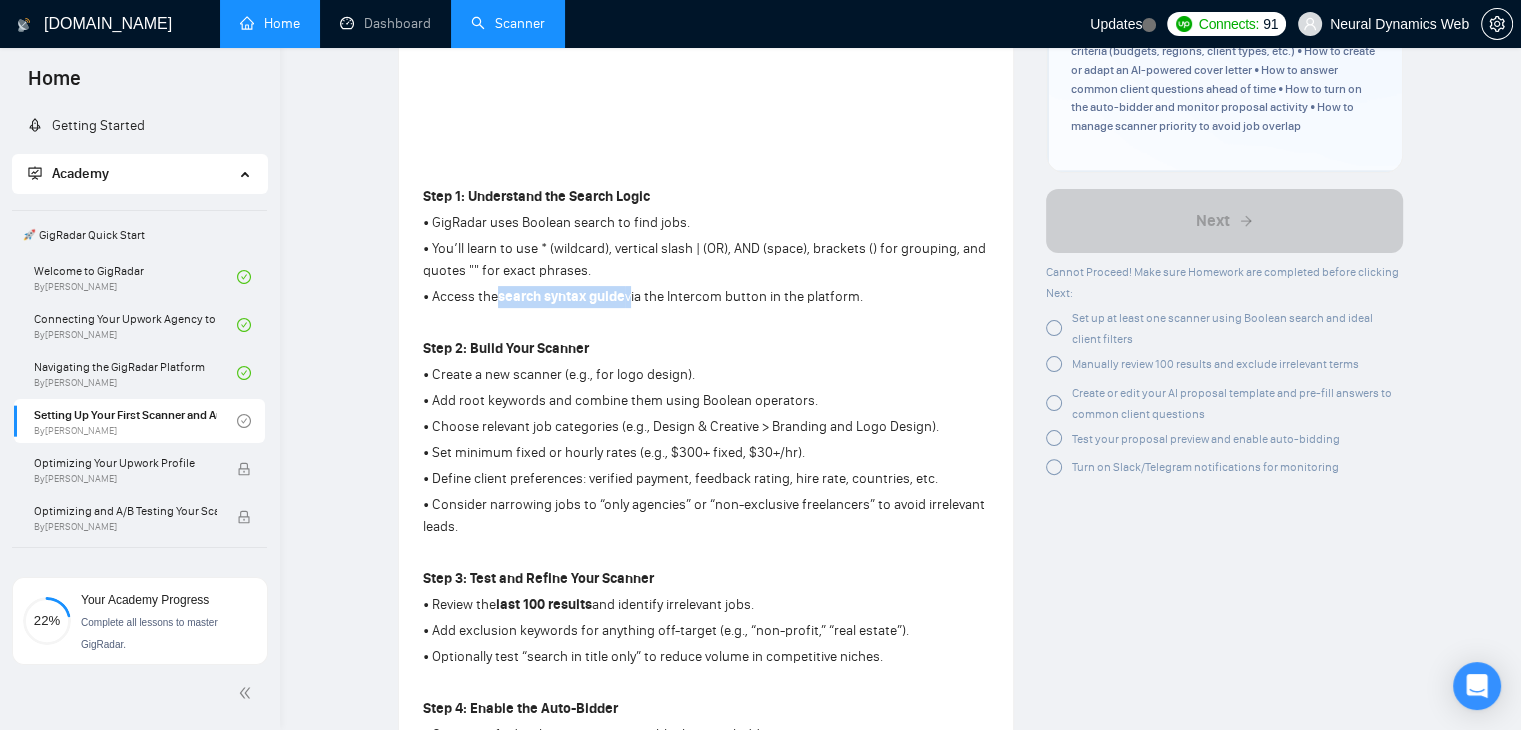 drag, startPoint x: 631, startPoint y: 297, endPoint x: 503, endPoint y: 299, distance: 128.01562 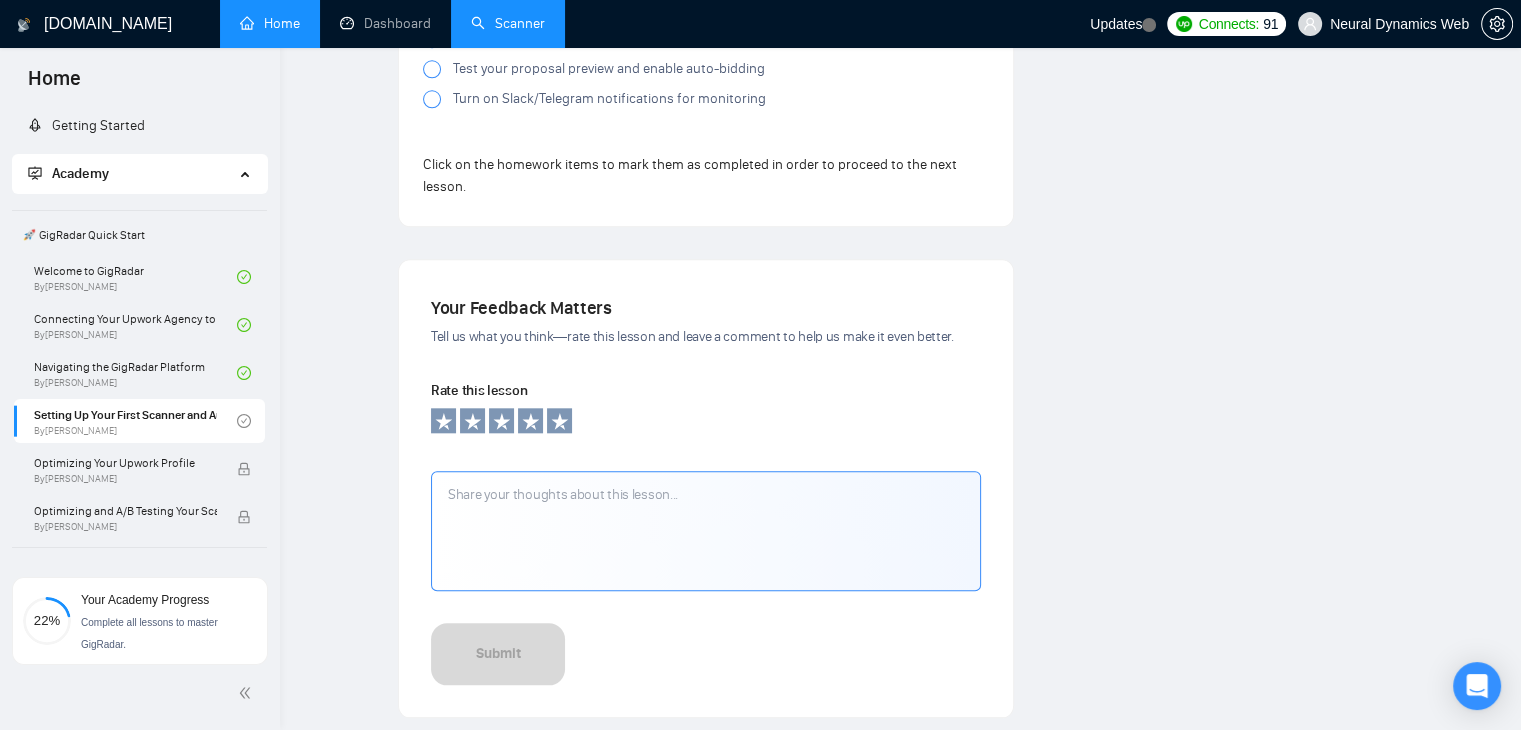 scroll, scrollTop: 2164, scrollLeft: 0, axis: vertical 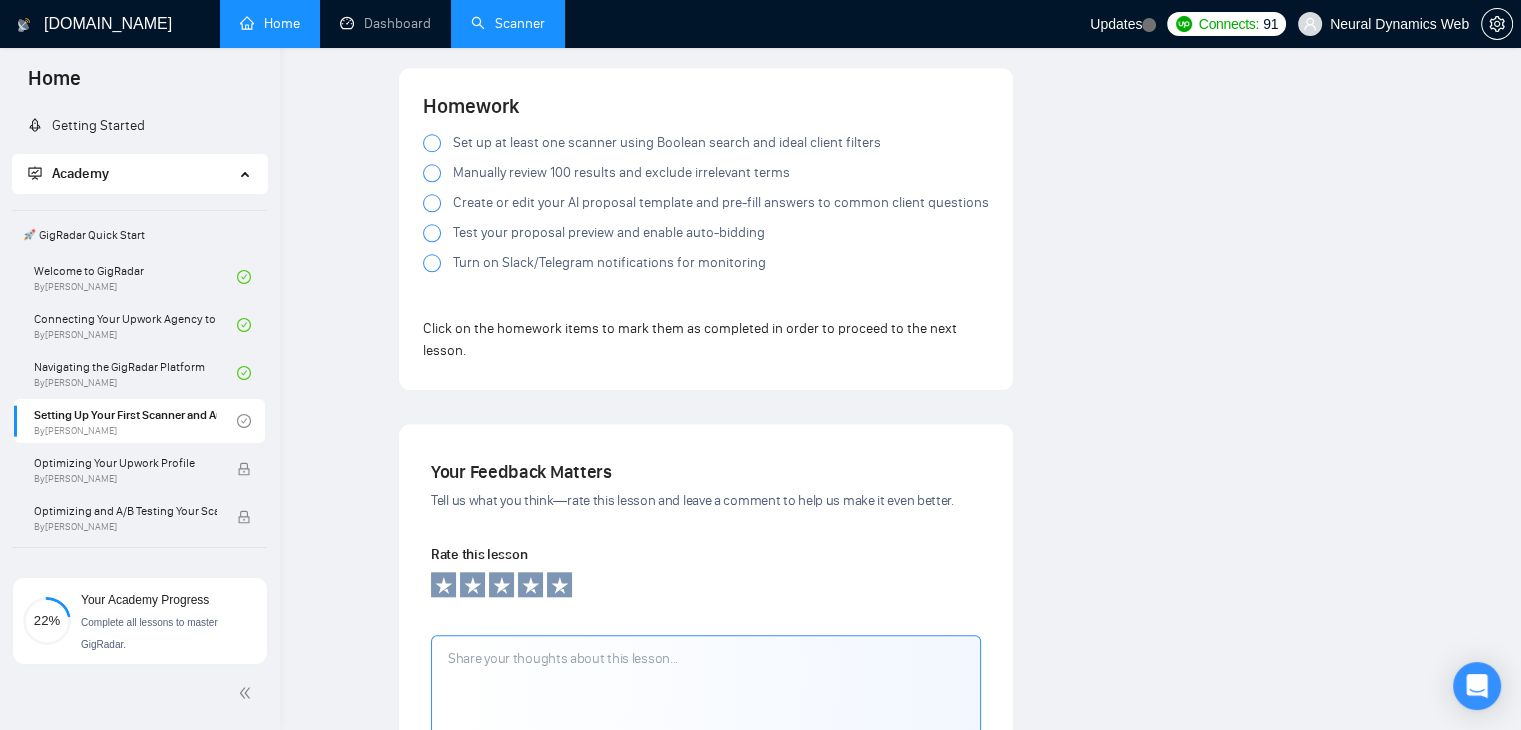 click on "Set up at least one scanner using Boolean search and ideal client filters" at bounding box center [667, 143] 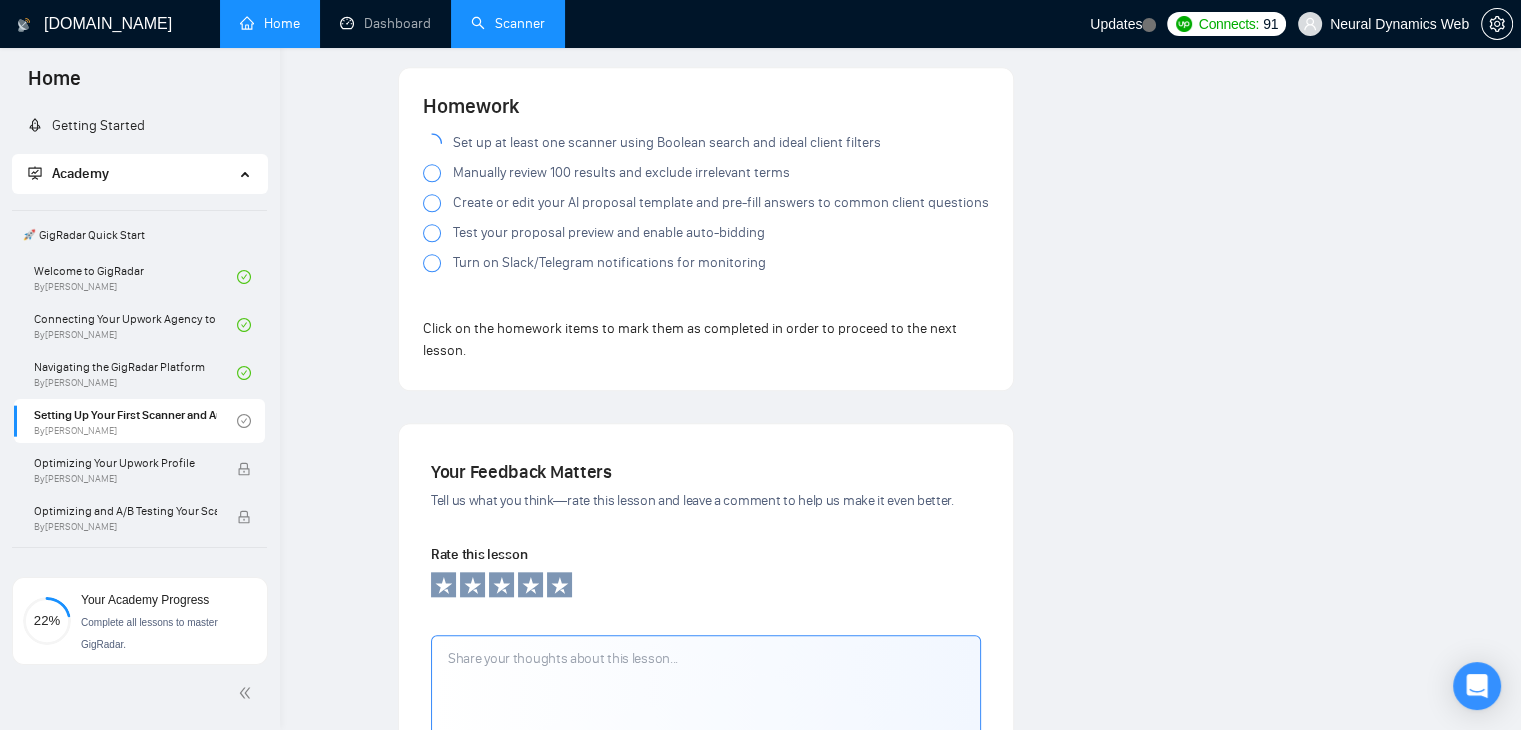 click on "Manually review 100 results and exclude irrelevant terms" at bounding box center (621, 173) 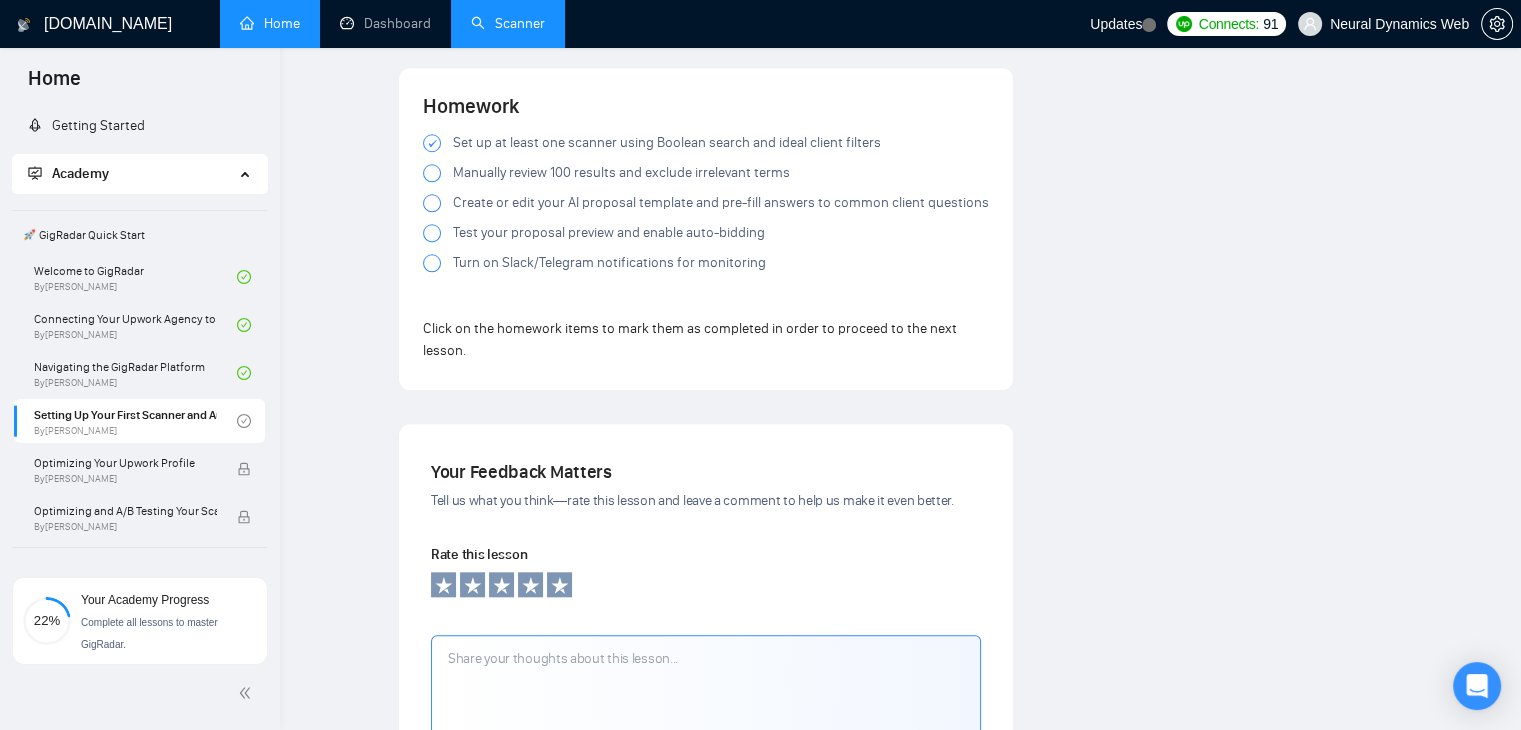 click on "Test your proposal preview and enable auto-bidding" at bounding box center (609, 233) 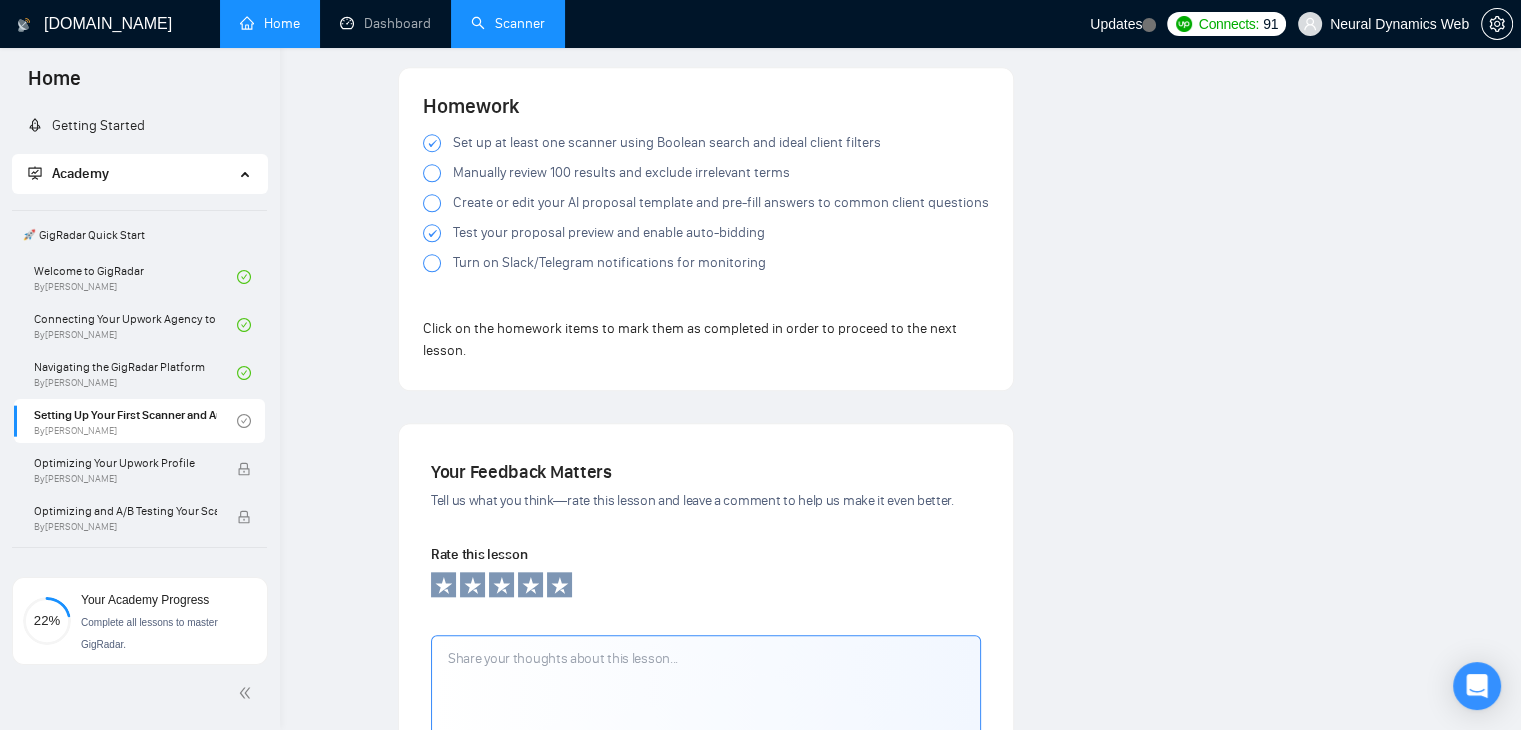 click on "Turn on Slack/Telegram notifications for monitoring" at bounding box center (609, 263) 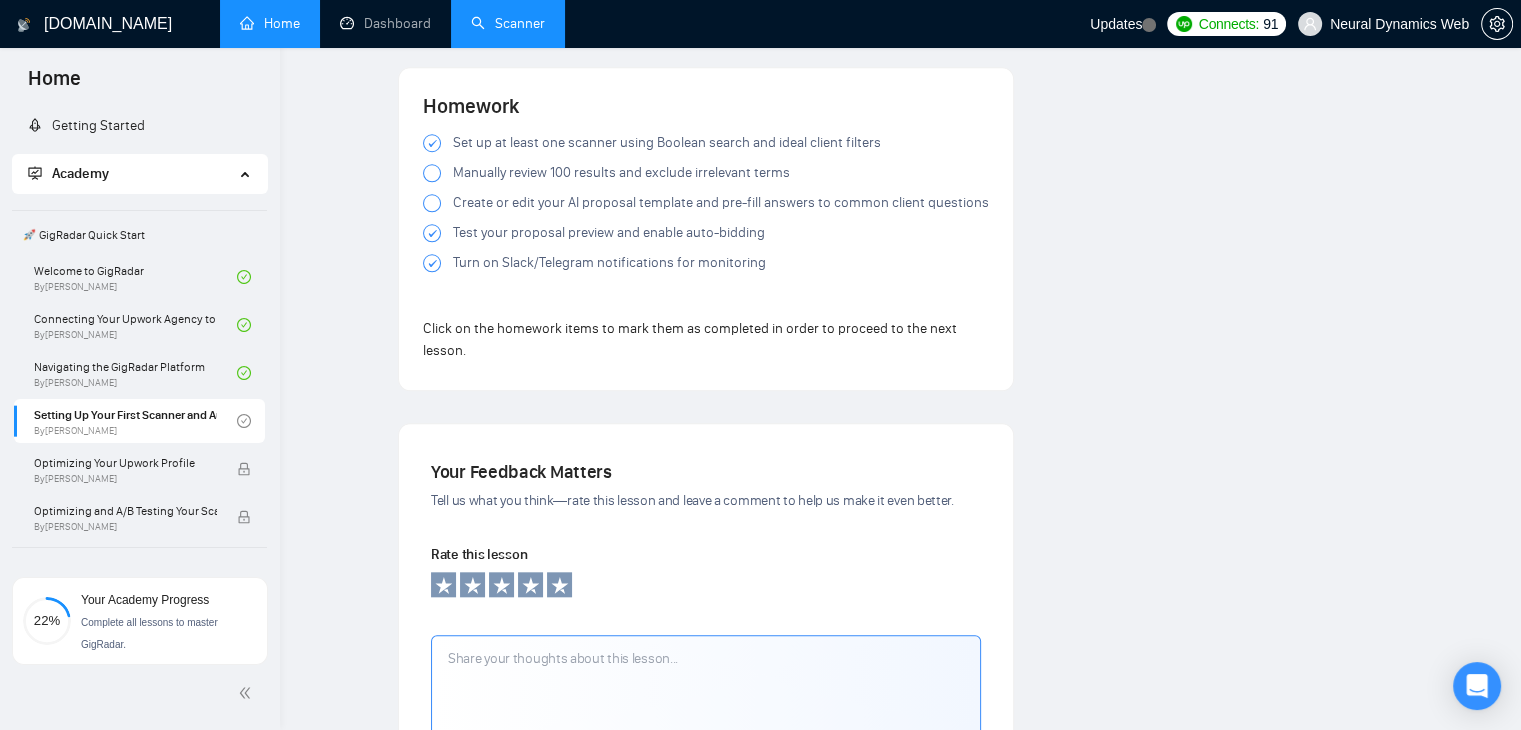 click on "Create or edit your AI proposal template and pre-fill answers to common client questions" at bounding box center (721, 203) 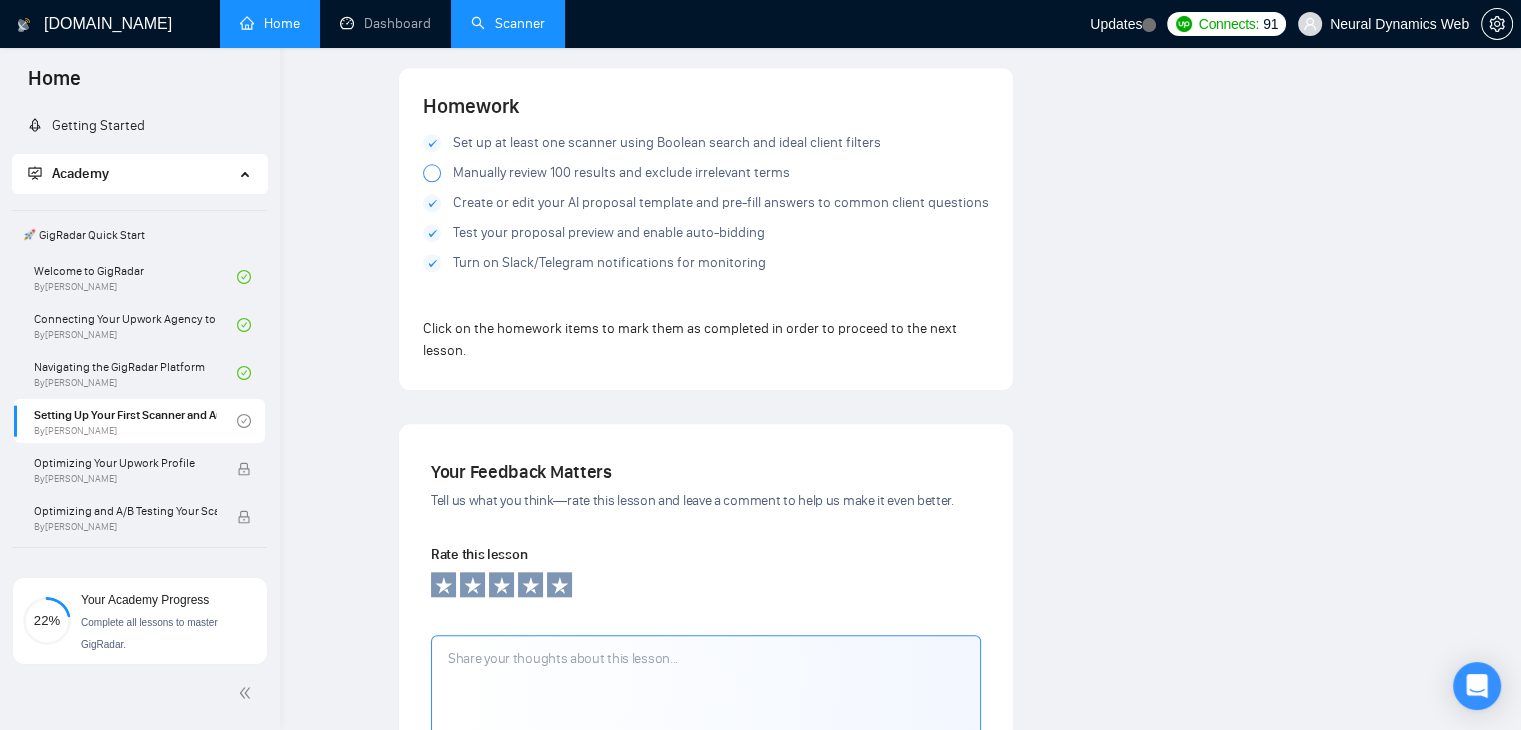 click at bounding box center [432, 173] 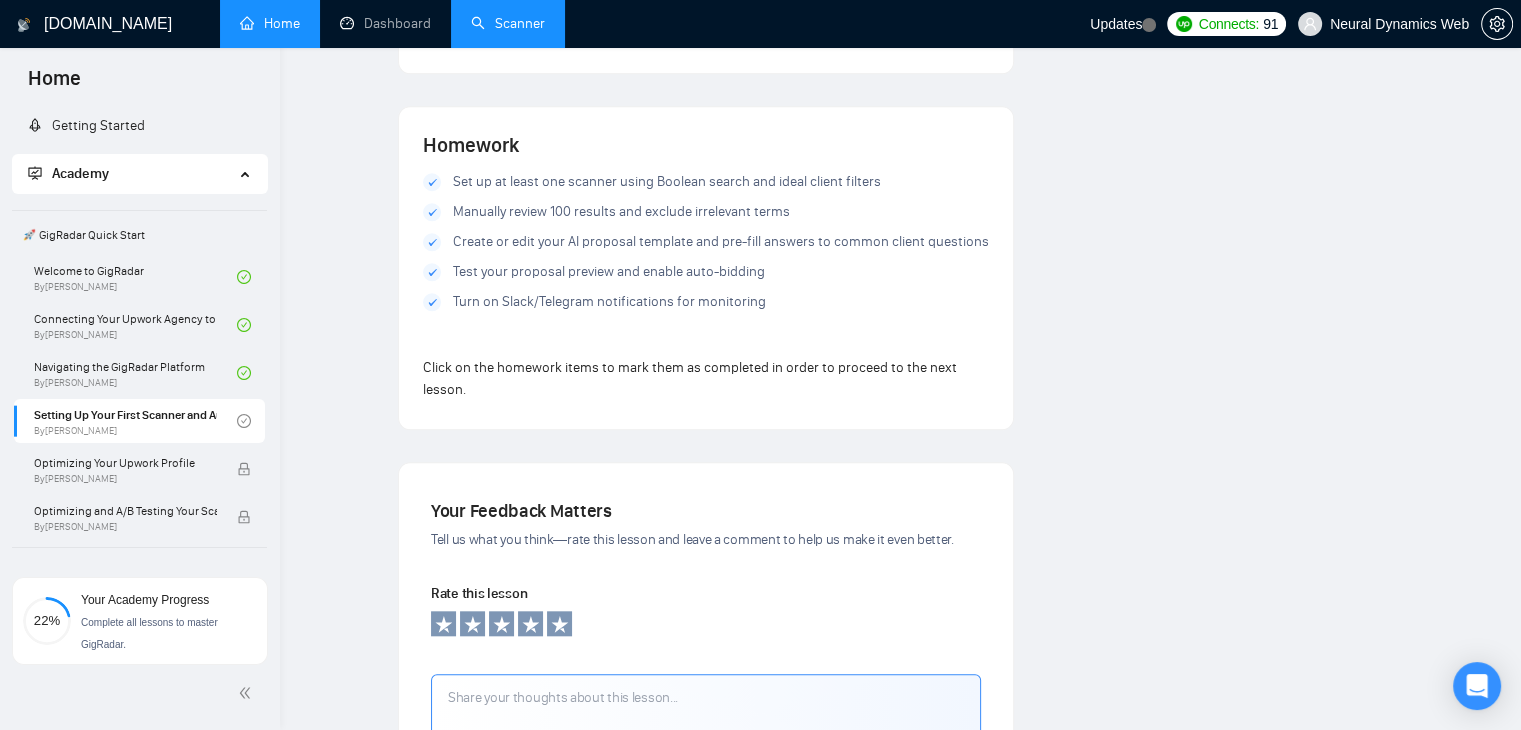 scroll, scrollTop: 2164, scrollLeft: 0, axis: vertical 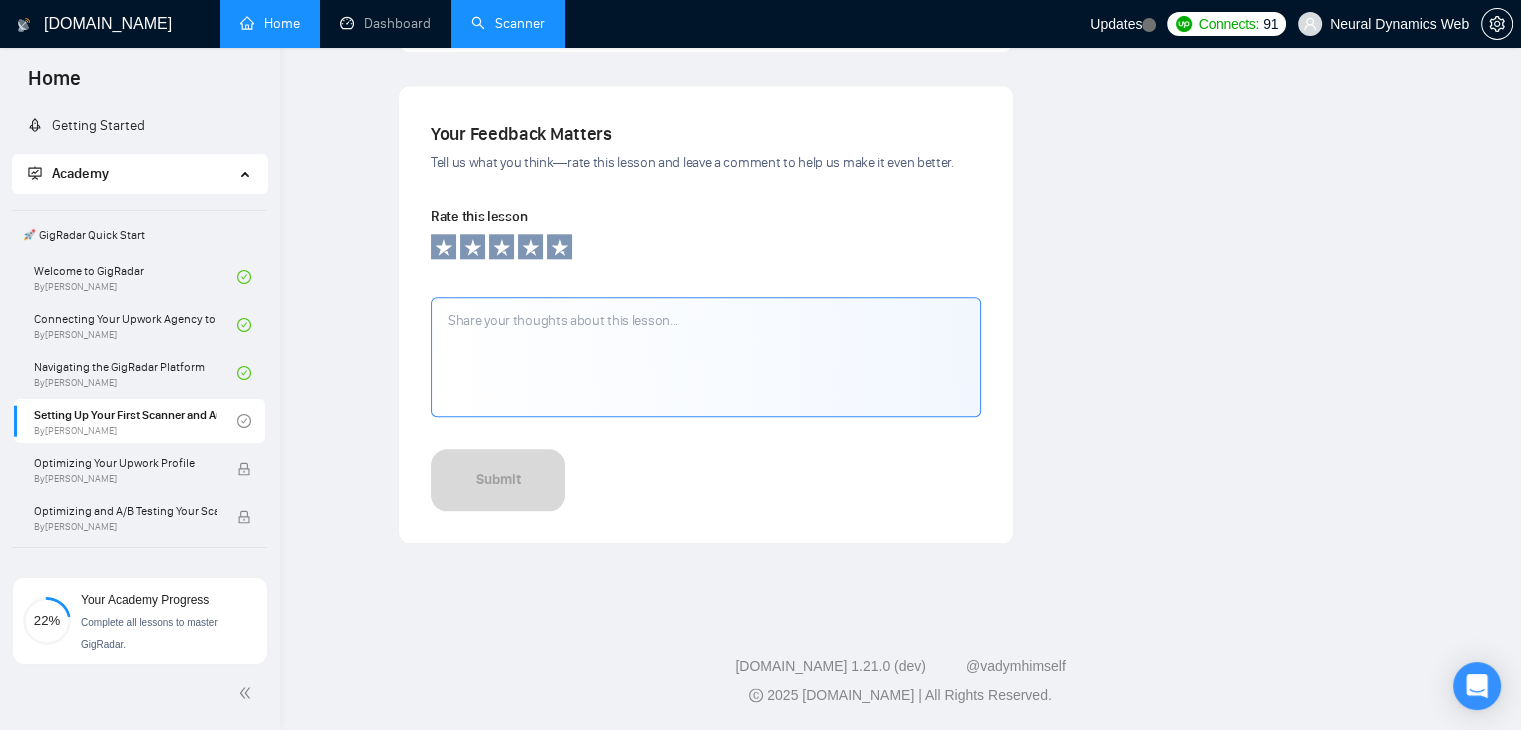 click at bounding box center [706, 357] 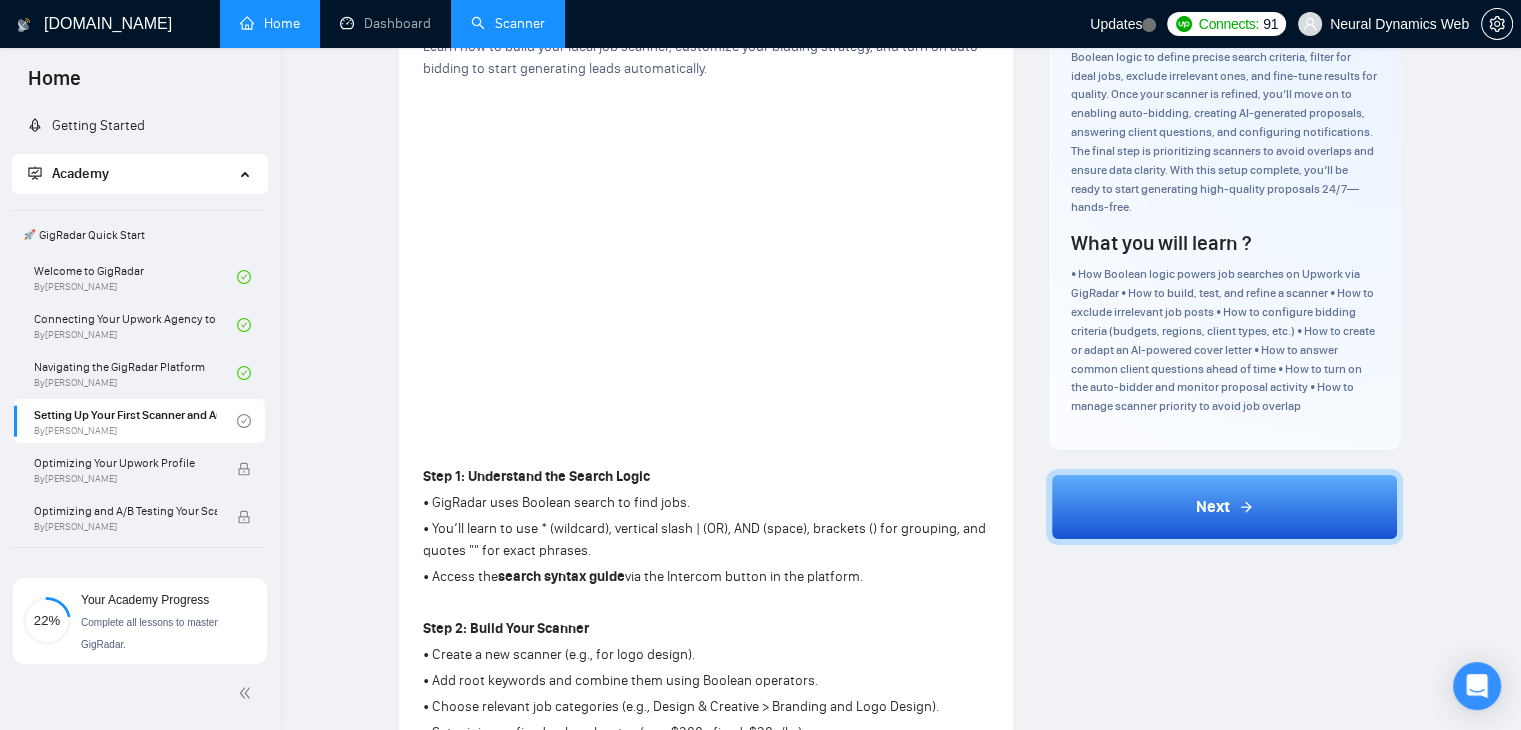 scroll, scrollTop: 164, scrollLeft: 0, axis: vertical 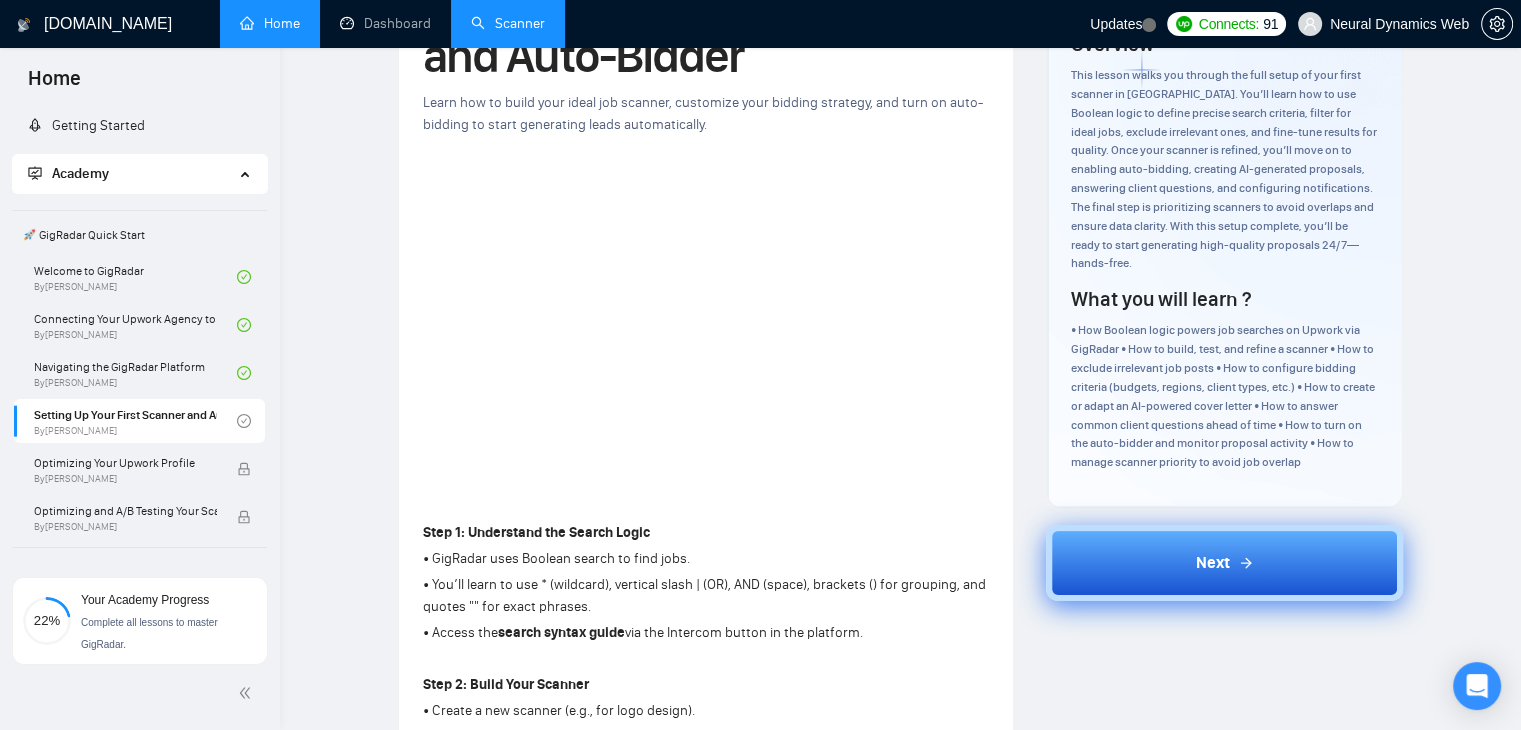 click on "Next" at bounding box center (1224, 563) 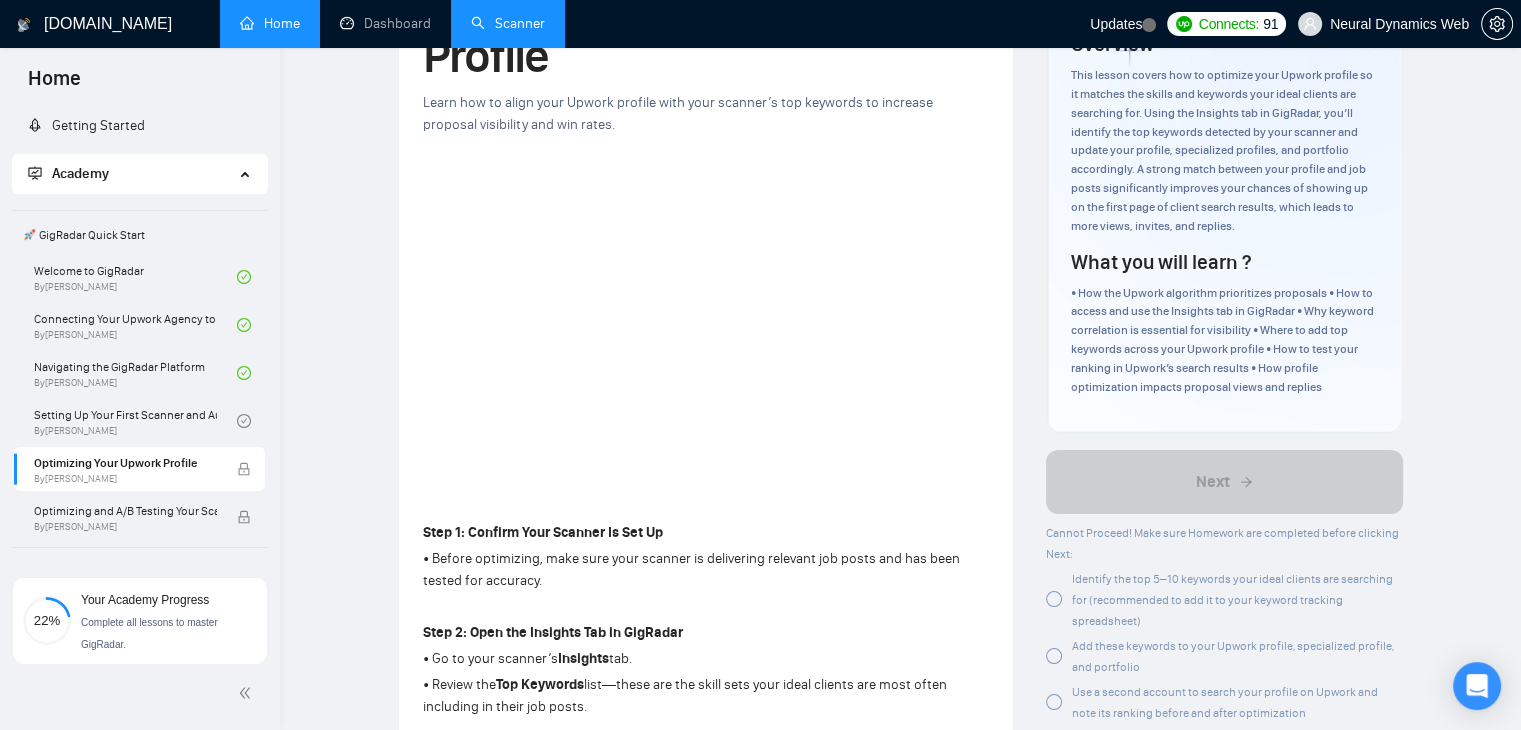 click on "[DOMAIN_NAME]" at bounding box center [108, 24] 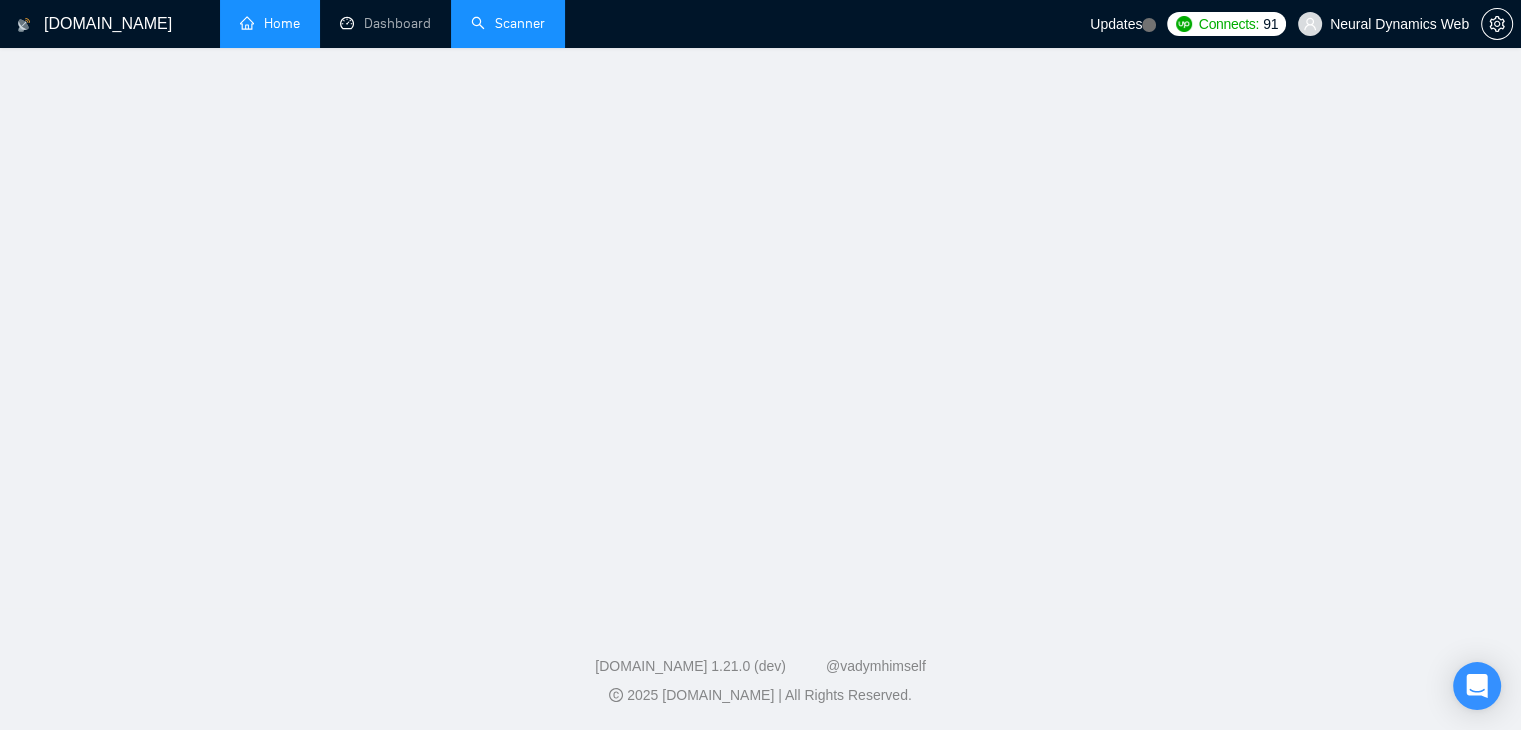 scroll, scrollTop: 0, scrollLeft: 0, axis: both 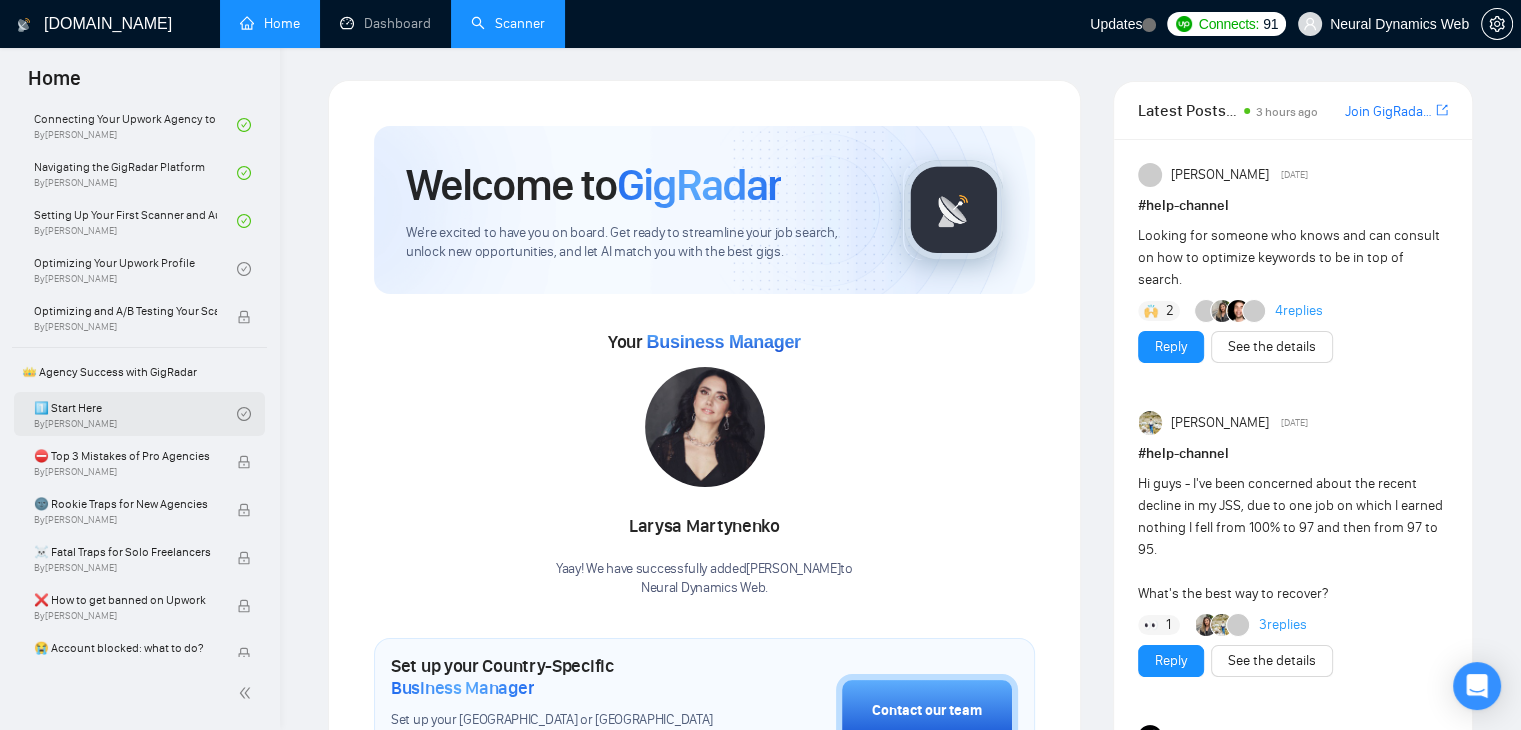 click on "1️⃣ Start Here By  Vadym Ovcharenko" at bounding box center [135, 414] 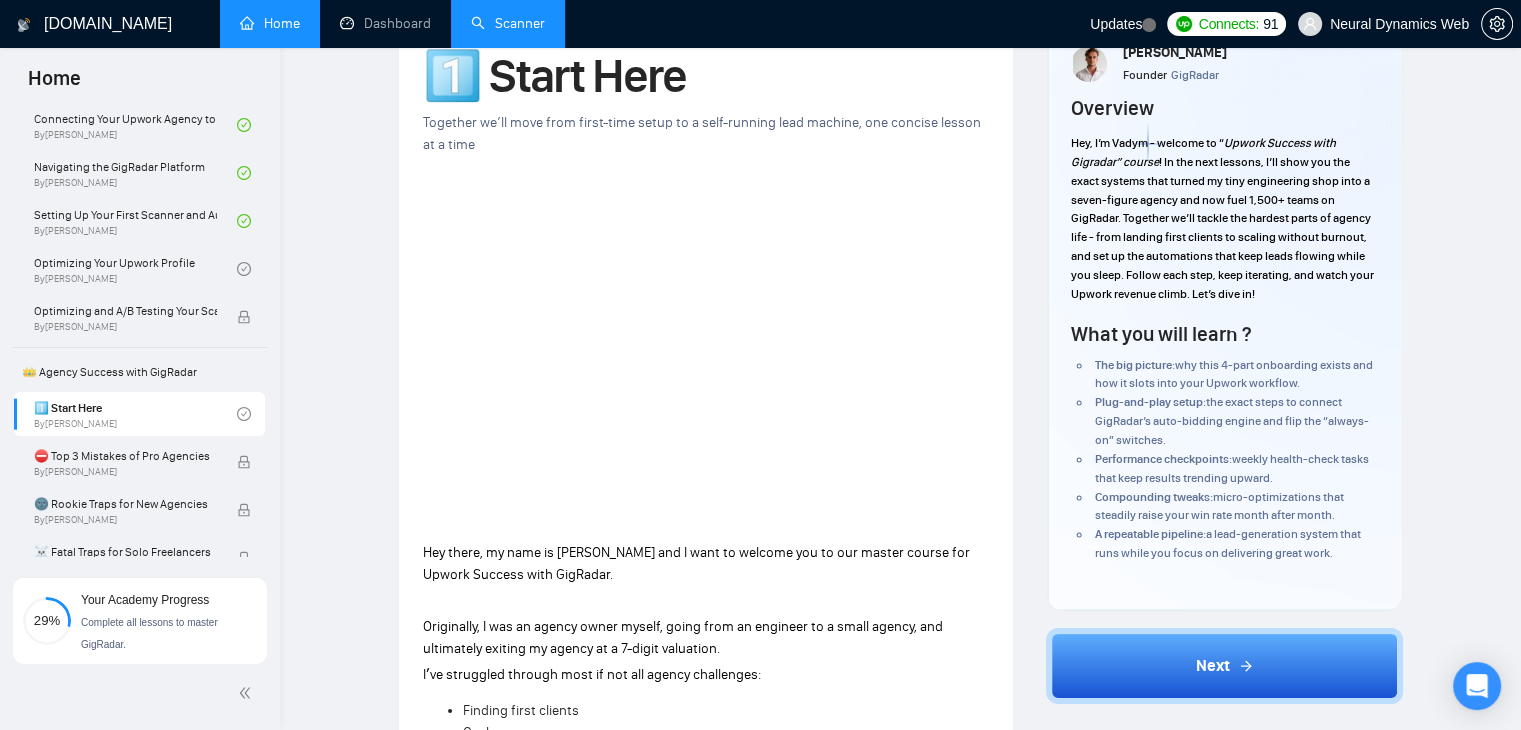 scroll, scrollTop: 0, scrollLeft: 0, axis: both 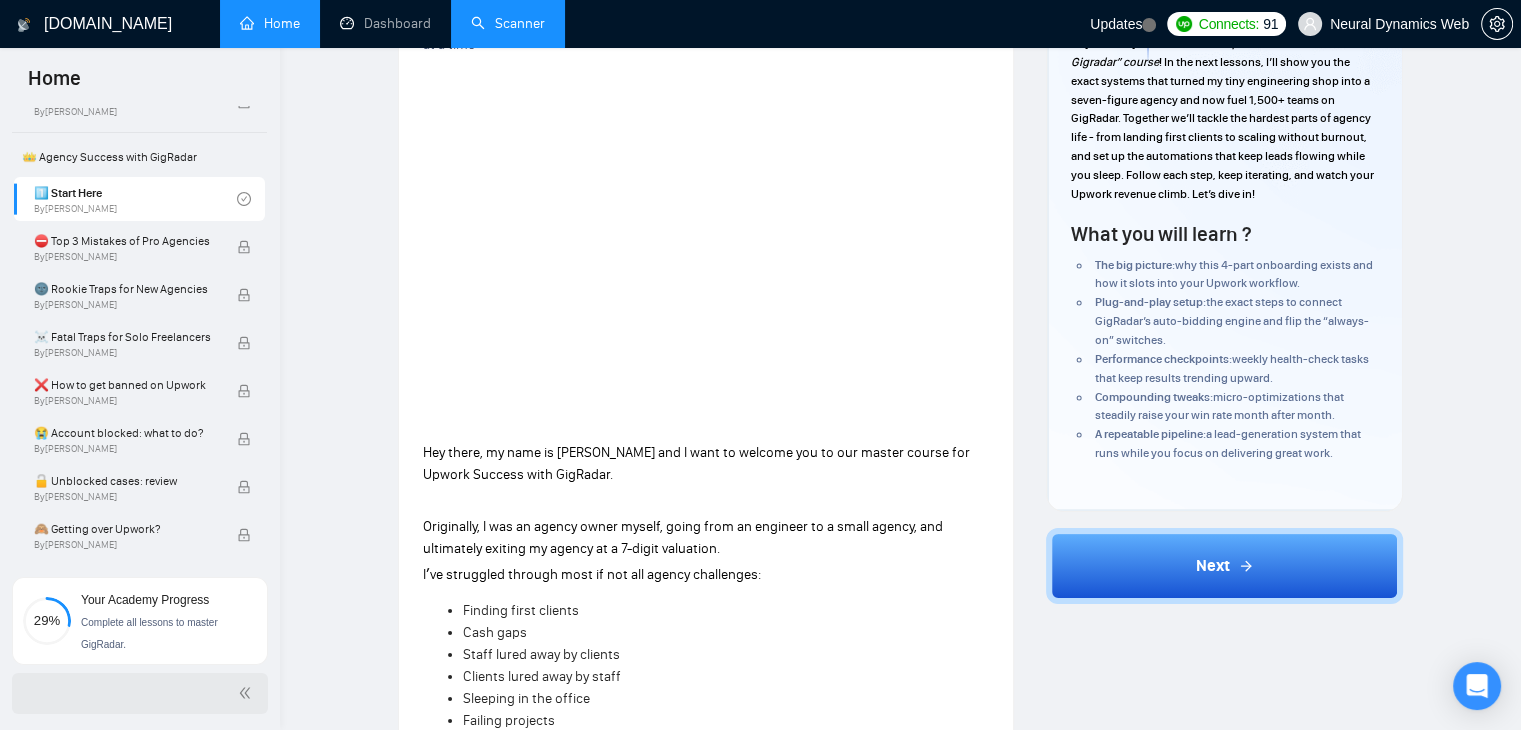 click 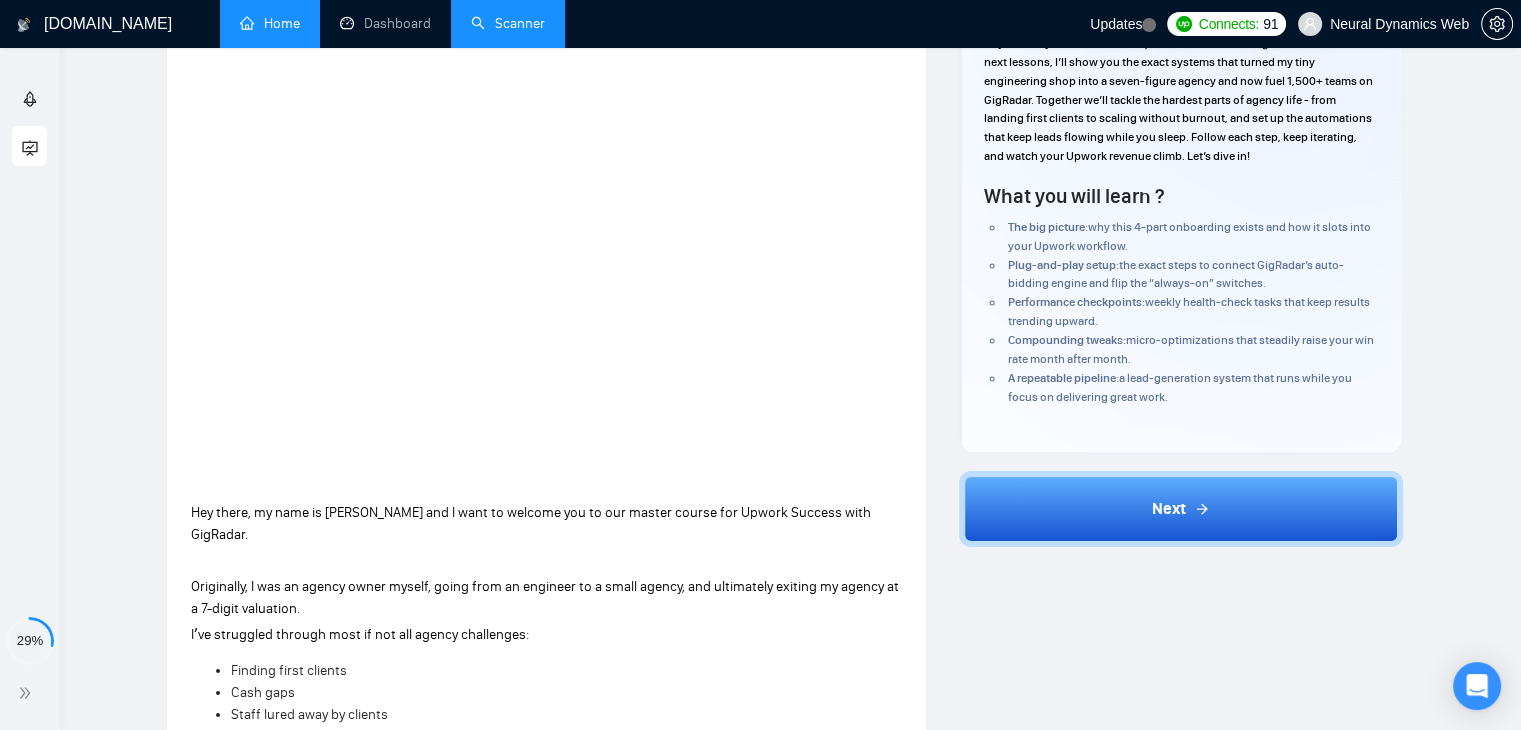 scroll, scrollTop: 0, scrollLeft: 0, axis: both 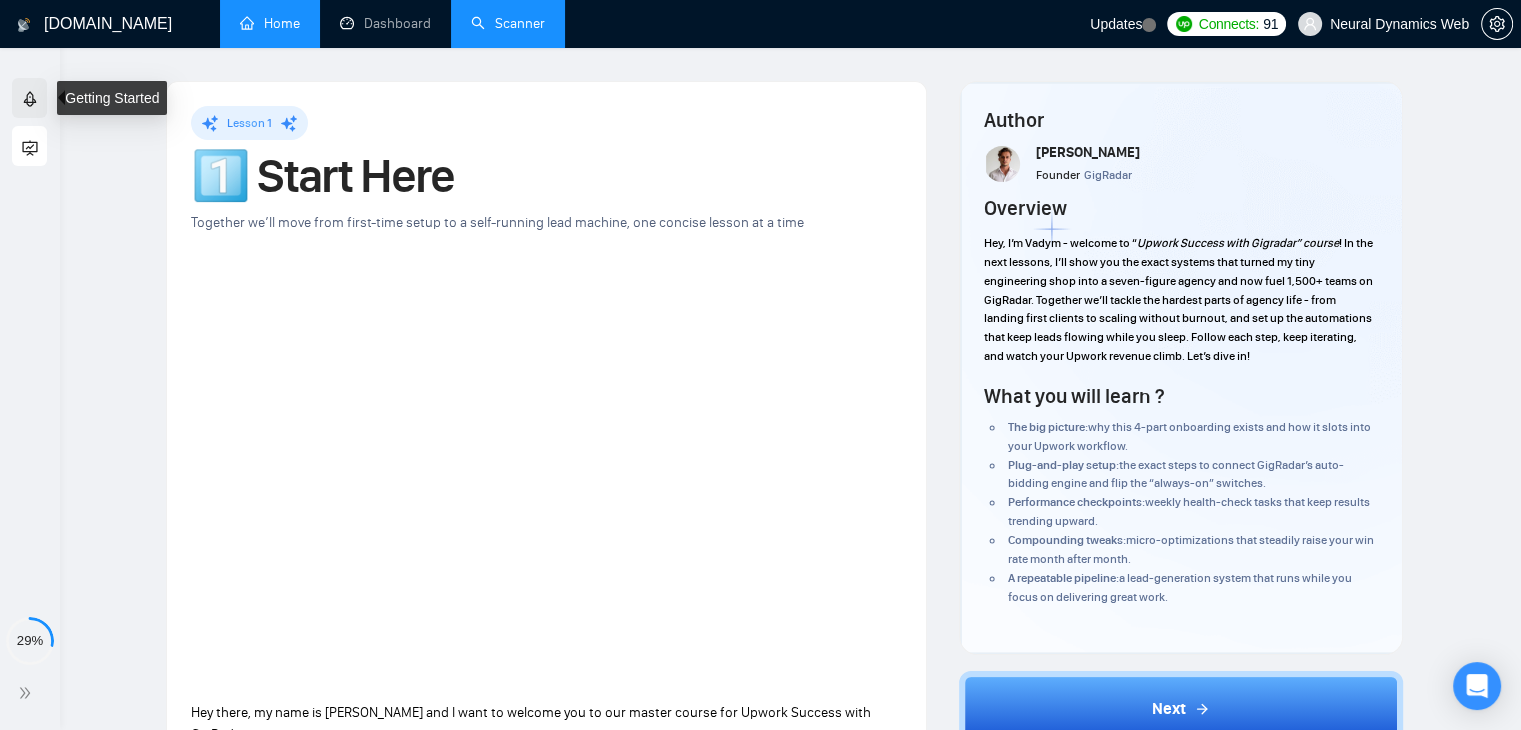 click on "Getting Started" at bounding box center (81, 97) 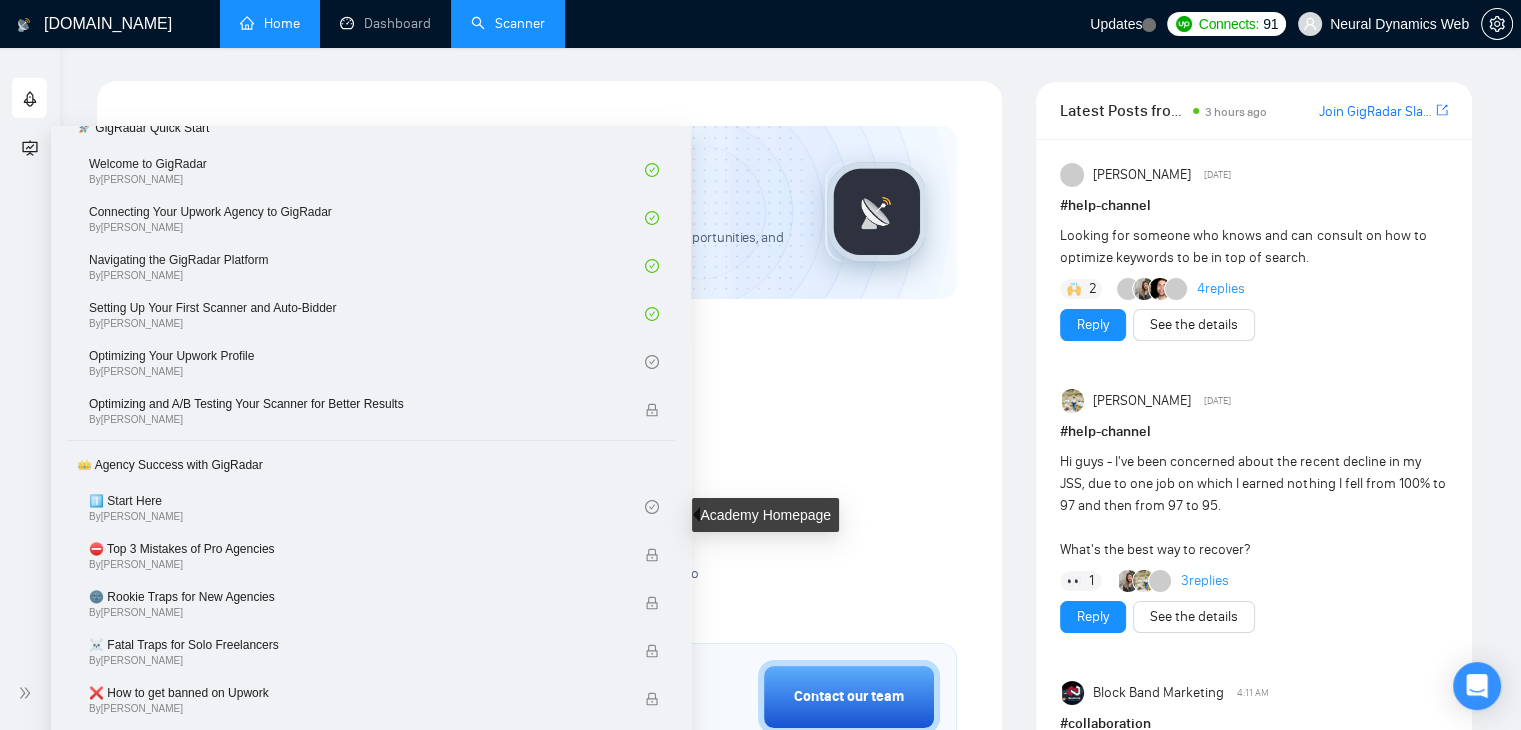 scroll, scrollTop: 0, scrollLeft: 0, axis: both 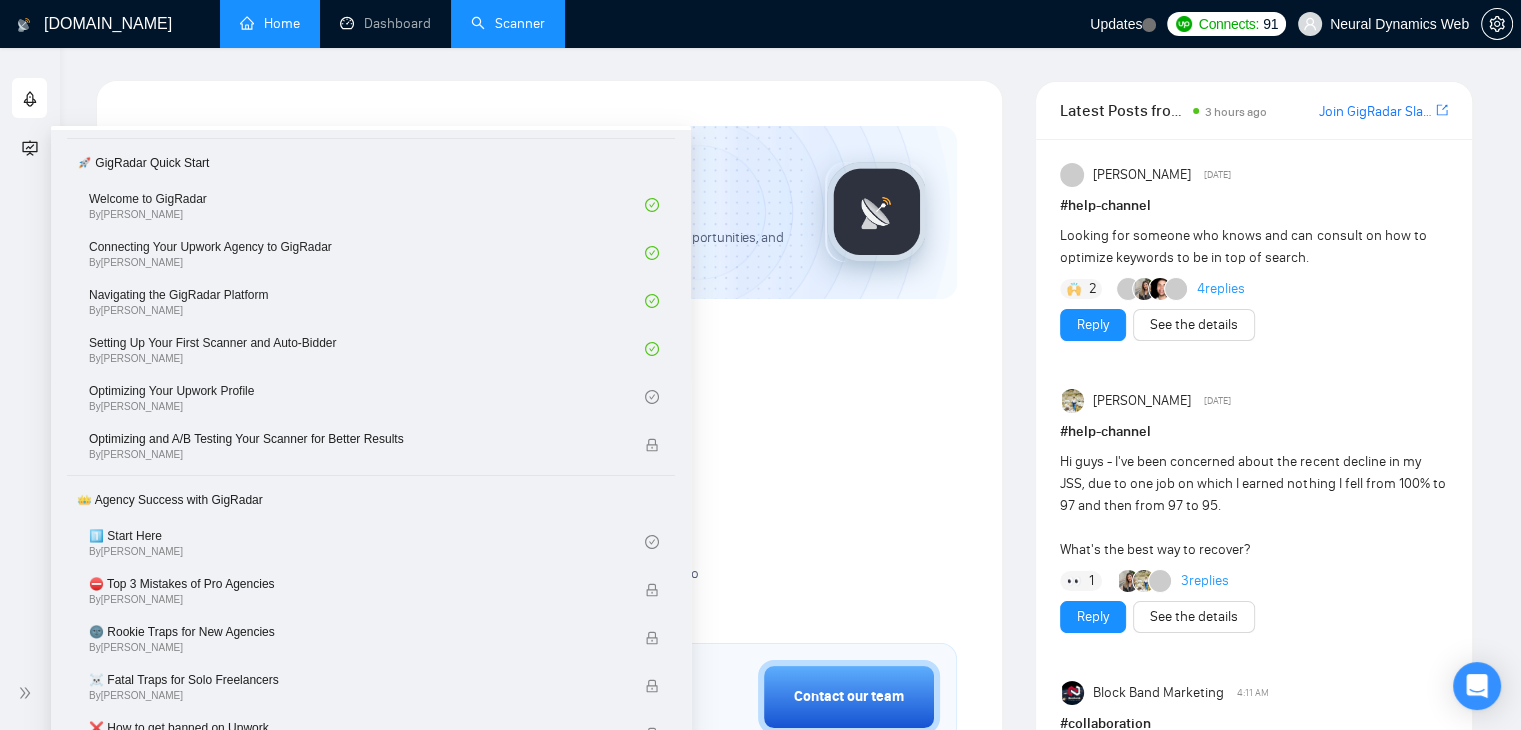 click 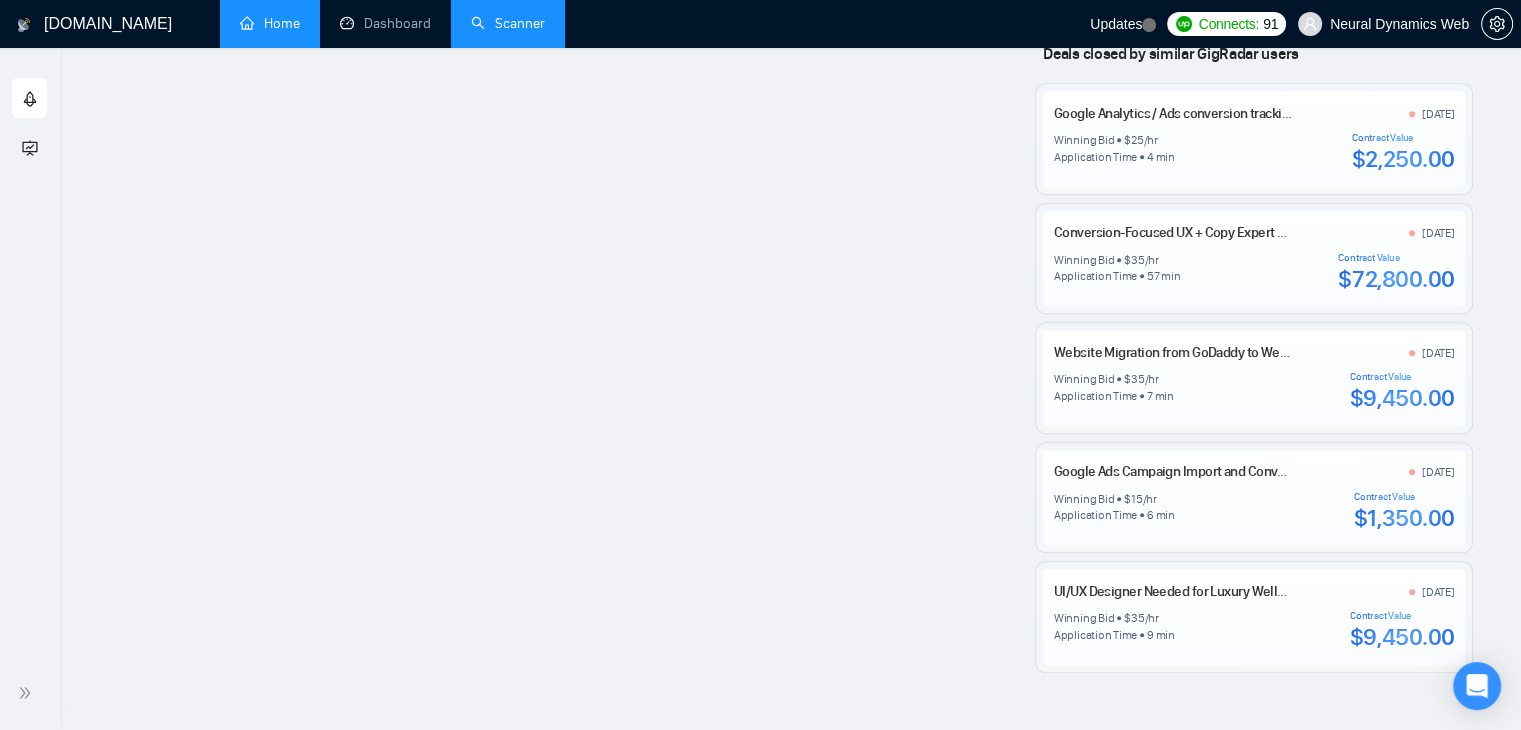 scroll, scrollTop: 1462, scrollLeft: 0, axis: vertical 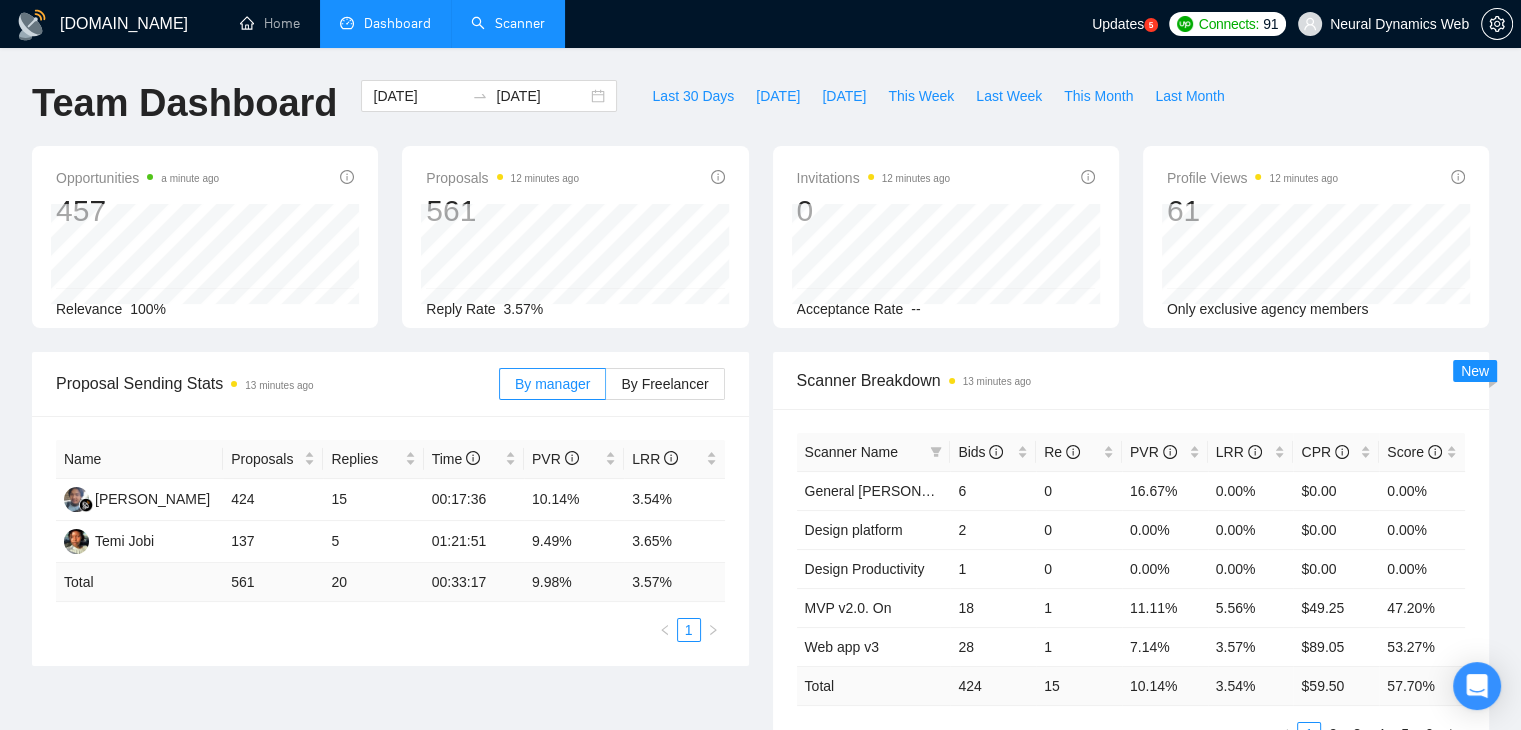 click on "Scanner" at bounding box center (508, 23) 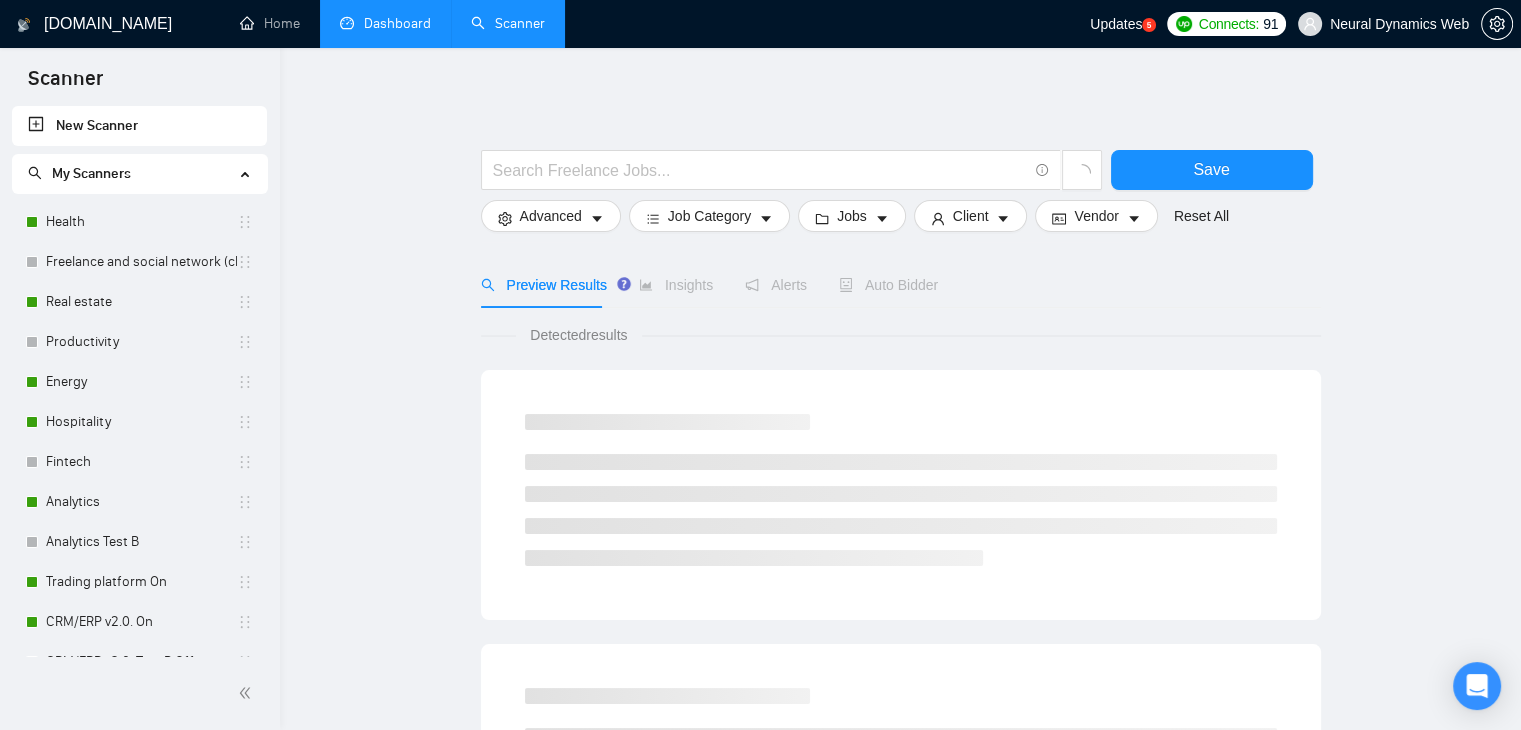 click on "Dashboard" at bounding box center [385, 23] 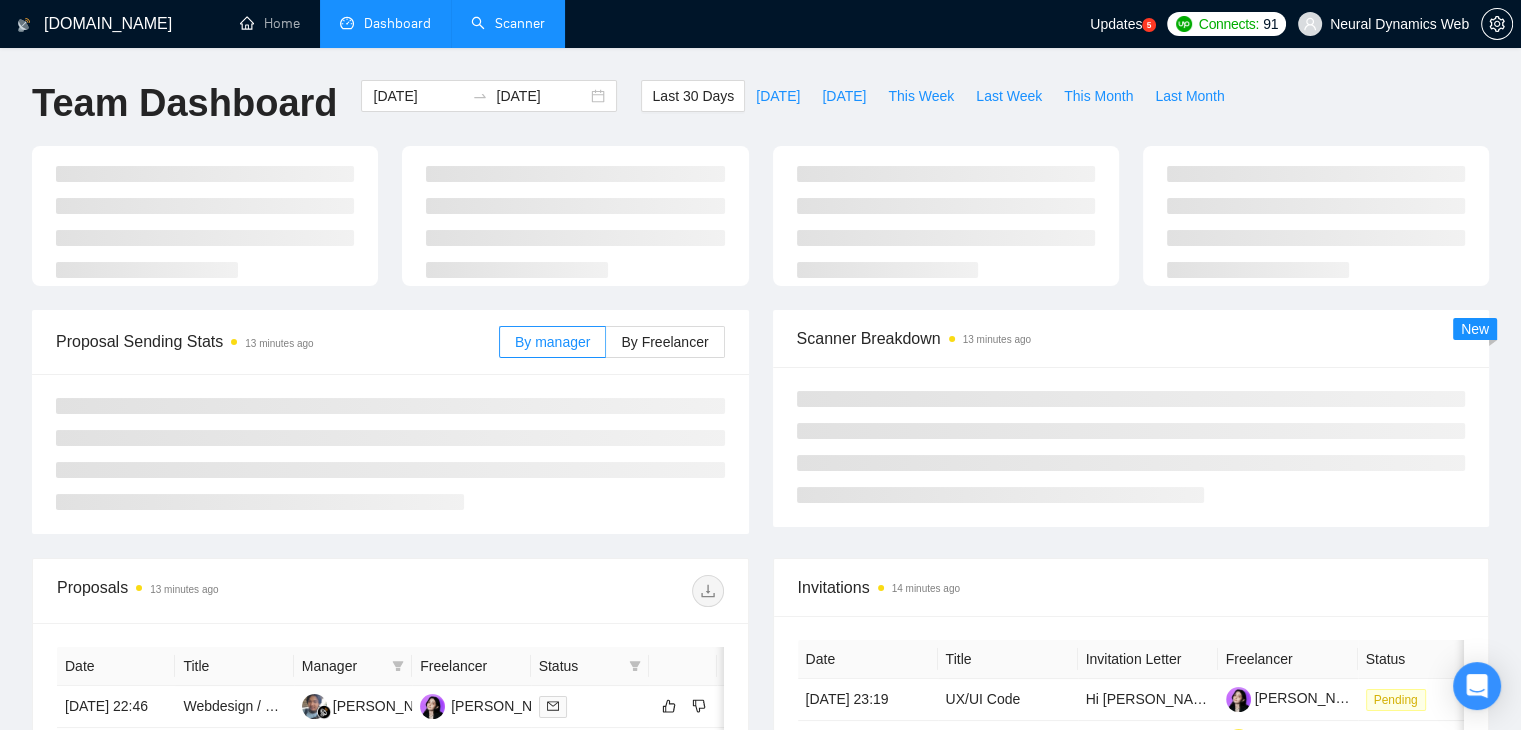 type on "[DATE]" 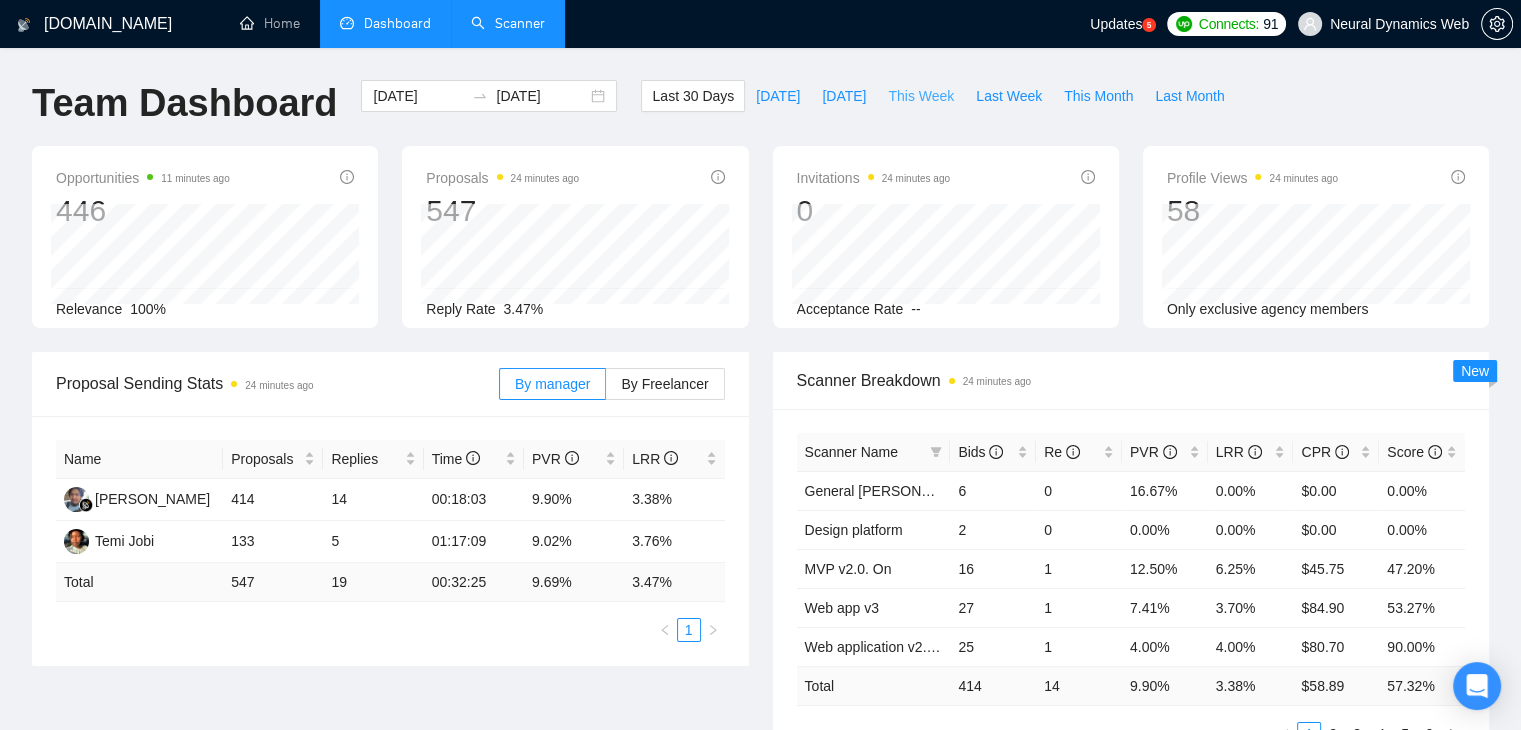 click on "This Week" at bounding box center (921, 96) 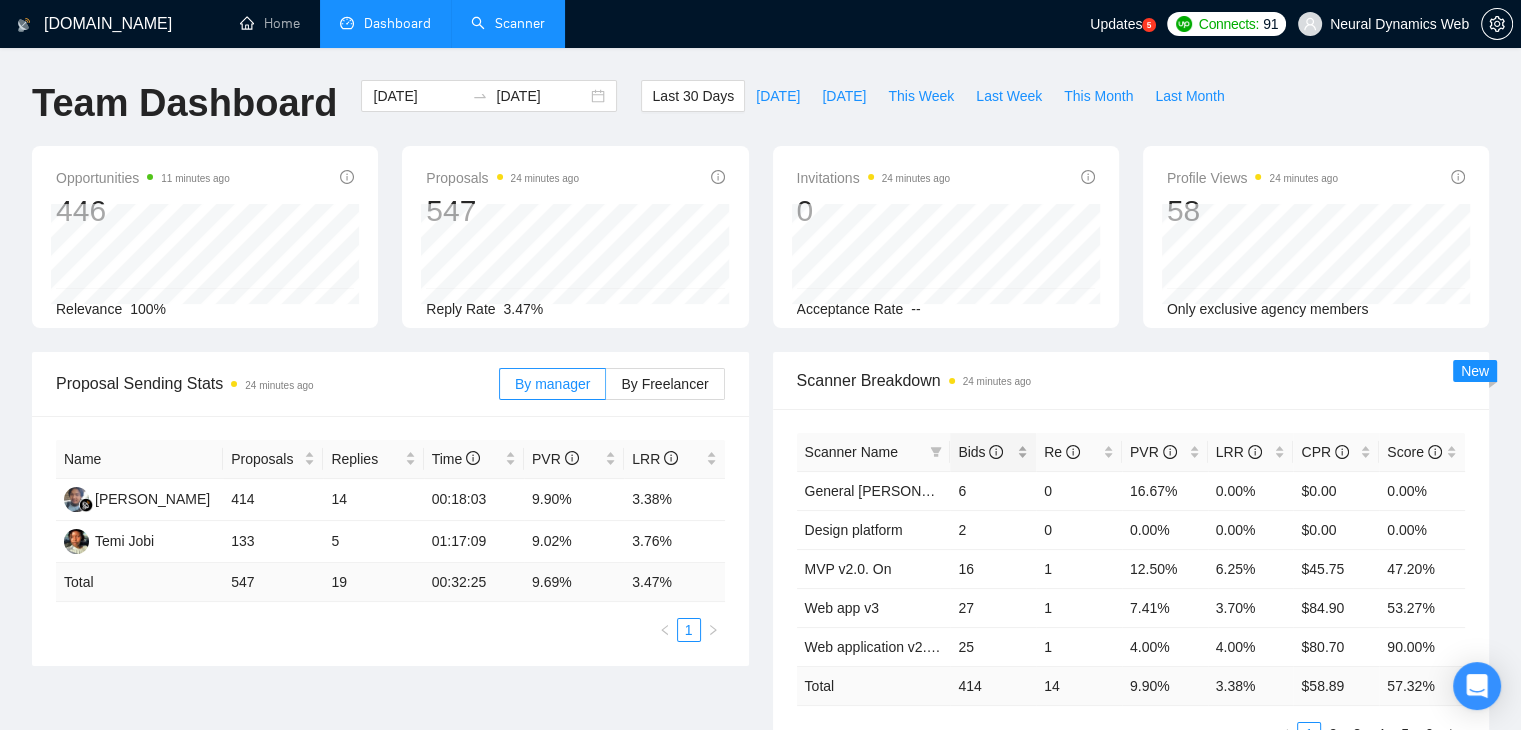 click on "Bids" at bounding box center (985, 452) 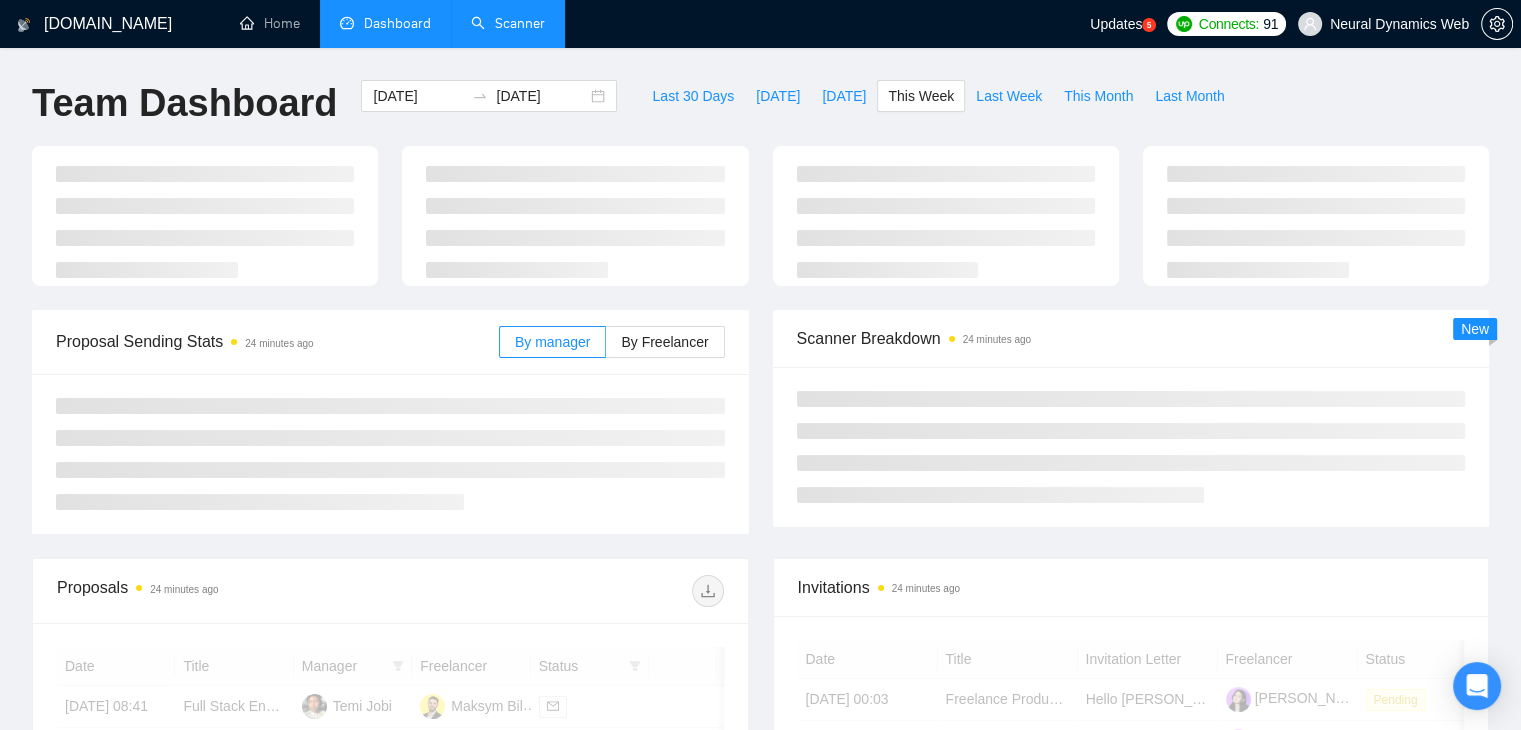 type on "[DATE]" 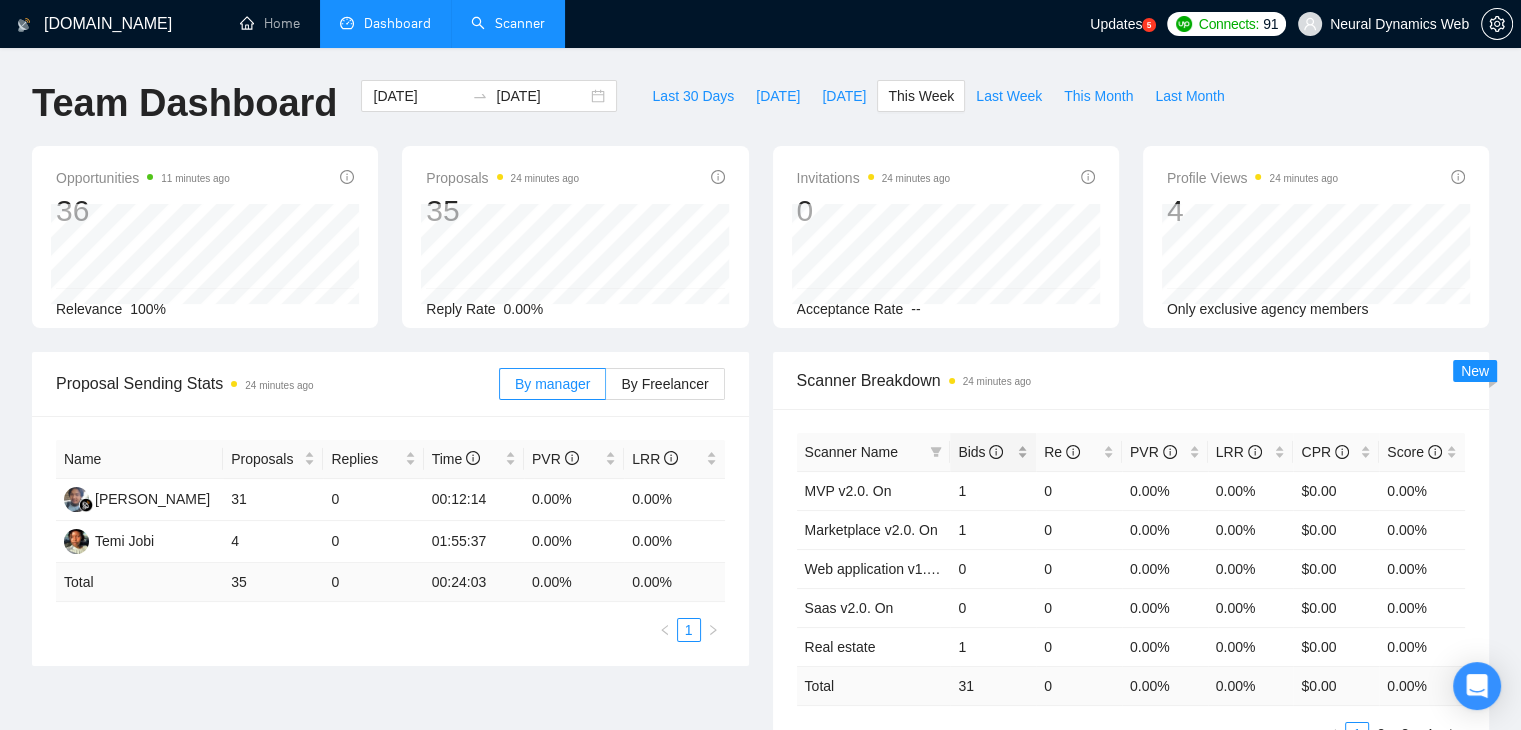 click on "Scanner Name Bids   Re   PVR   LRR   CPR   Score" at bounding box center [1131, 452] 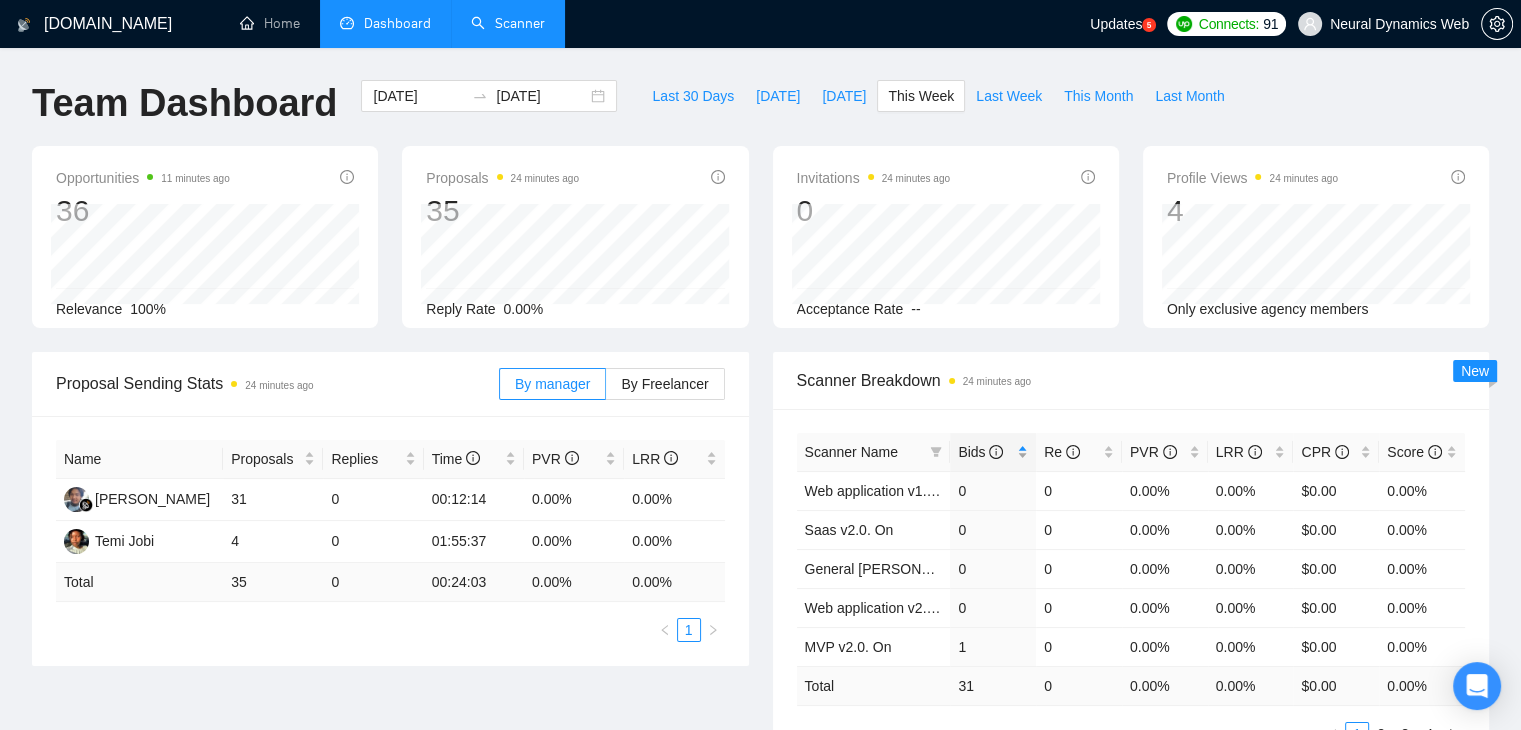 click on "Bids" at bounding box center [993, 452] 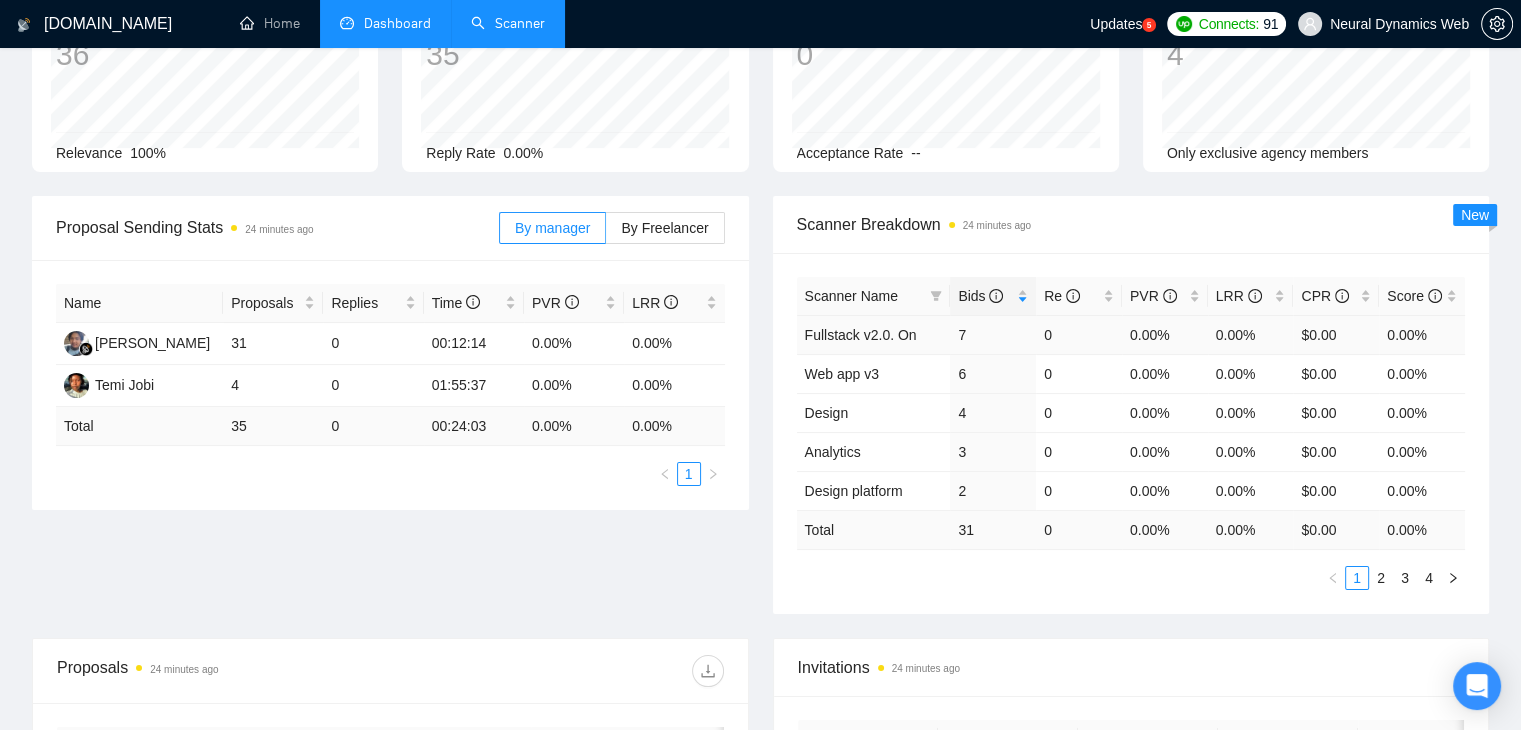 scroll, scrollTop: 200, scrollLeft: 0, axis: vertical 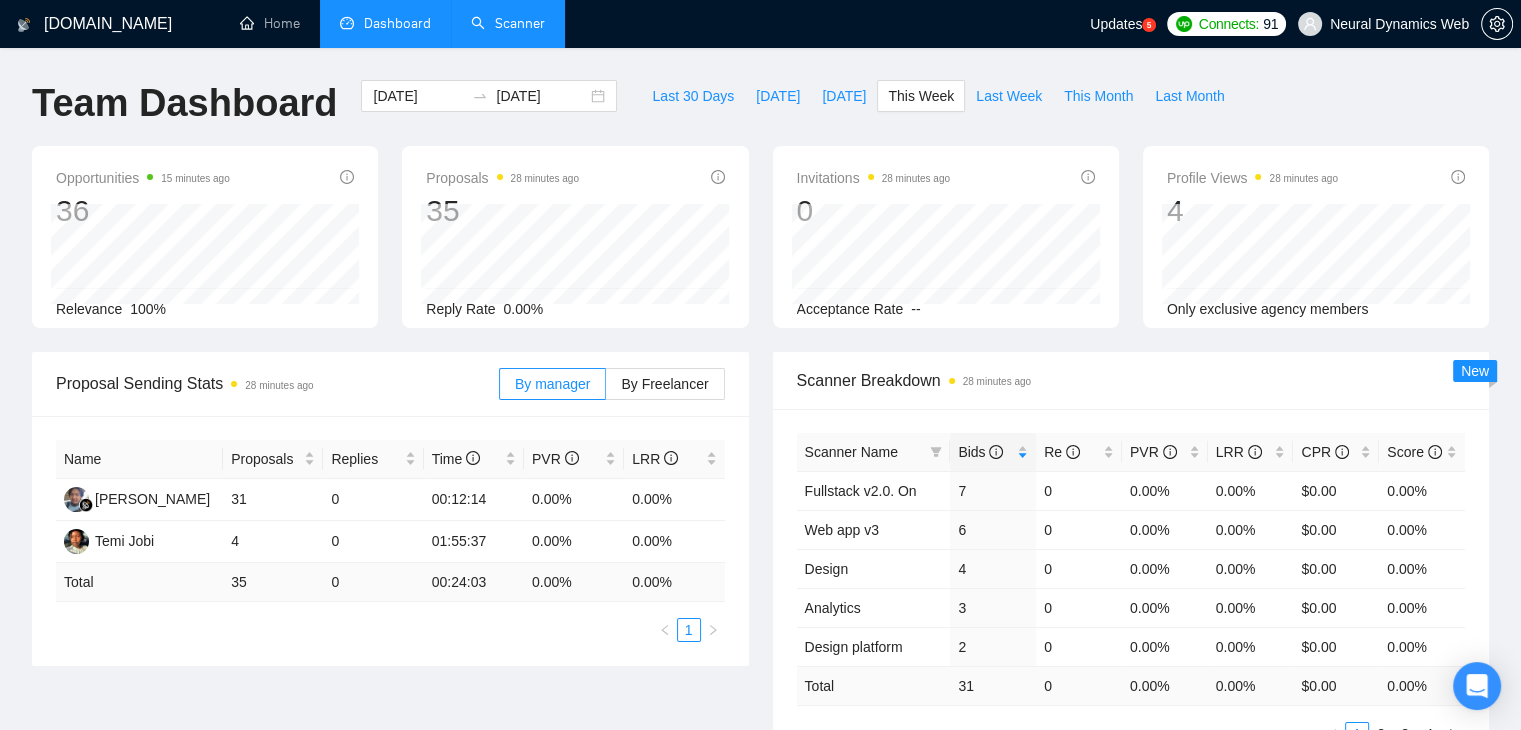 click on "Scanner" at bounding box center (508, 23) 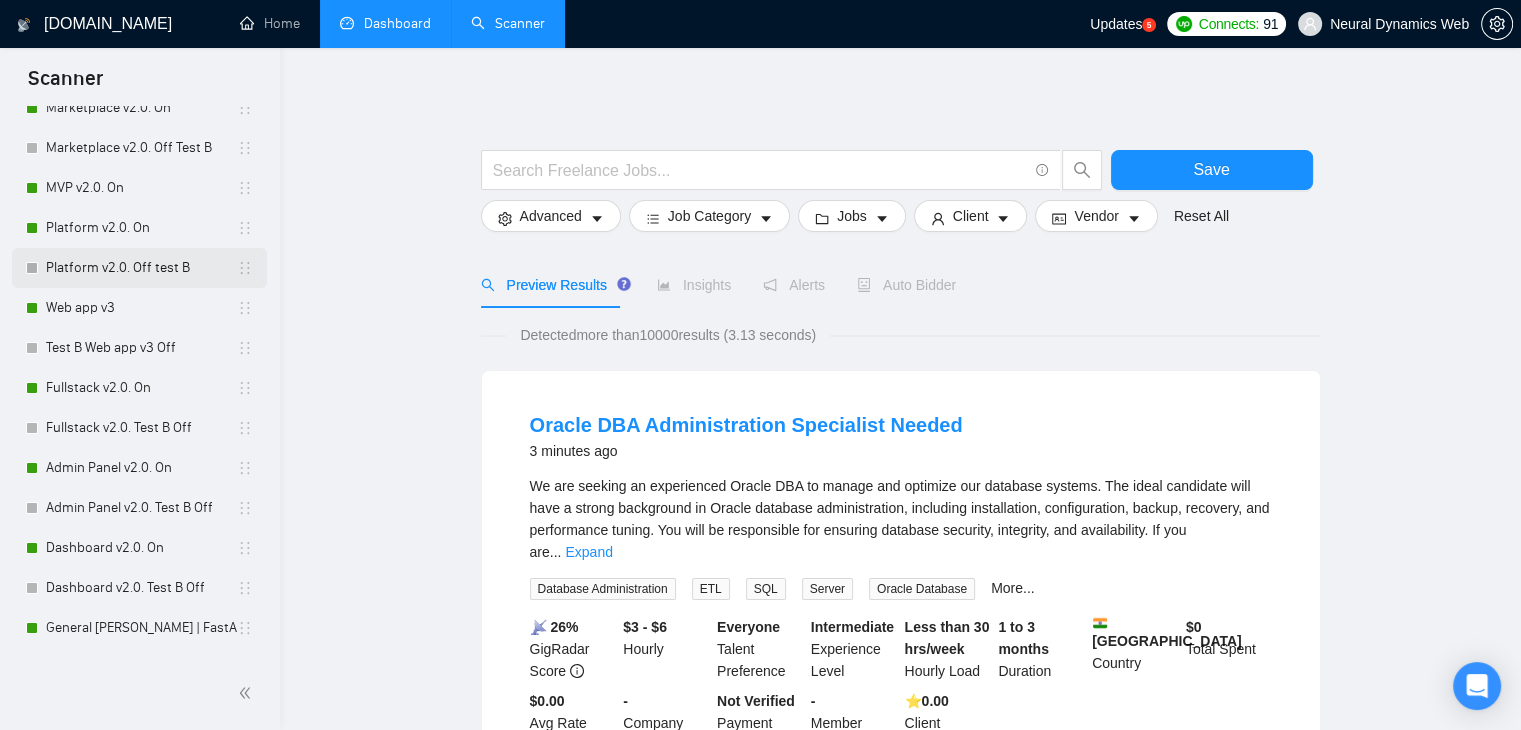 scroll, scrollTop: 800, scrollLeft: 0, axis: vertical 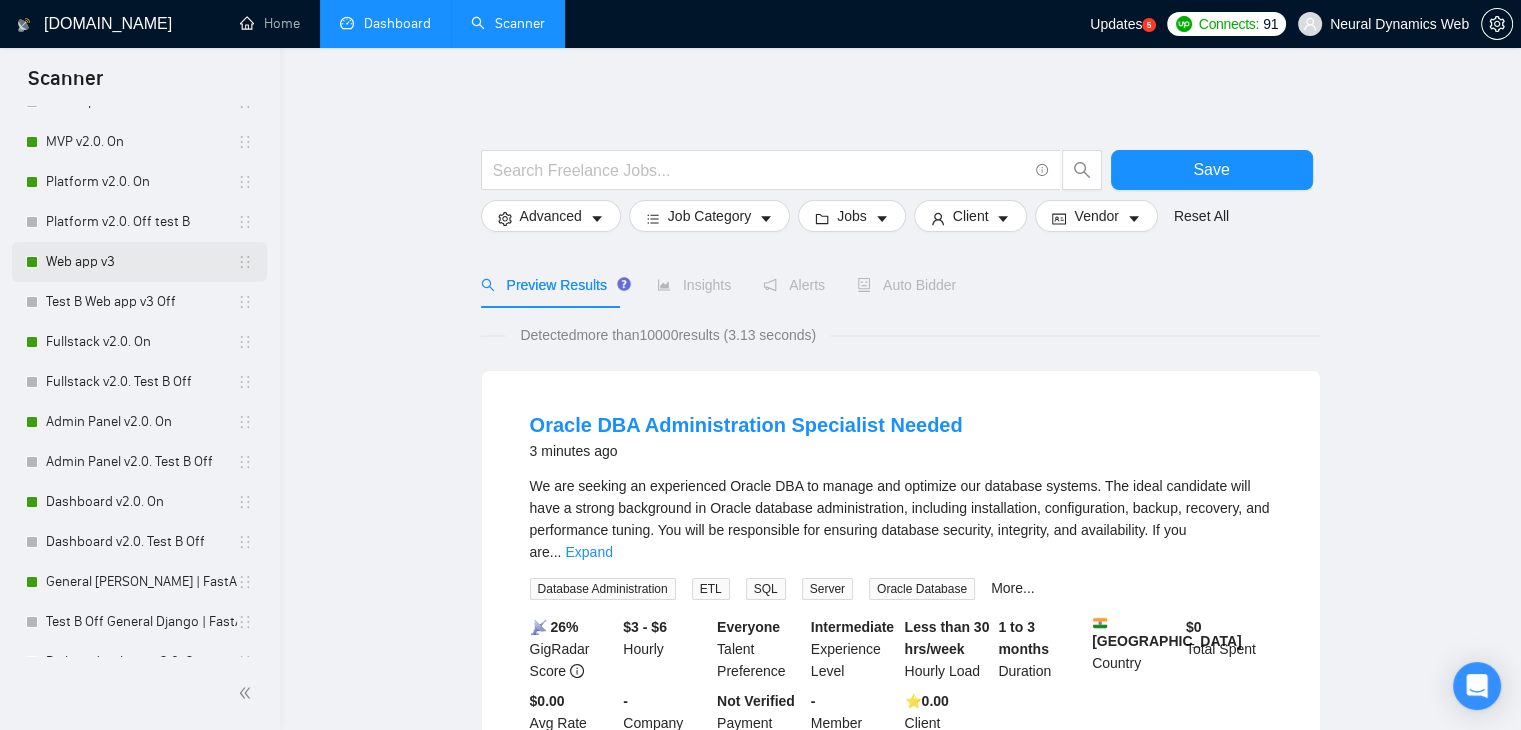 click on "Web app v3" at bounding box center (141, 262) 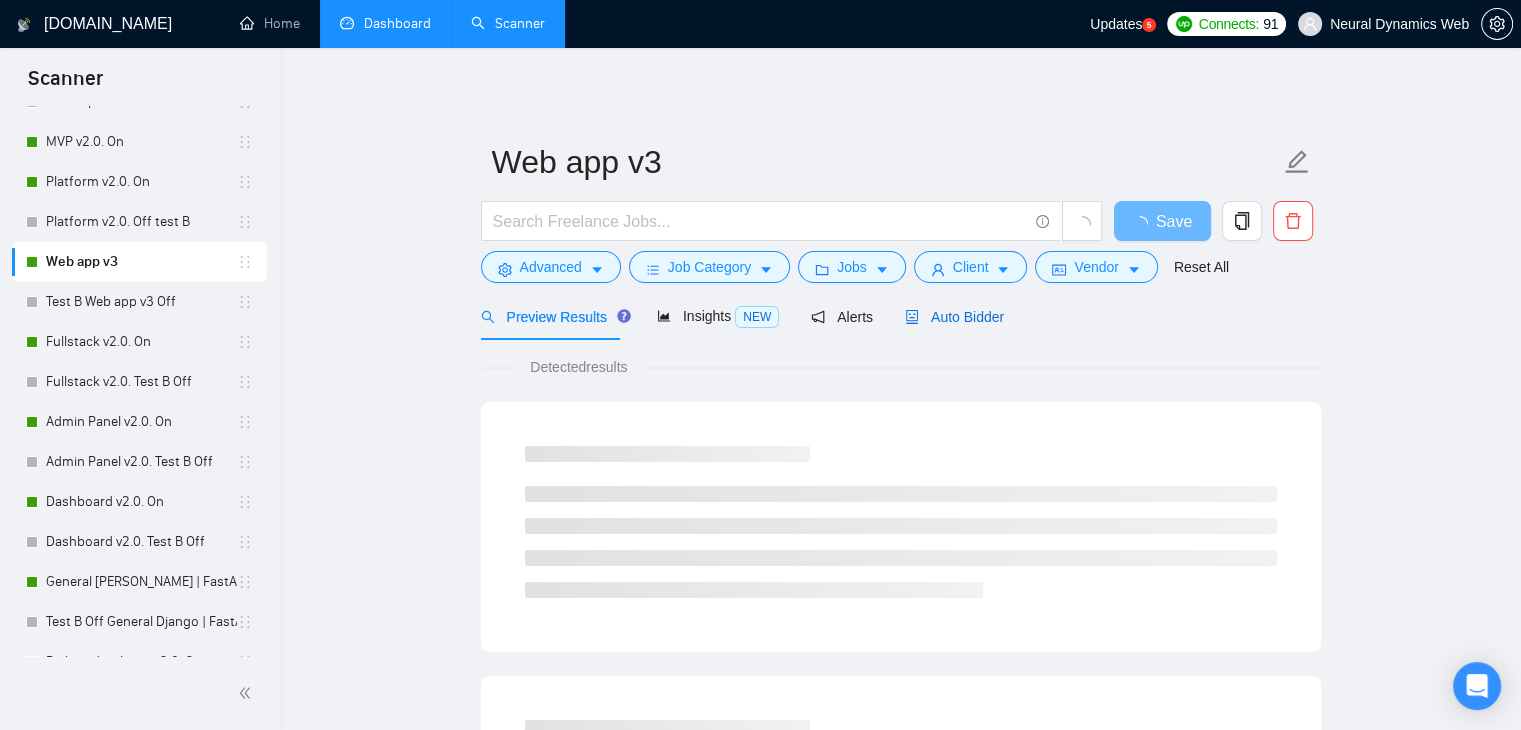 click on "Auto Bidder" at bounding box center [954, 317] 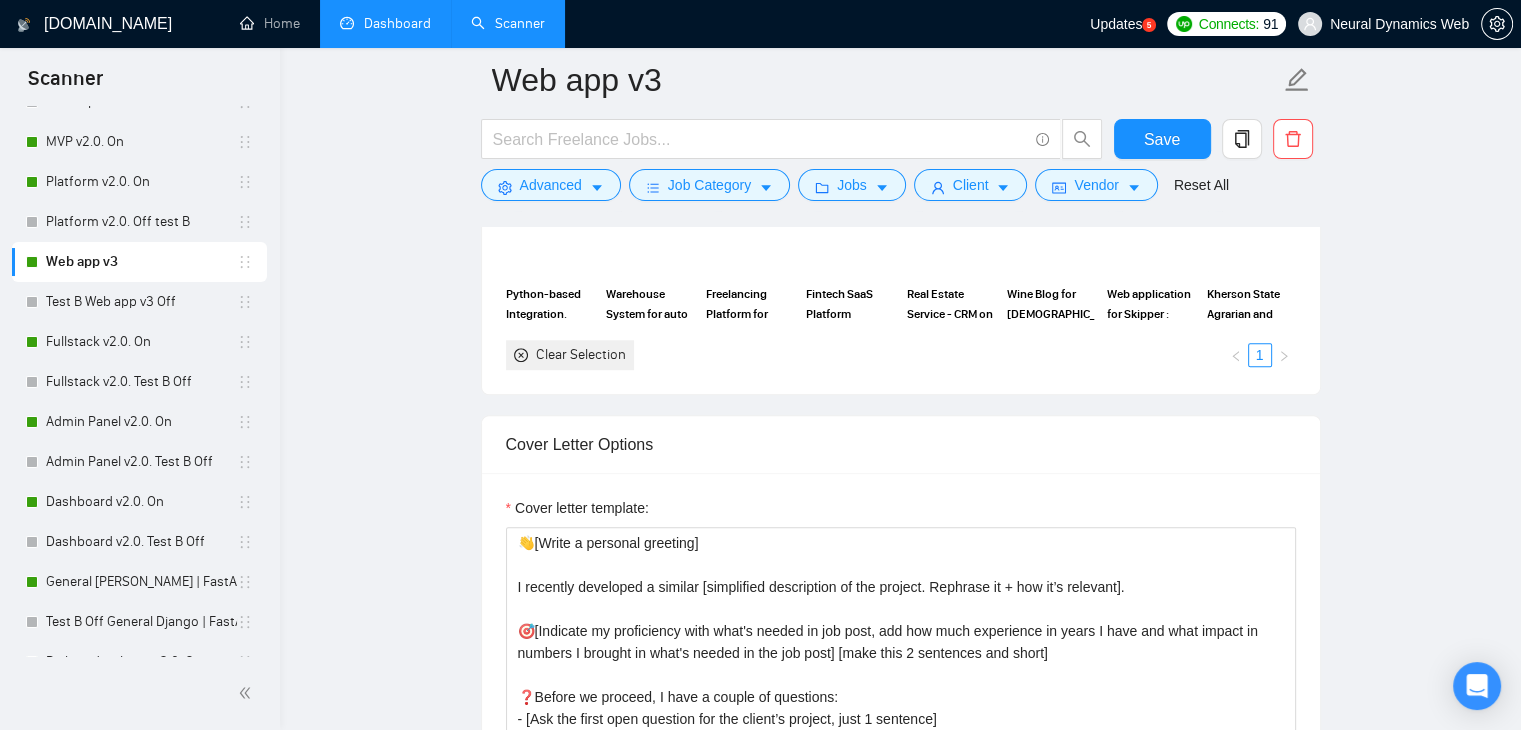 scroll, scrollTop: 1600, scrollLeft: 0, axis: vertical 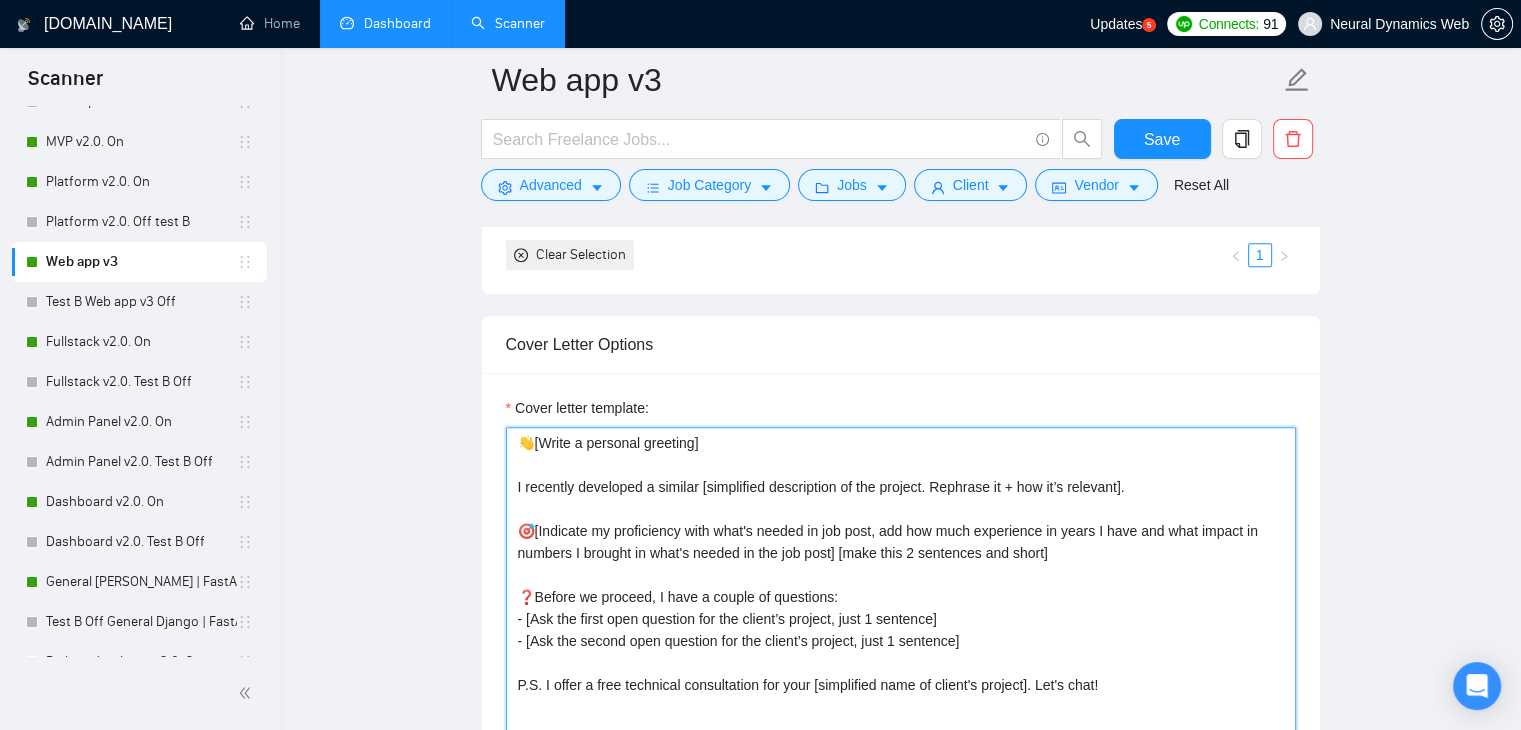 drag, startPoint x: 517, startPoint y: 531, endPoint x: 1106, endPoint y: 565, distance: 589.9805 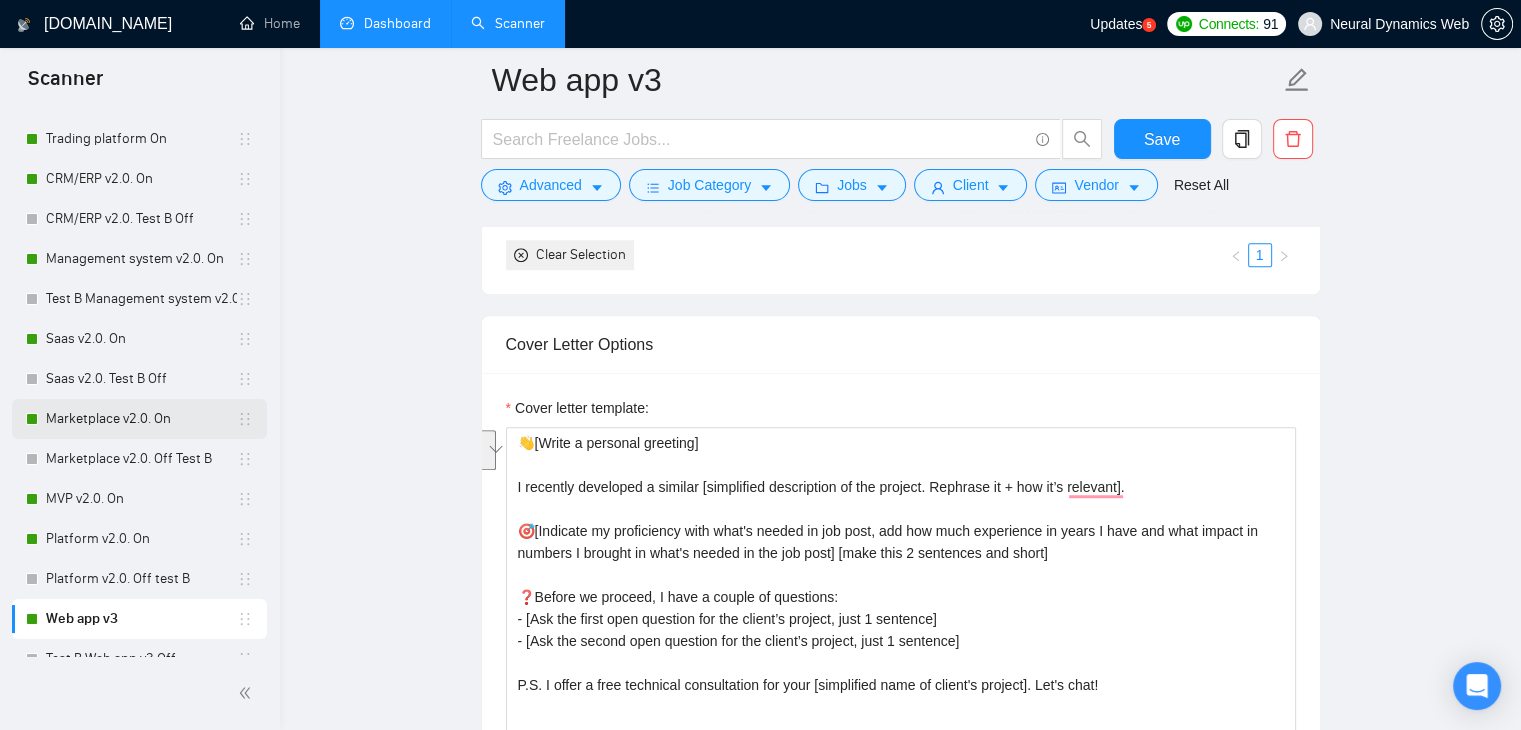 scroll, scrollTop: 400, scrollLeft: 0, axis: vertical 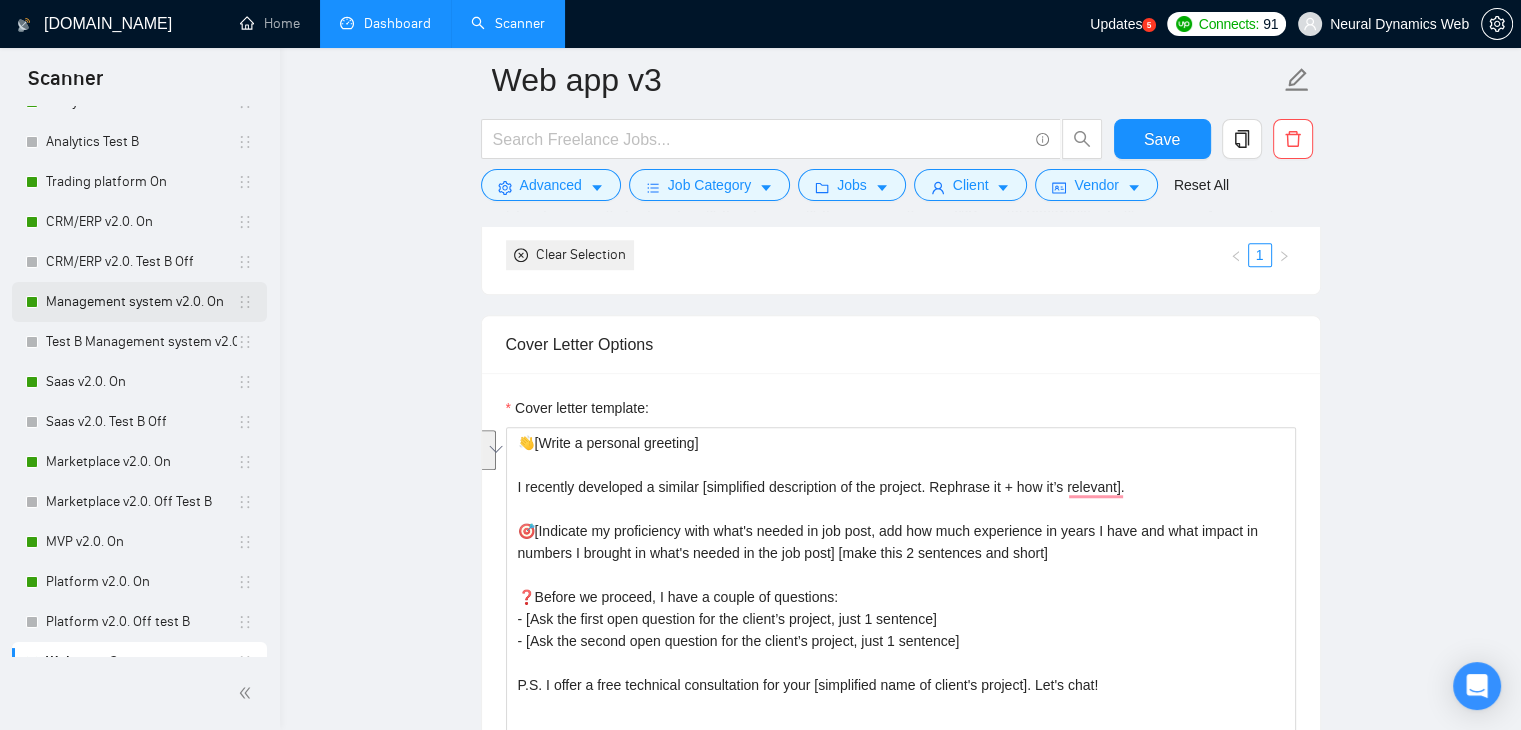 click on "Management system v2.0. On" at bounding box center (141, 302) 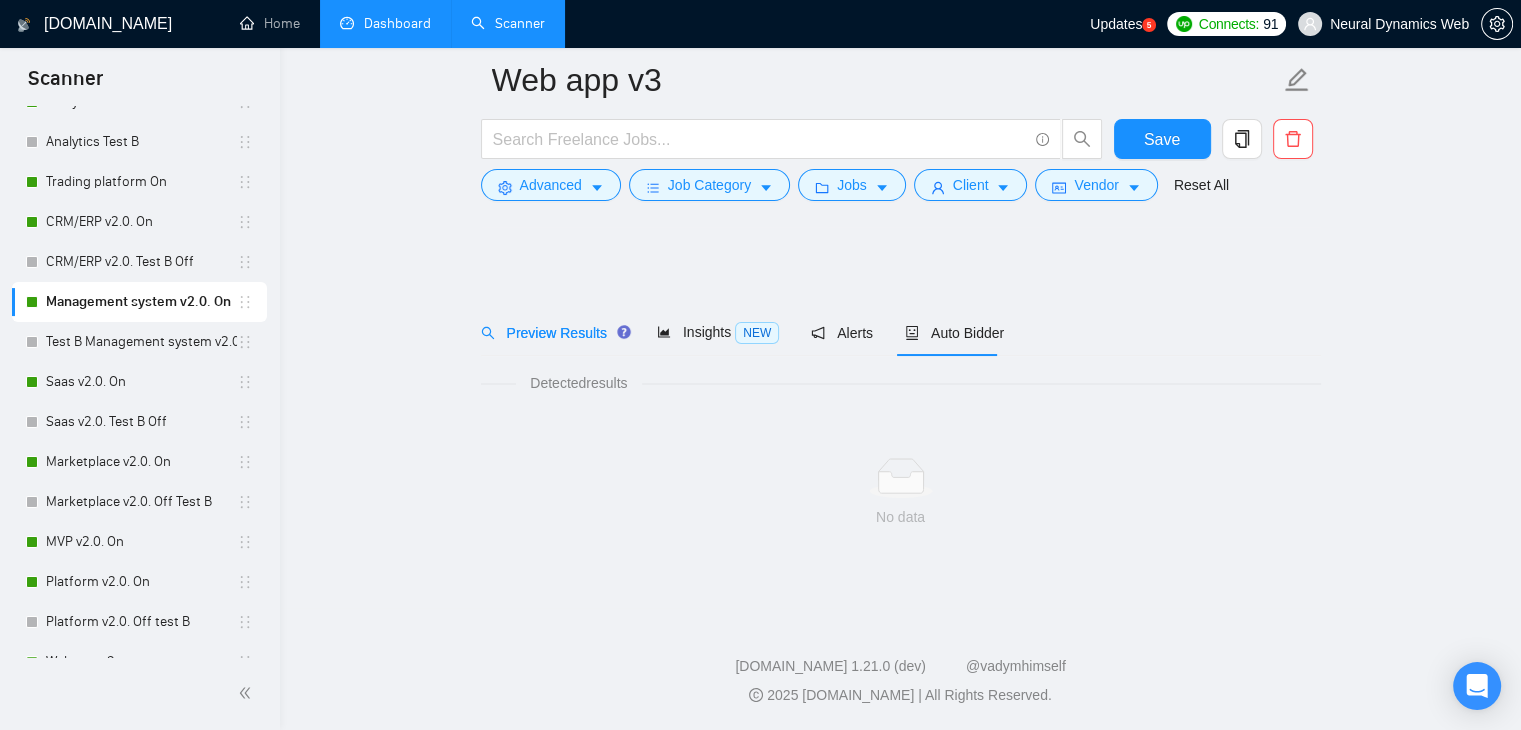 scroll, scrollTop: 0, scrollLeft: 0, axis: both 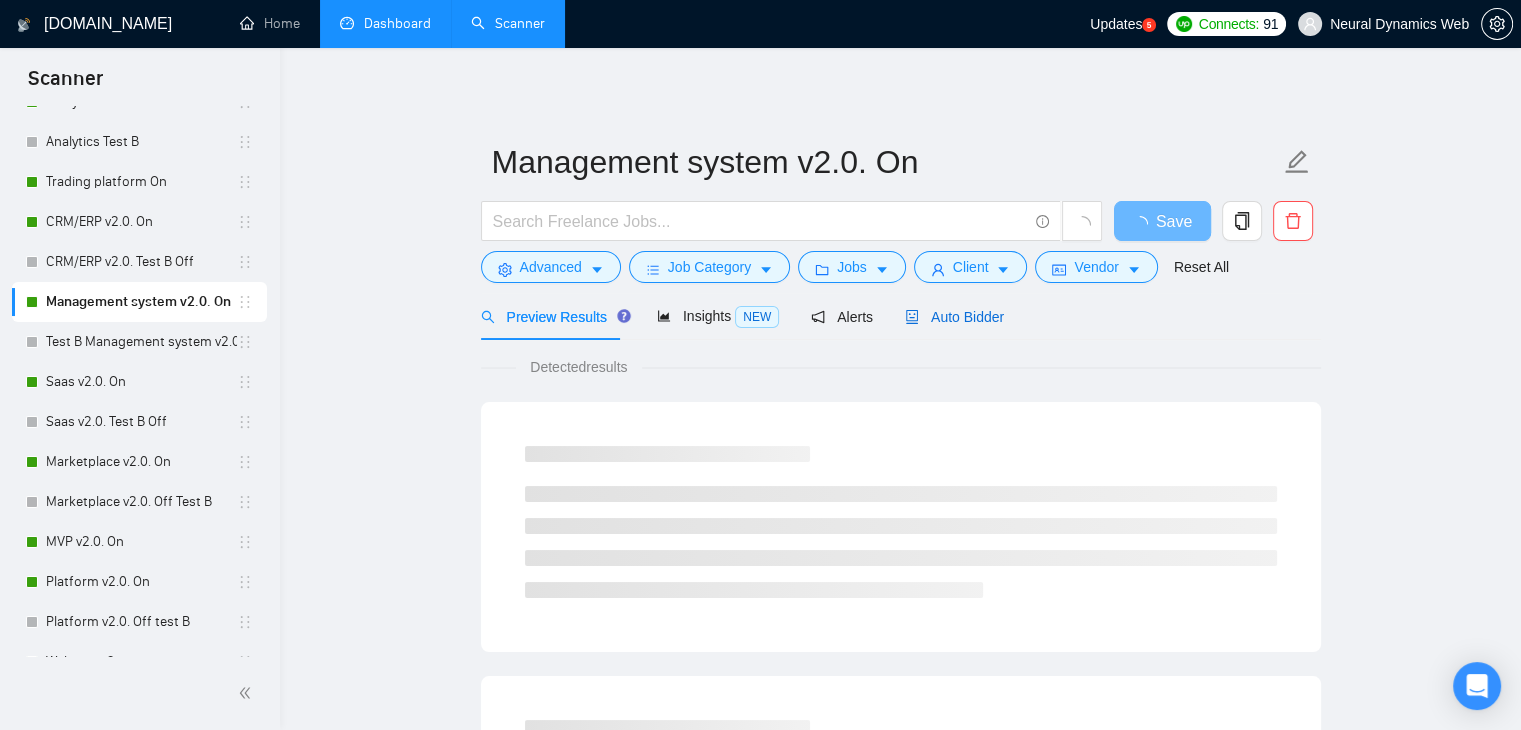 click on "Auto Bidder" at bounding box center [954, 317] 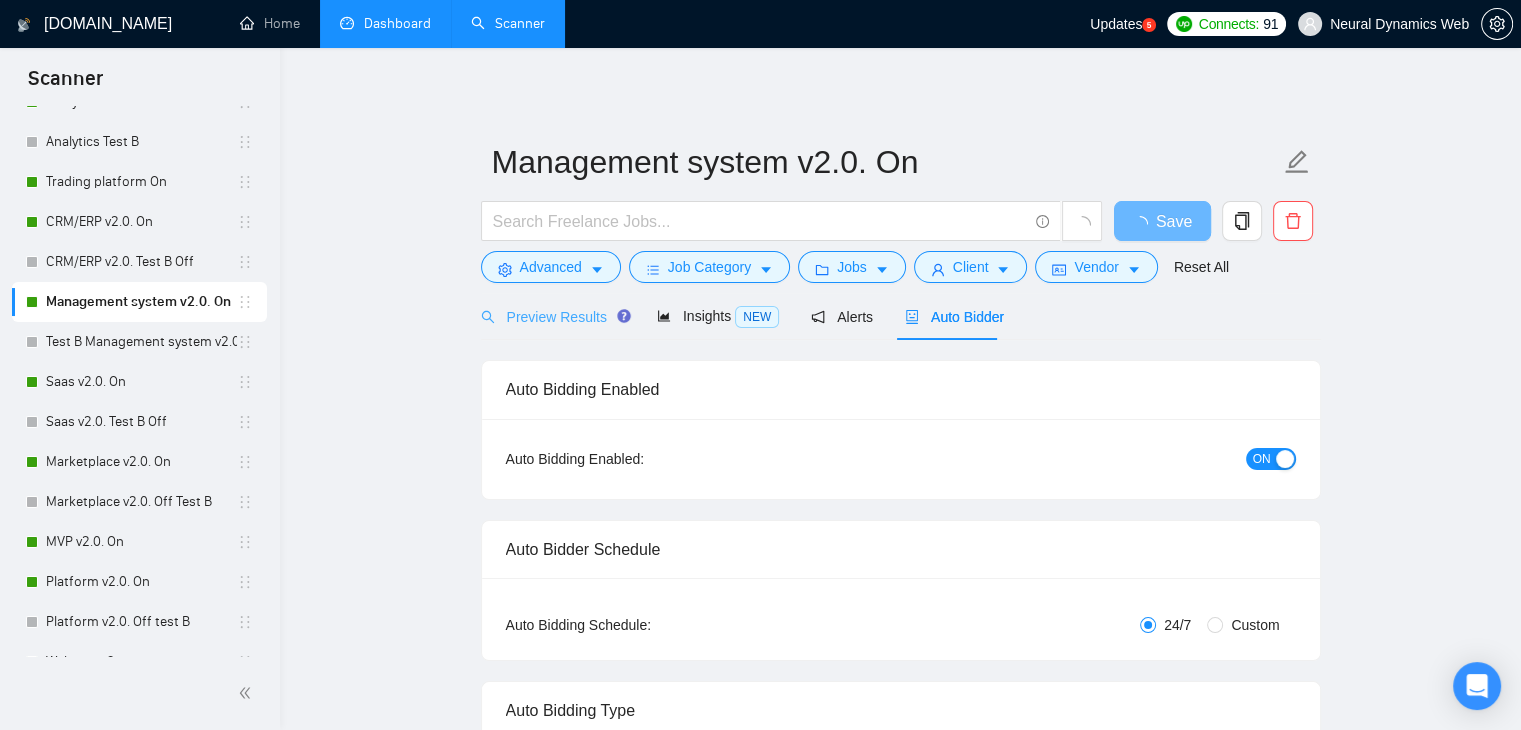 type 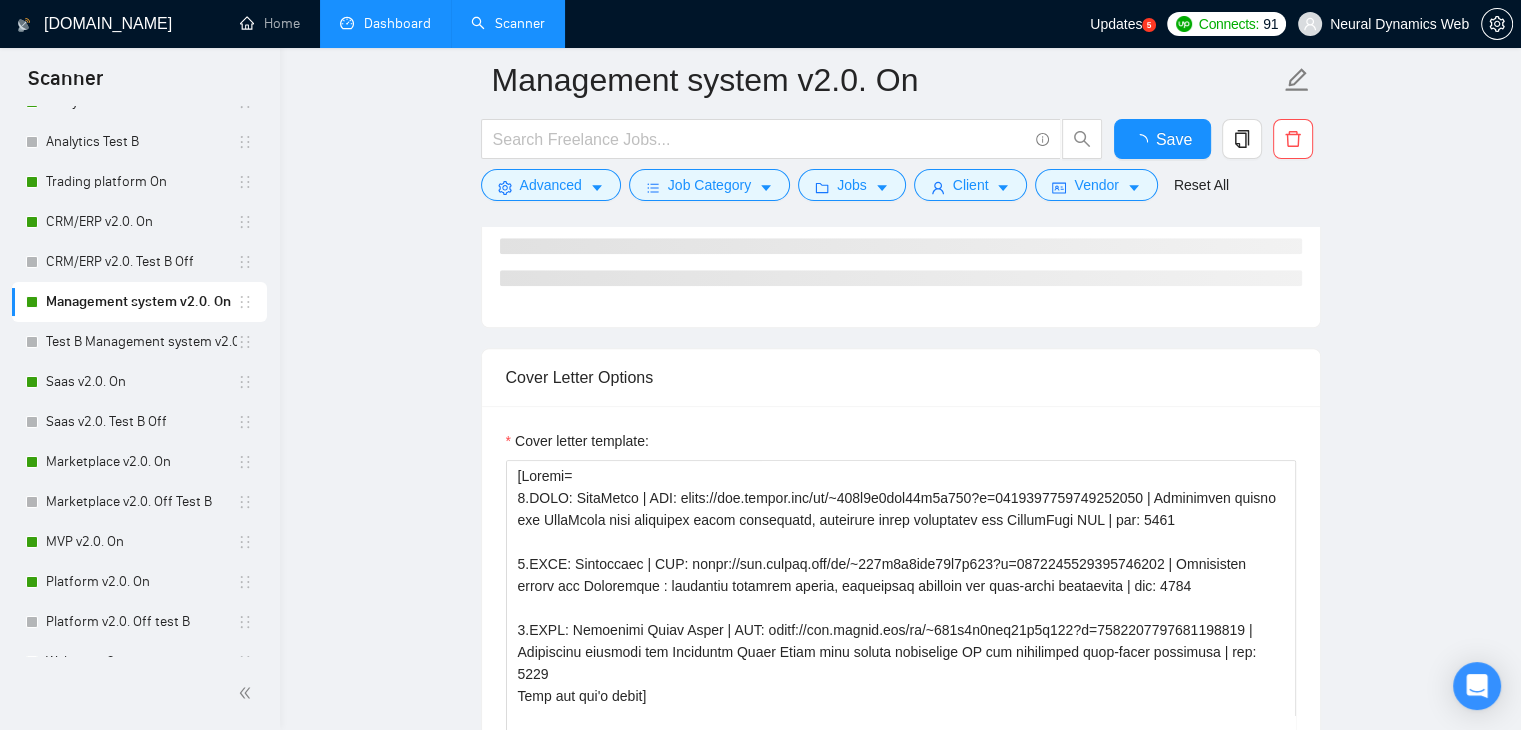 type 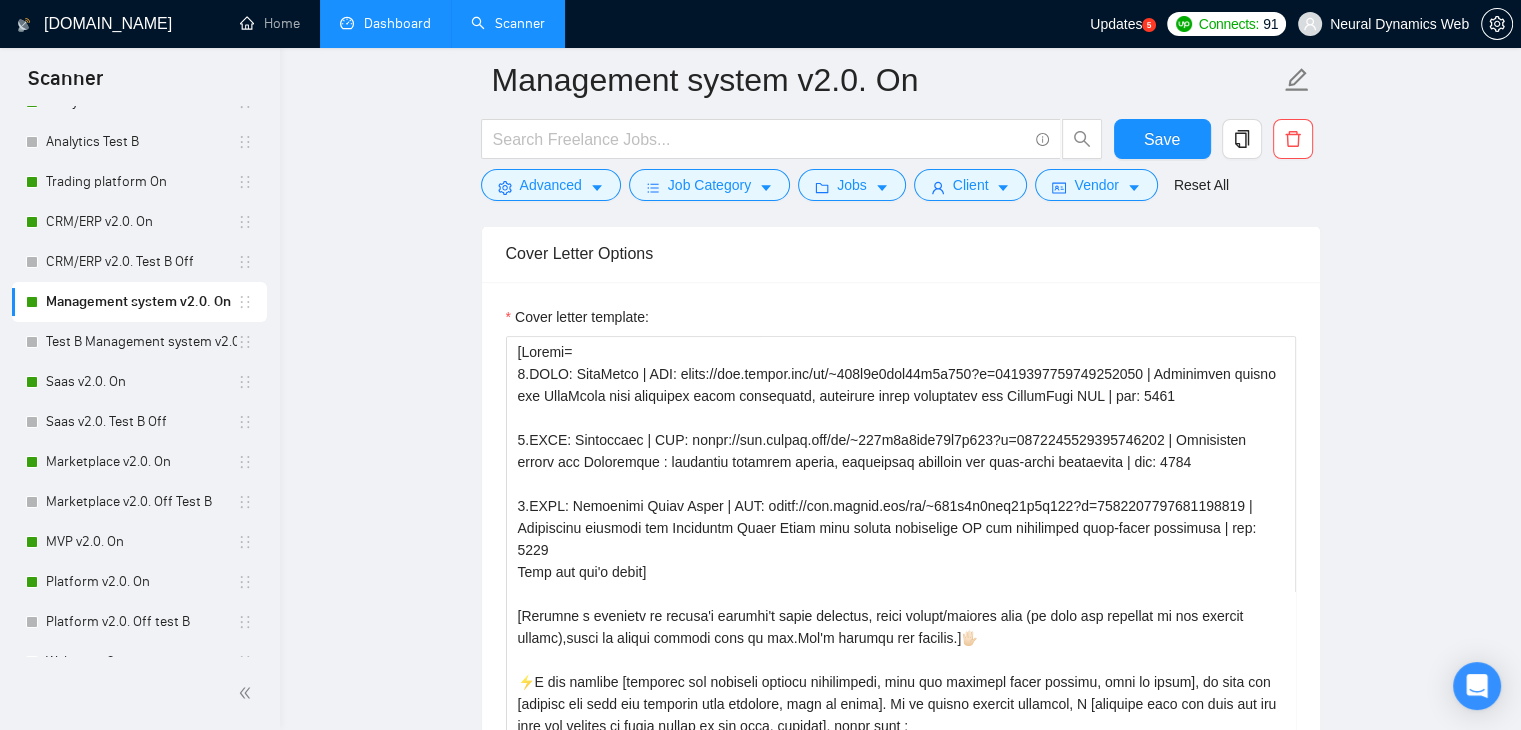 scroll, scrollTop: 1700, scrollLeft: 0, axis: vertical 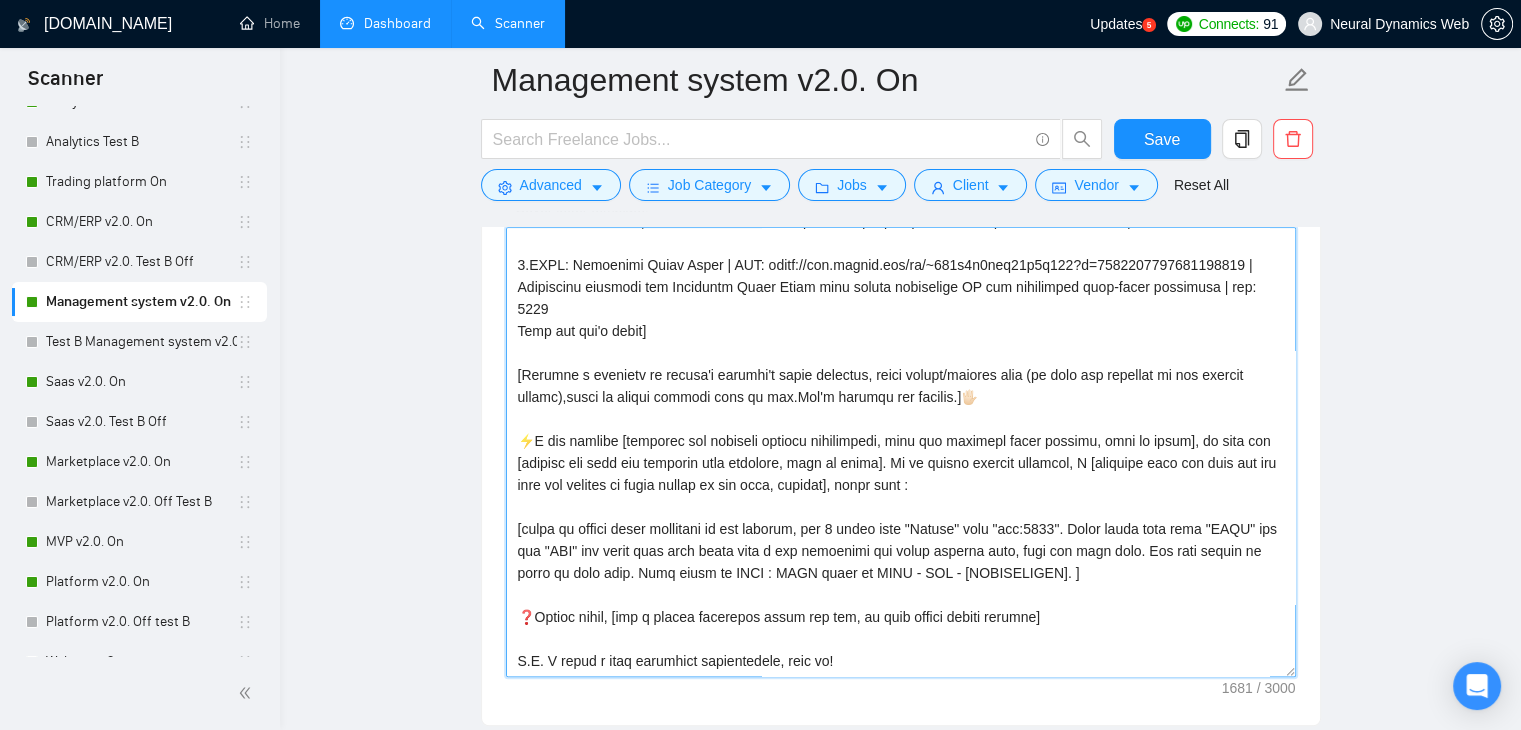 click on "Cover letter template:" at bounding box center (901, 452) 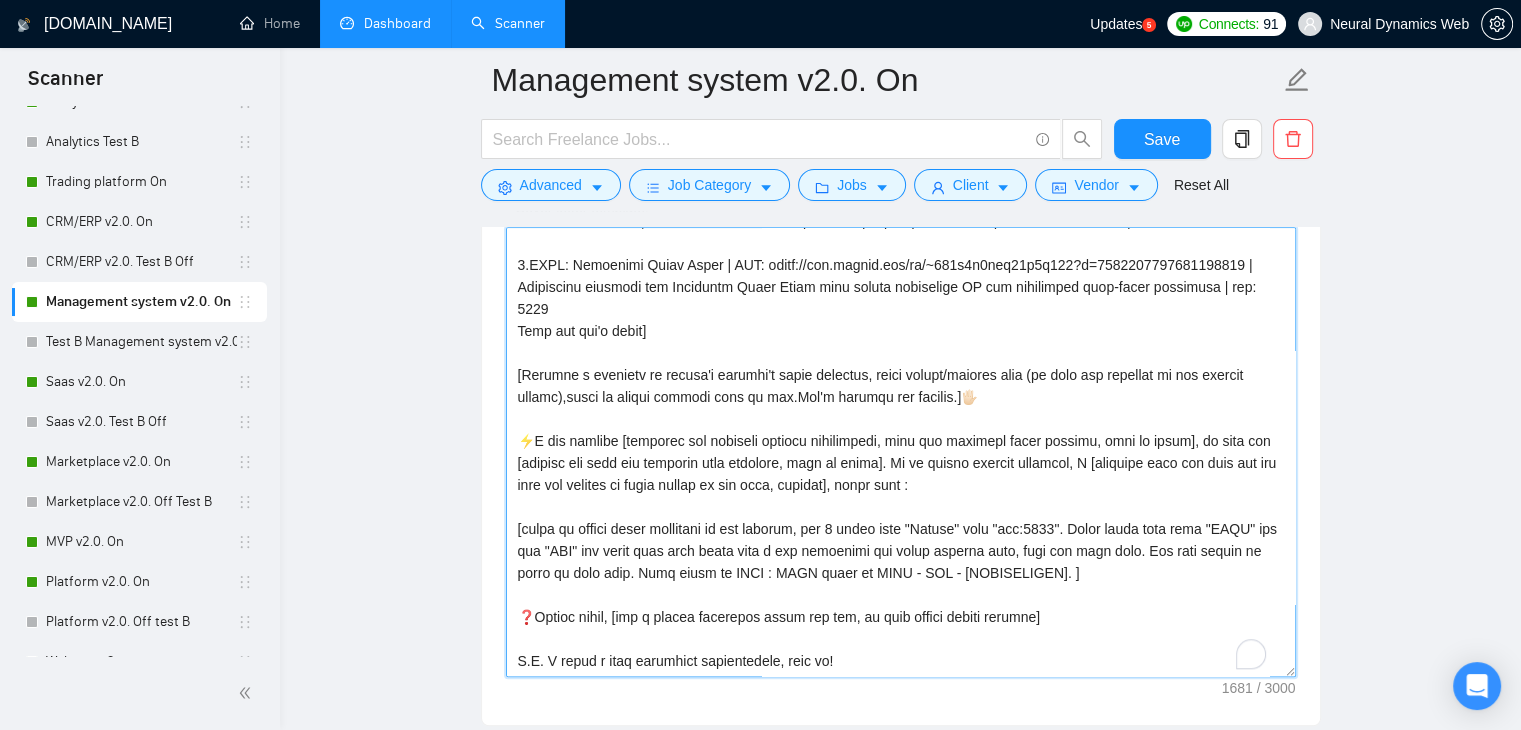 scroll, scrollTop: 197, scrollLeft: 0, axis: vertical 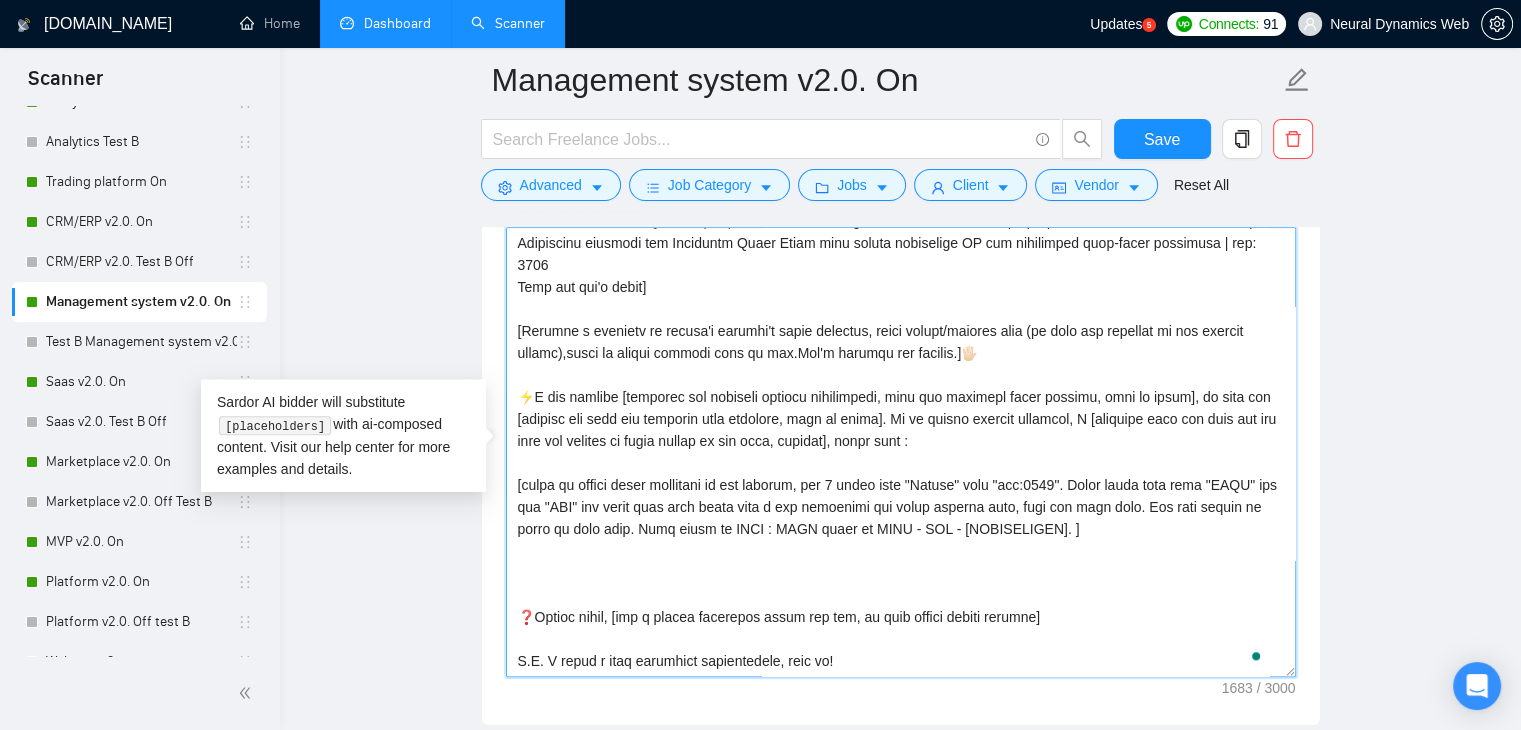 paste on "🎯Why I'm a fit: [Indicate my proficiency with what's needed in job post, add how much experience in years I have and what impact in numbers I brought for what is relevant in the job post] [make it [PERSON_NAME]'t answer like "which is aligned", 'which is similar", "which is what you need" etc]" 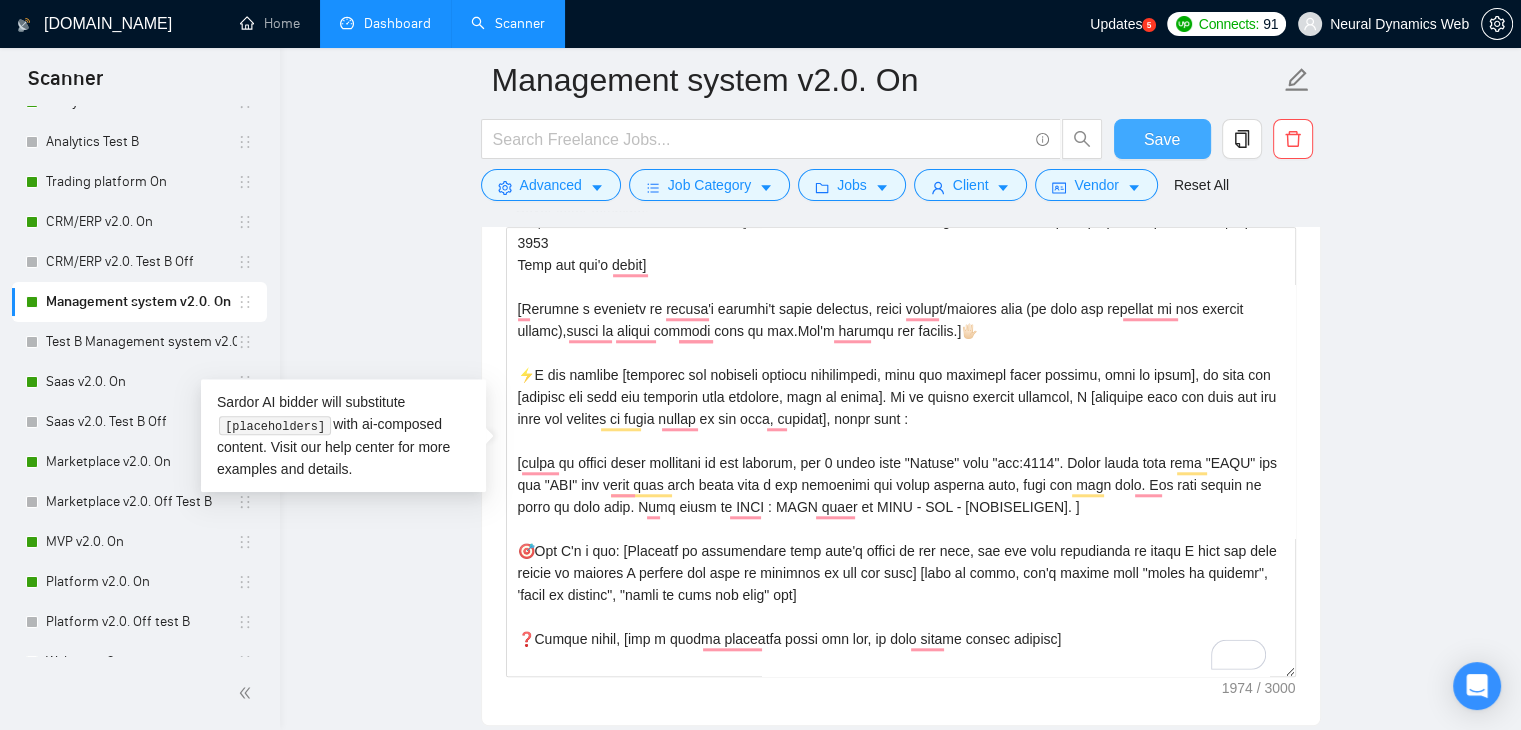 click on "Save" at bounding box center (1162, 139) 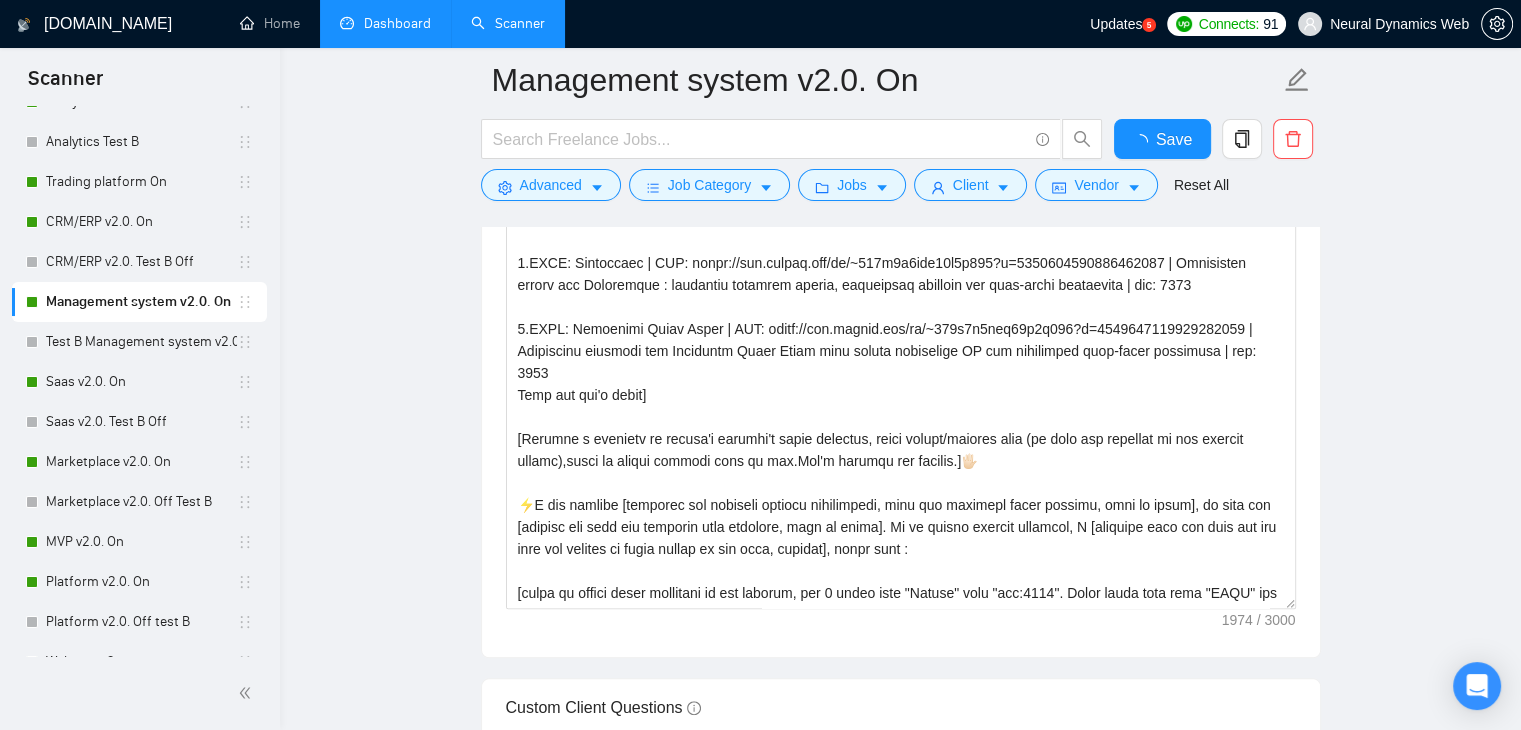 type 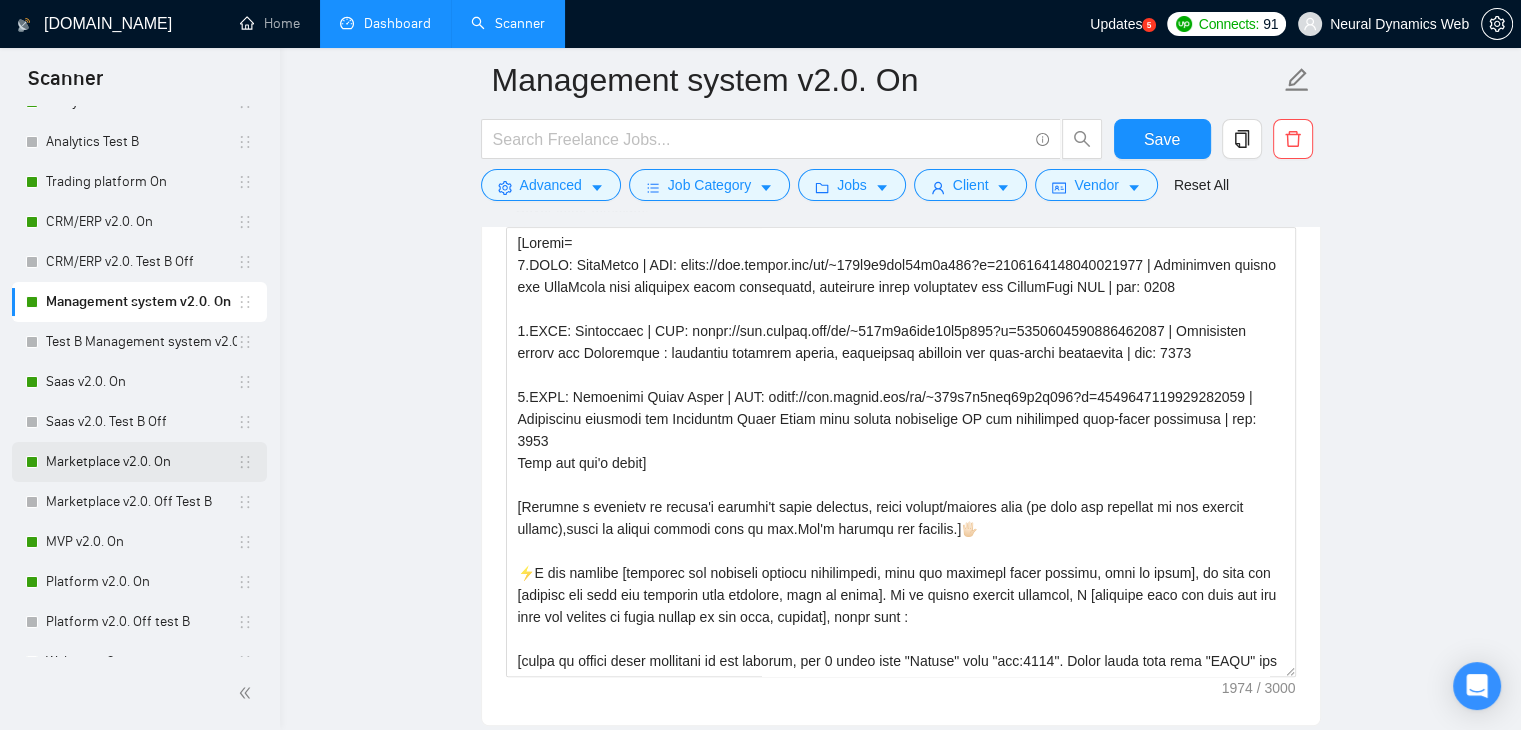 click on "Marketplace v2.0. On" at bounding box center (141, 462) 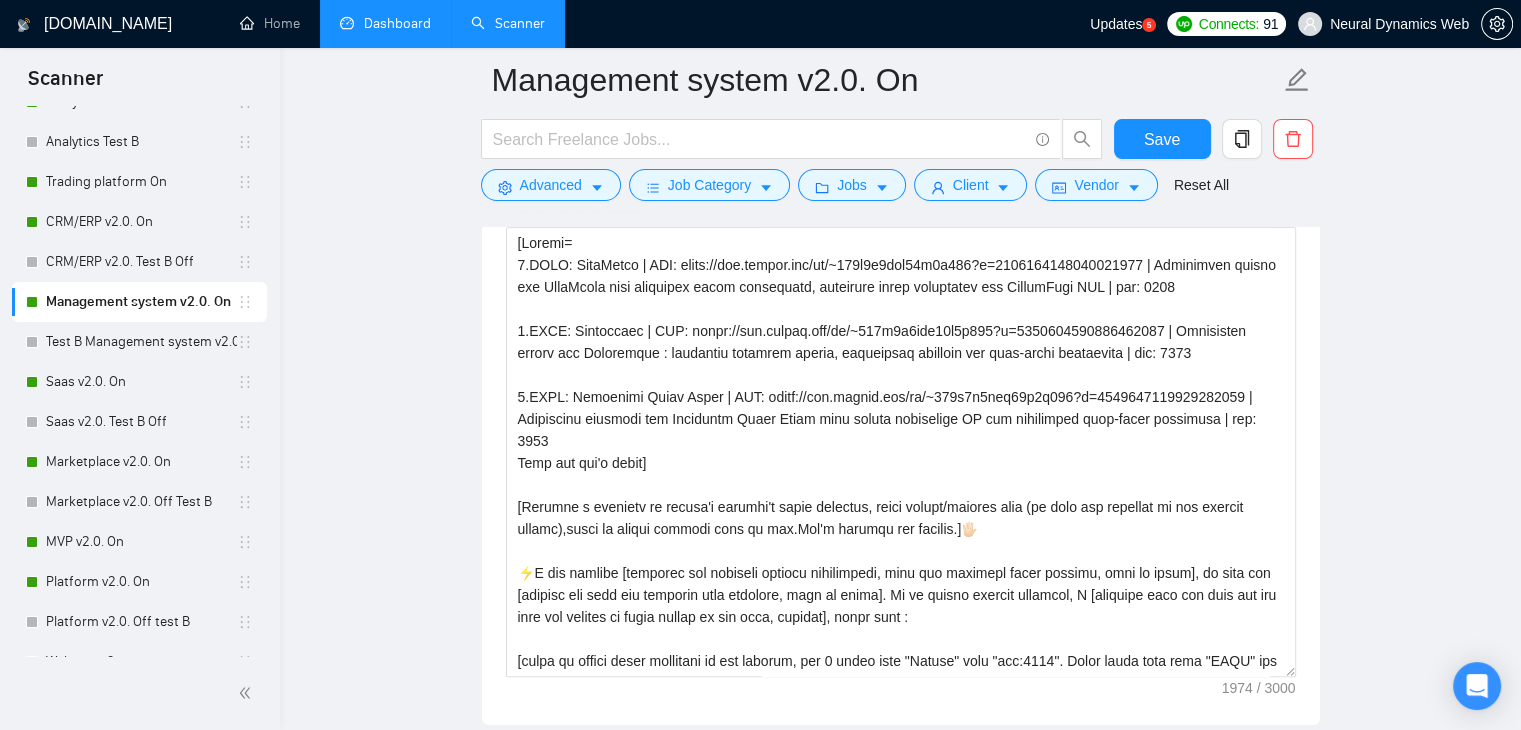 scroll, scrollTop: 0, scrollLeft: 0, axis: both 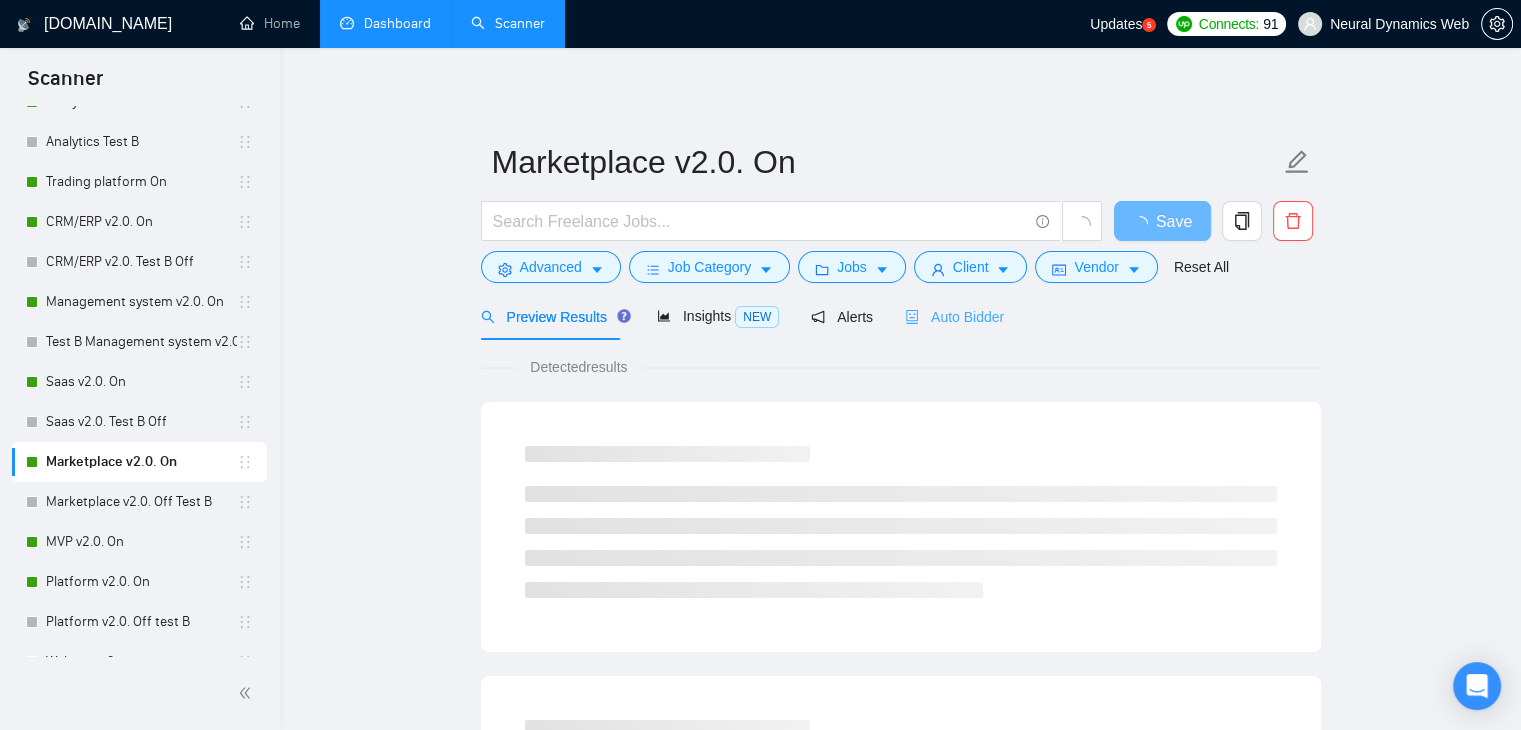 click on "Auto Bidder" at bounding box center [954, 316] 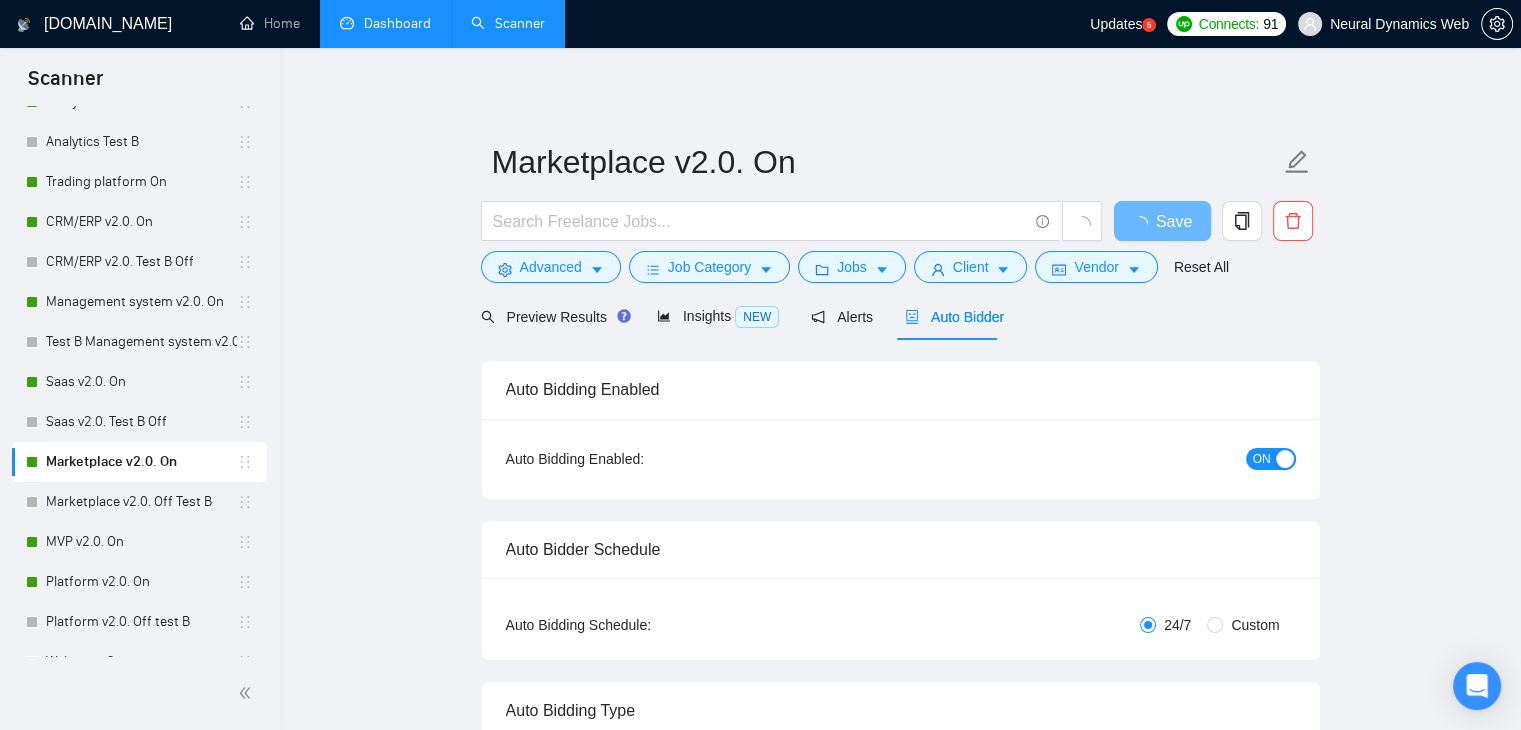 type 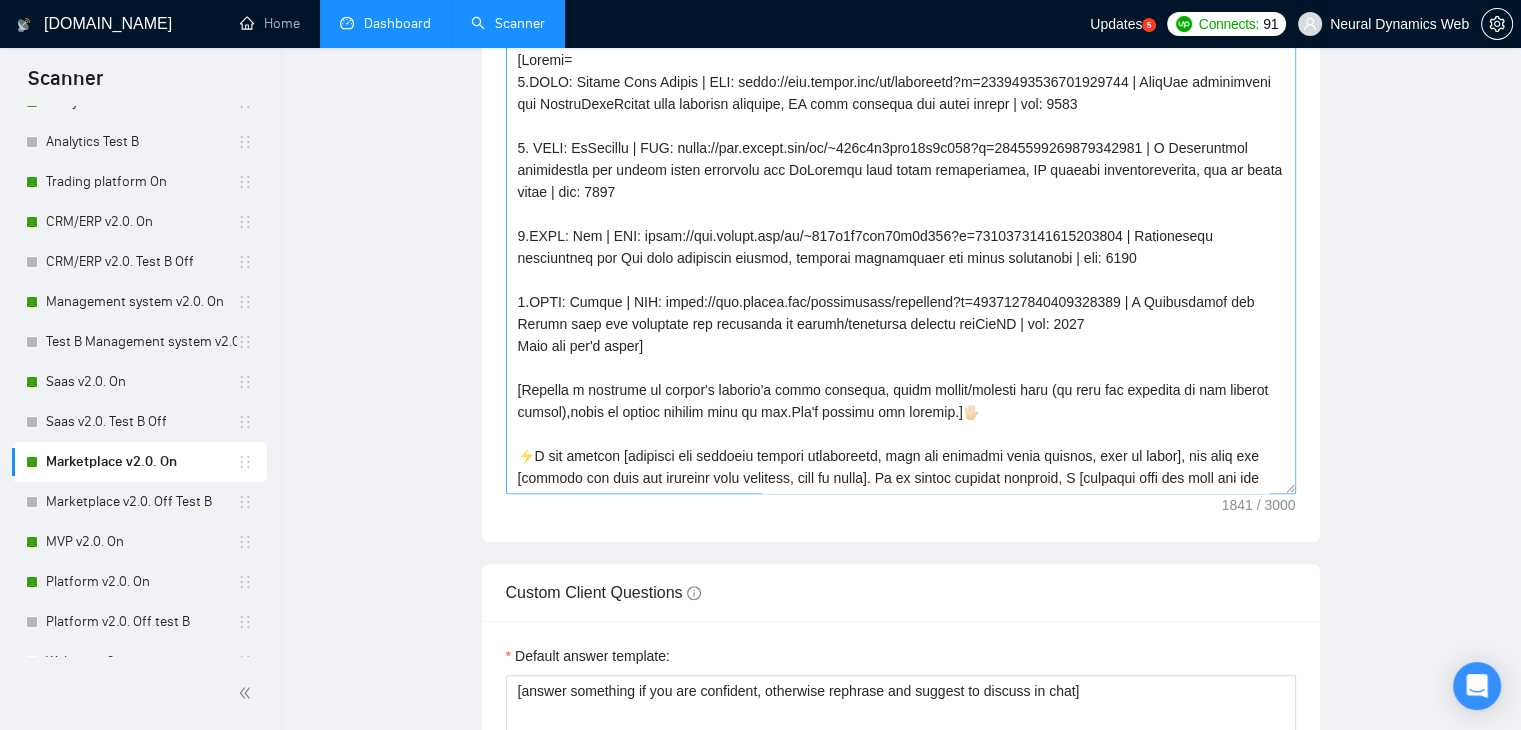 type 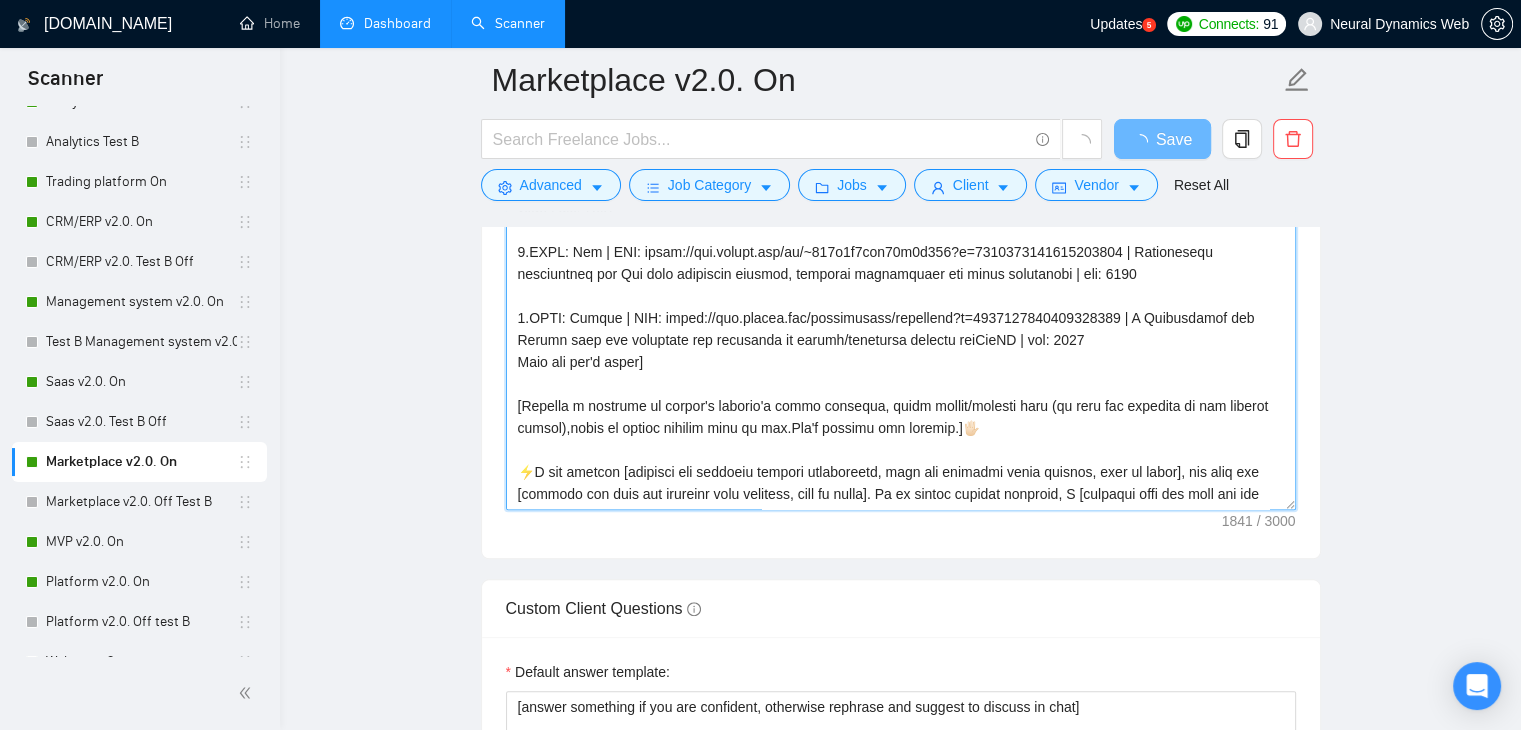 click on "Cover letter template:" at bounding box center (901, 285) 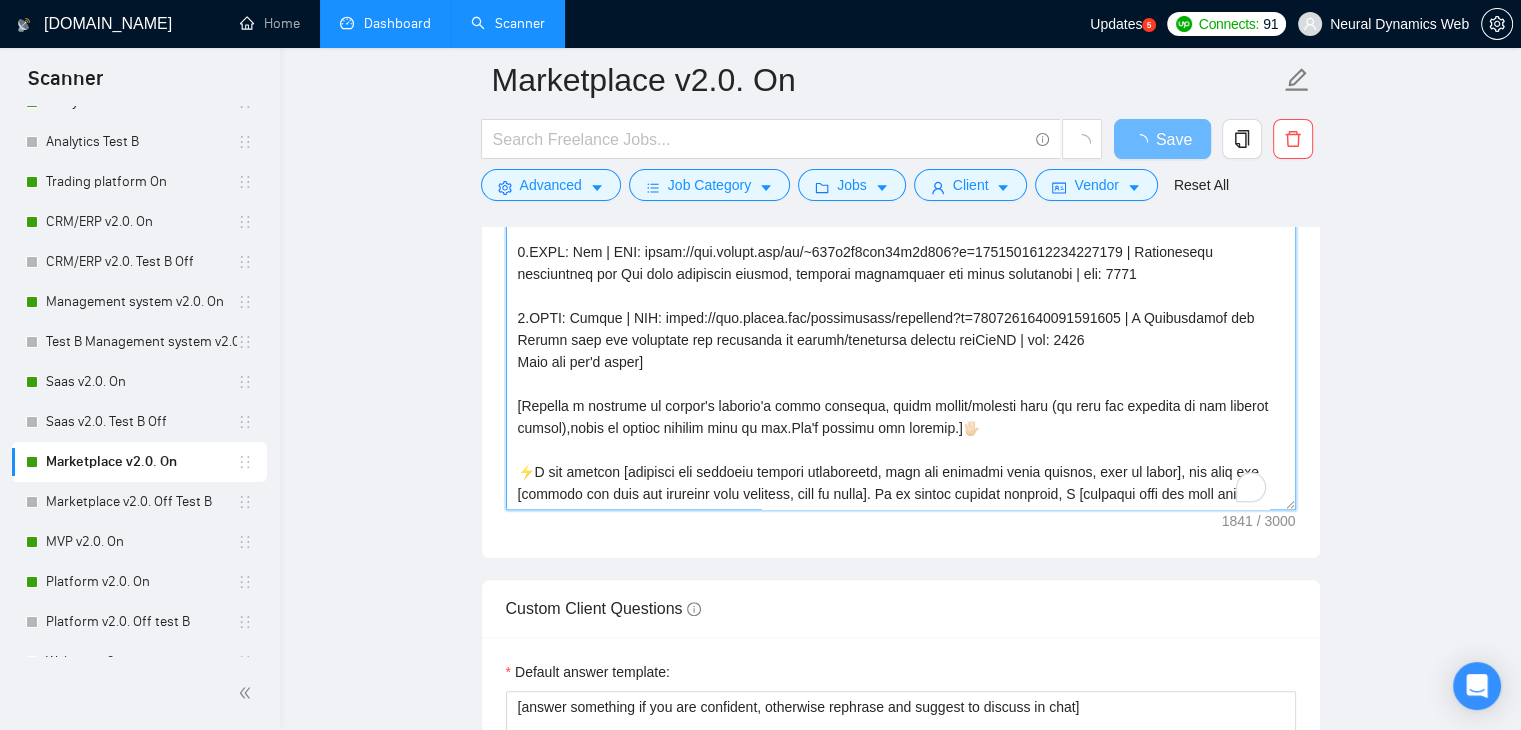 type on "[Folder=
1.CLNT: Mobile Home Movers | URL: [URL][DOMAIN_NAME] | LeadGen marketplace for MobileHomeMovers with targeted outreach, AI lead insights and agent portal | tag: 7748
2. CLNT: ByComment | URL: [URL][DOMAIN_NAME] | A Freelancing marketplace for social media promotion for ByComment with smart verification, AI content recommendations, and an admin panel | tag: 7748
3.CLNT: Med | URL: [URL][DOMAIN_NAME] | Freelancing marketplace for Med with automated payroll, overtime calculation and staff management | tag: 7748
4.CLNT: Genera | URL: [URL][DOMAIN_NAME] | A Marketplace for Genera made for designers and marketers to create/customize visuals viaGenAI | tag: 7748
Read but don't write]
[Compose a greeting in client's country's local language, using client/company name (if name not provided do not address person),based on..." 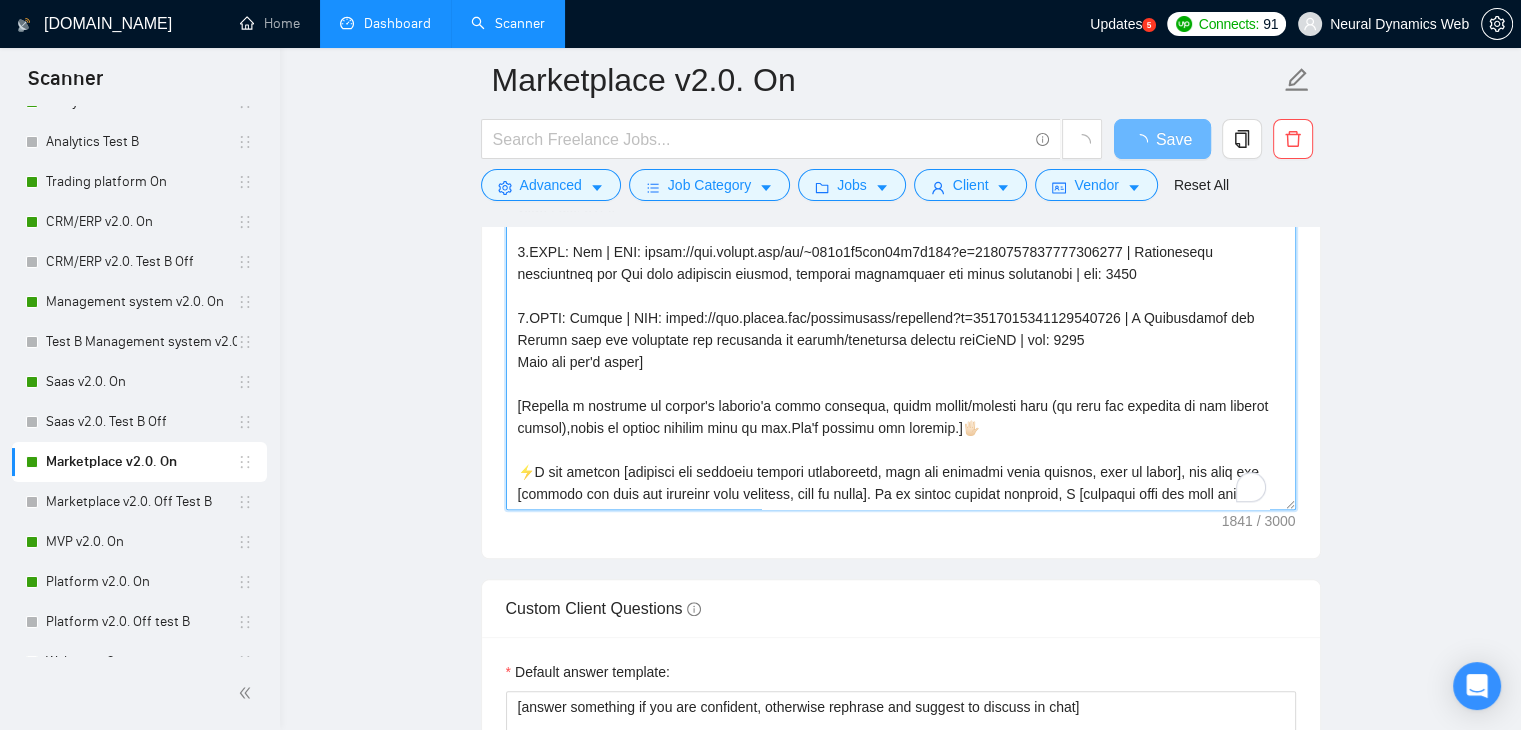 scroll, scrollTop: 220, scrollLeft: 0, axis: vertical 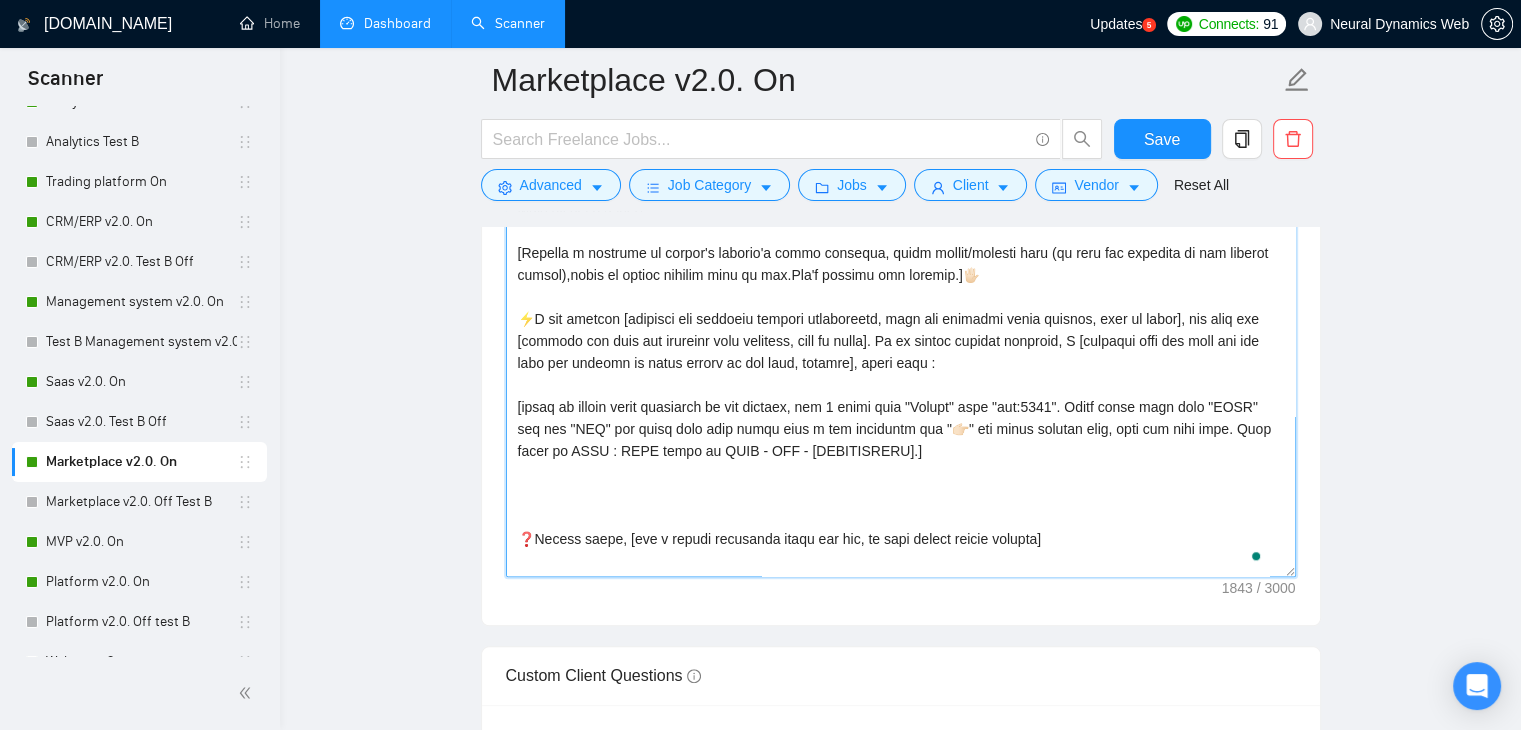 type 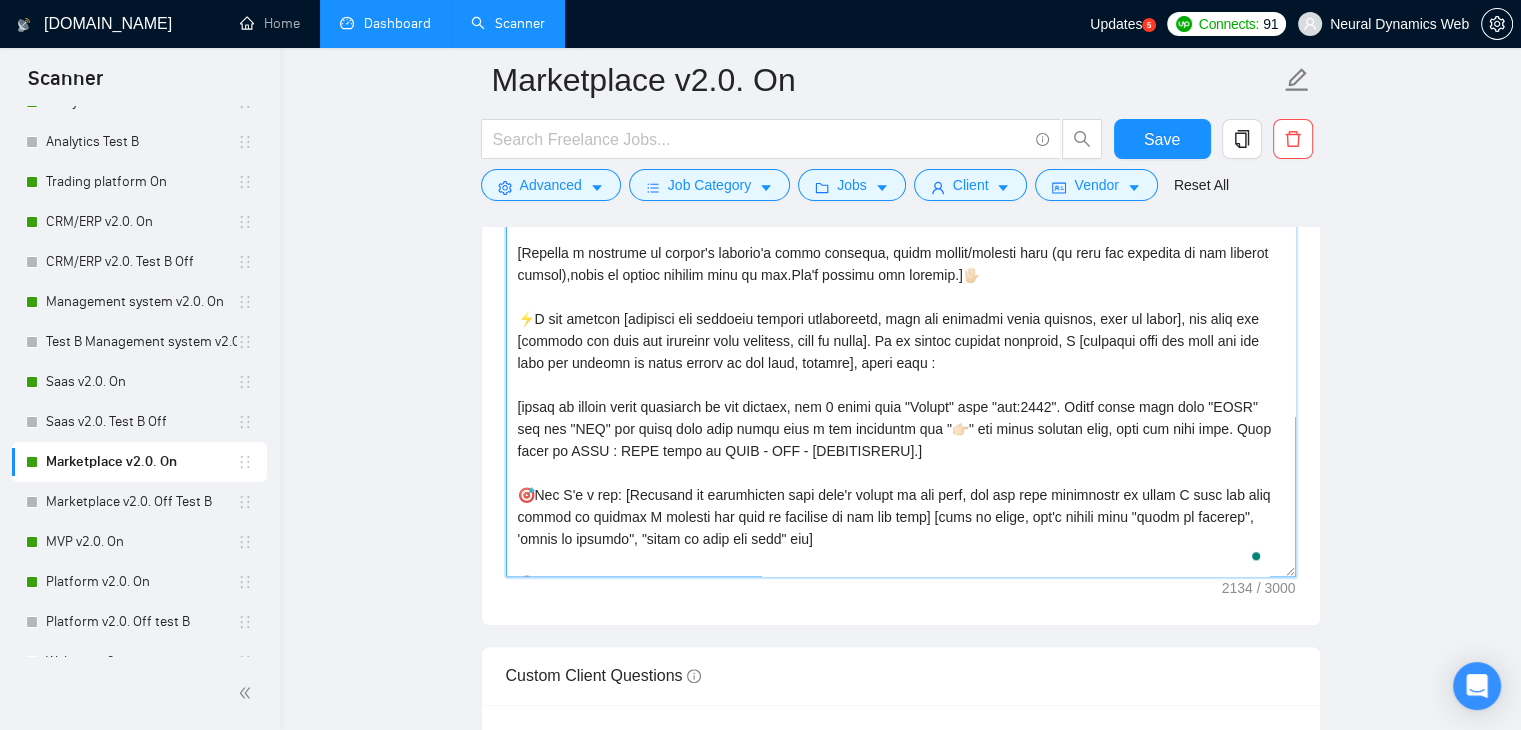 scroll, scrollTop: 219, scrollLeft: 0, axis: vertical 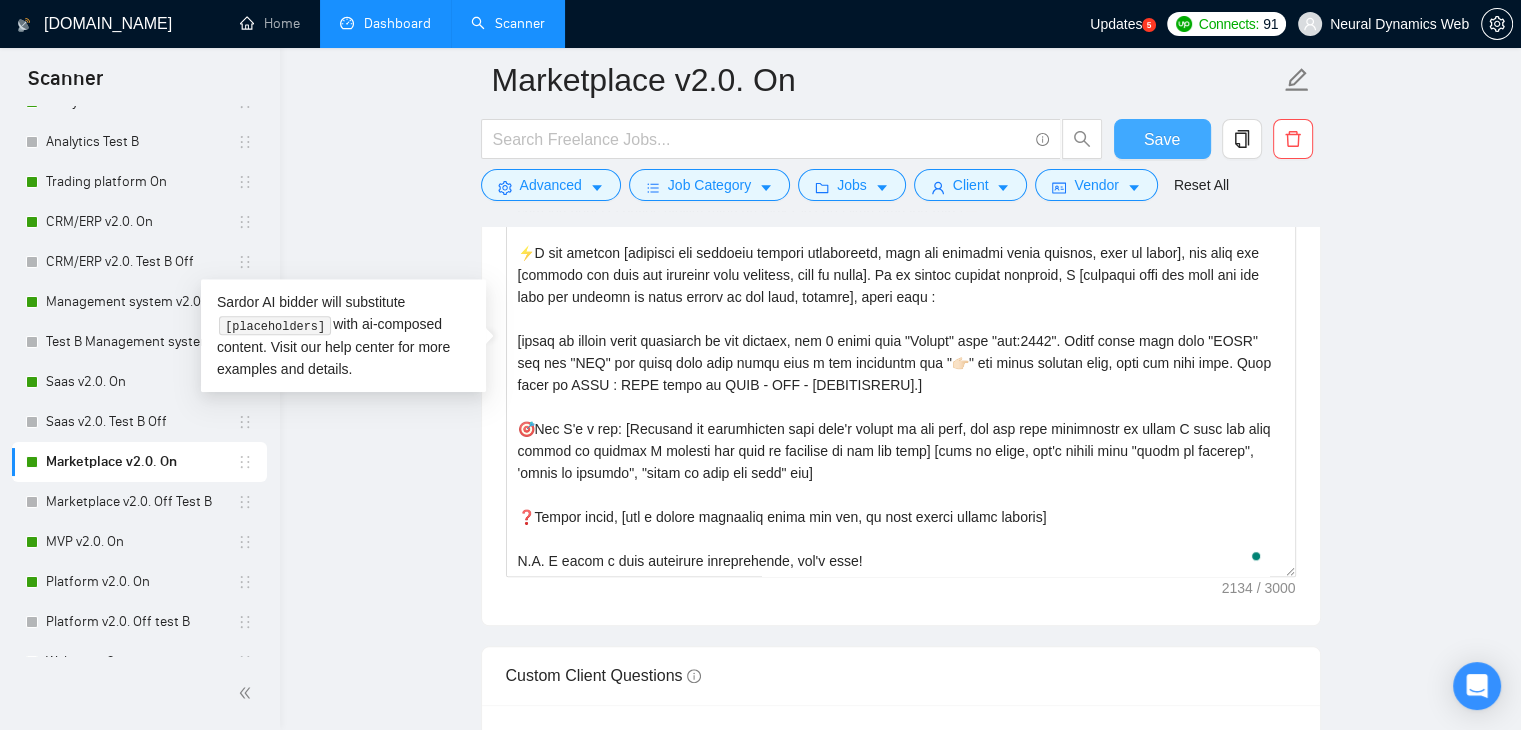 click on "Save" at bounding box center (1162, 139) 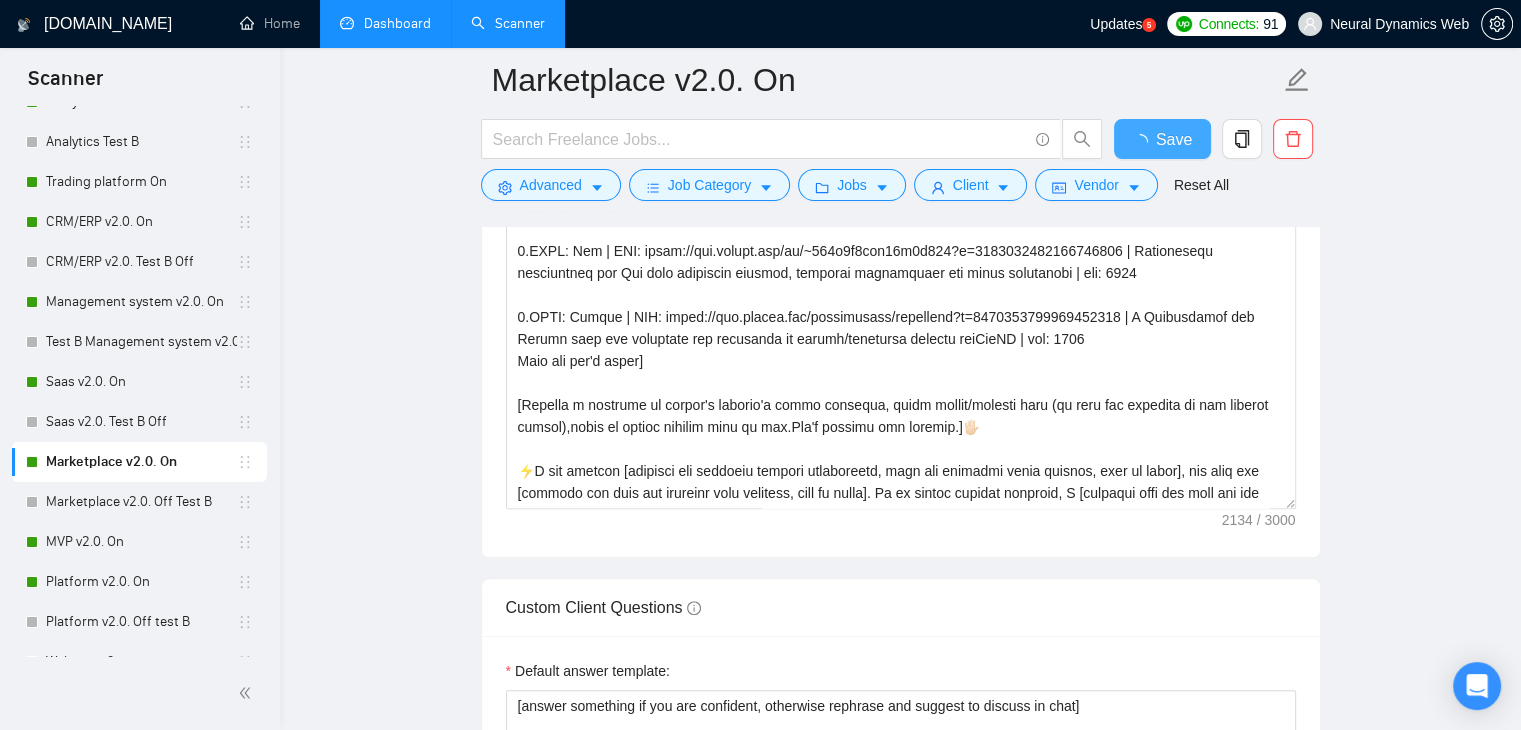 type 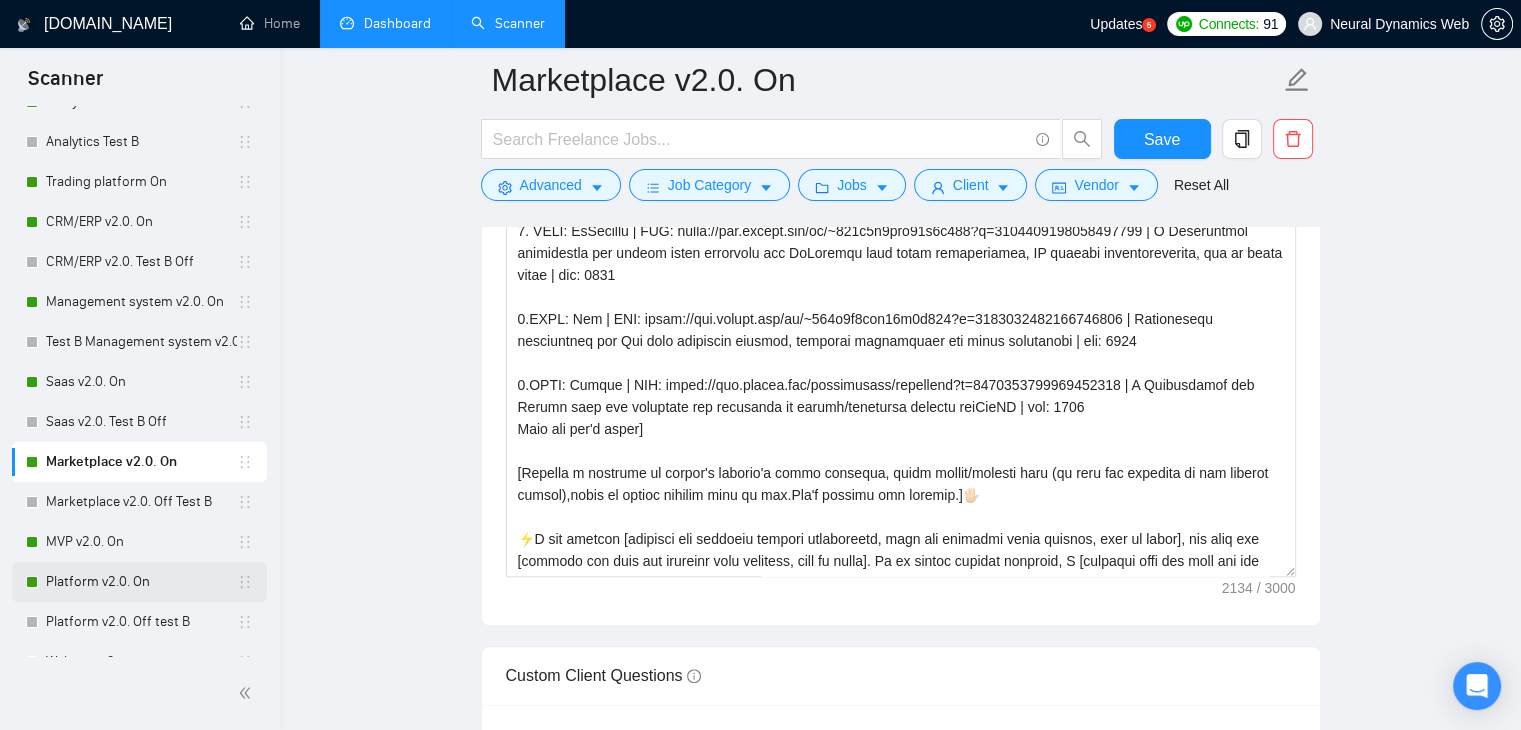 click on "Platform v2.0. On" at bounding box center [141, 582] 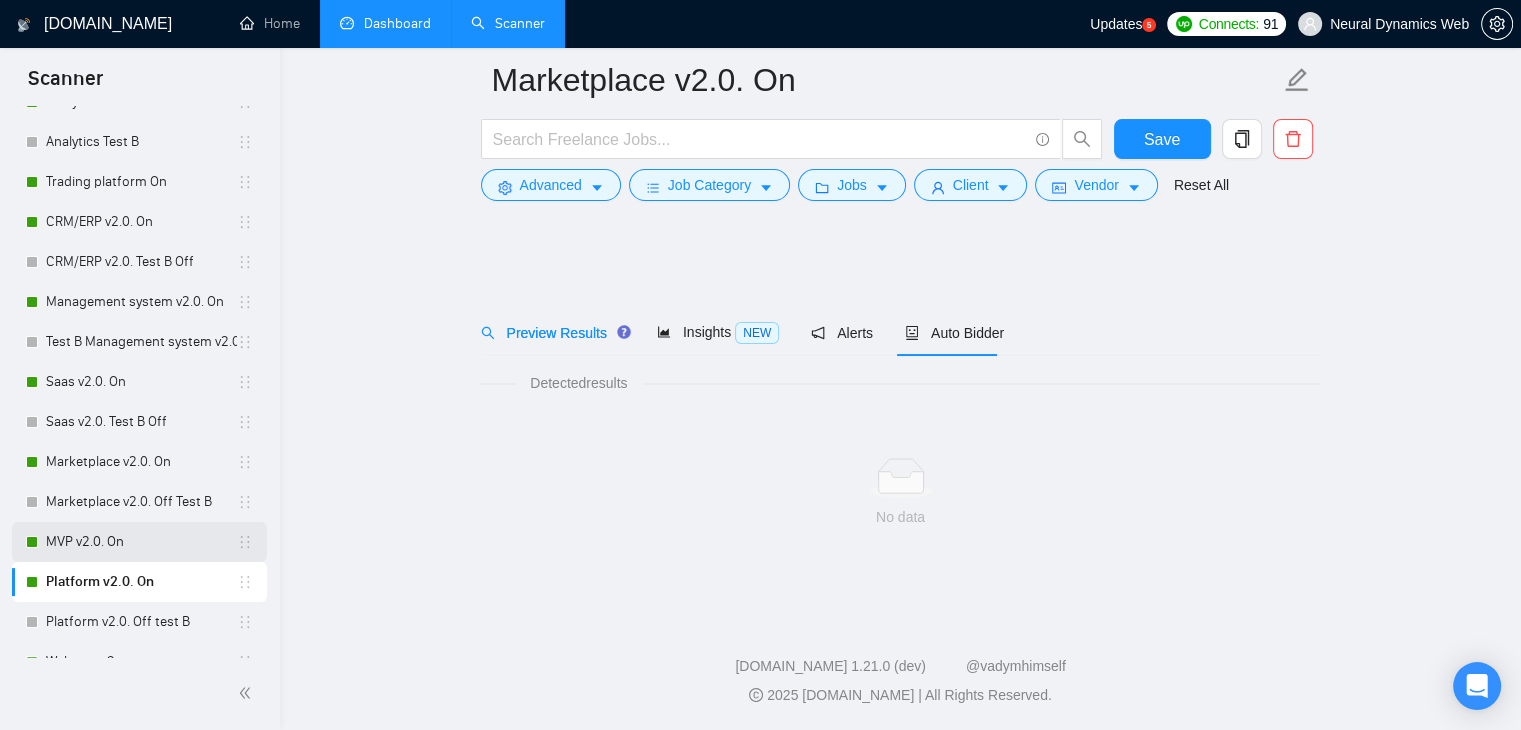 scroll, scrollTop: 0, scrollLeft: 0, axis: both 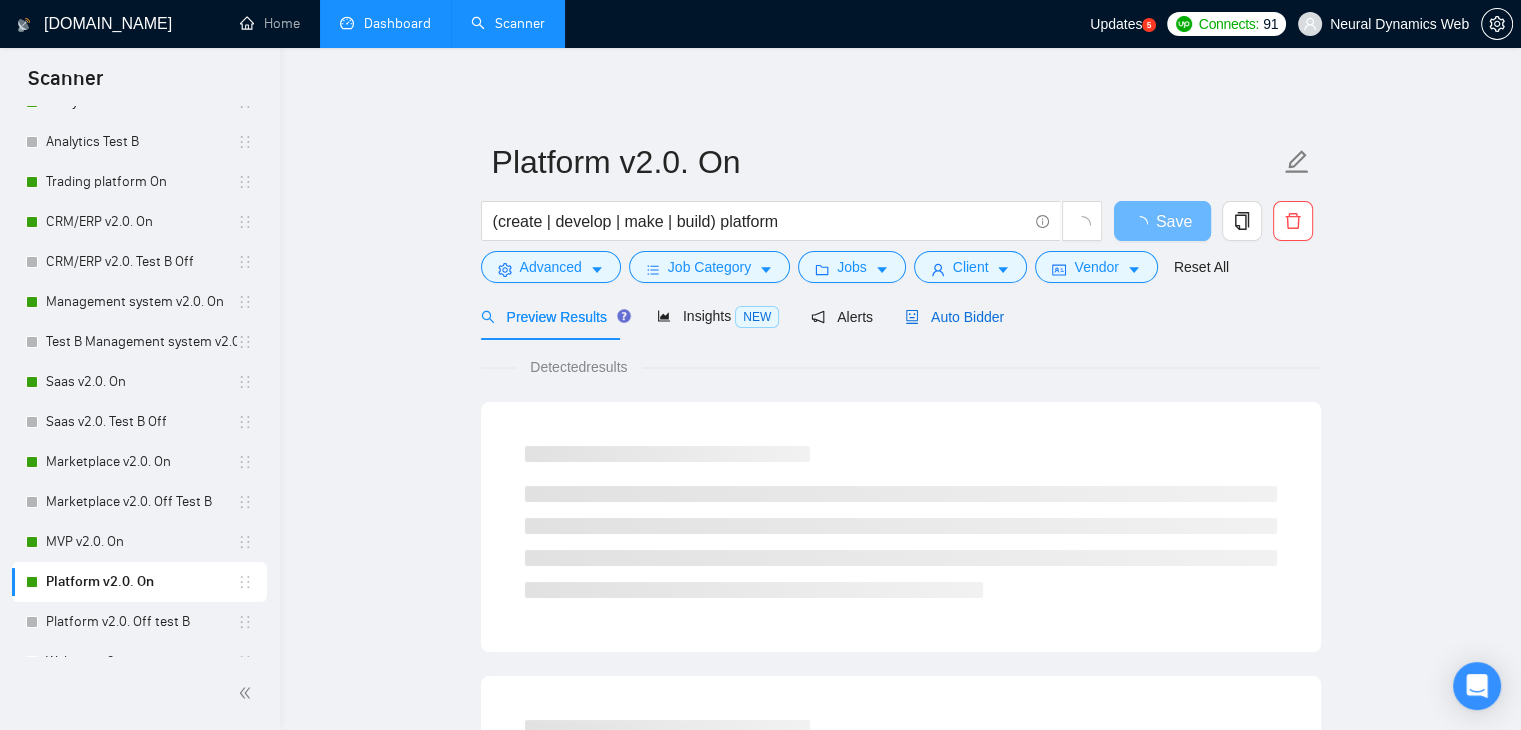 click on "Auto Bidder" at bounding box center (954, 317) 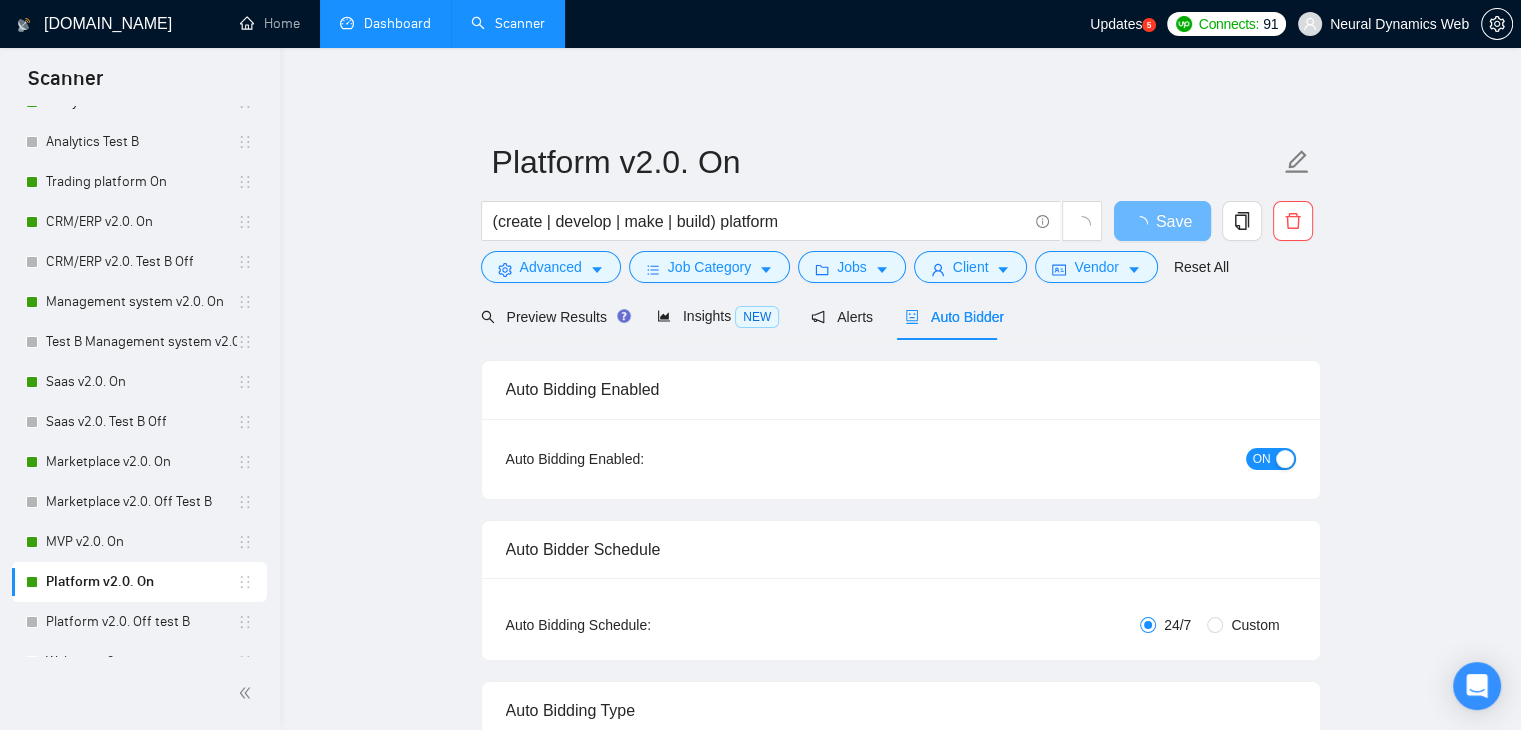 type 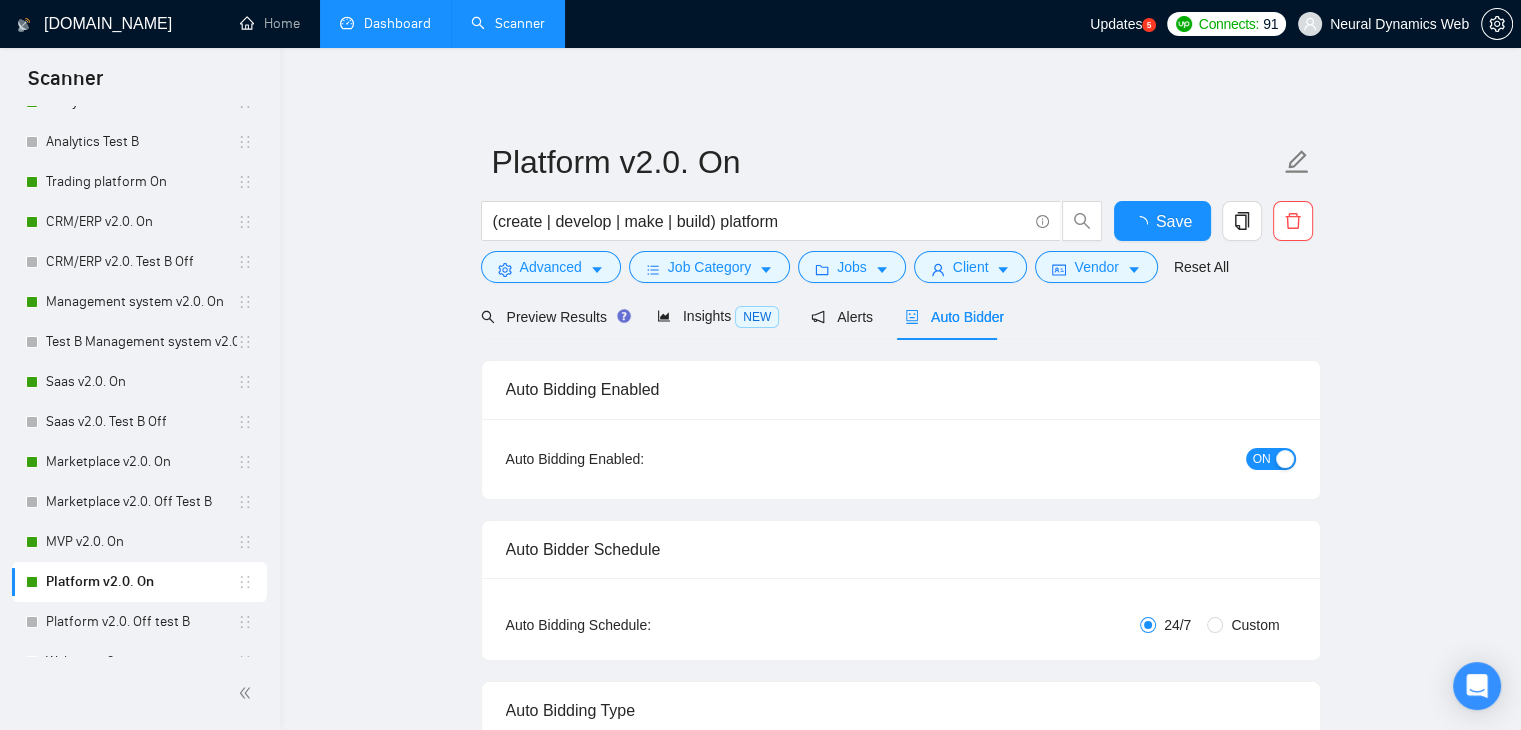 type 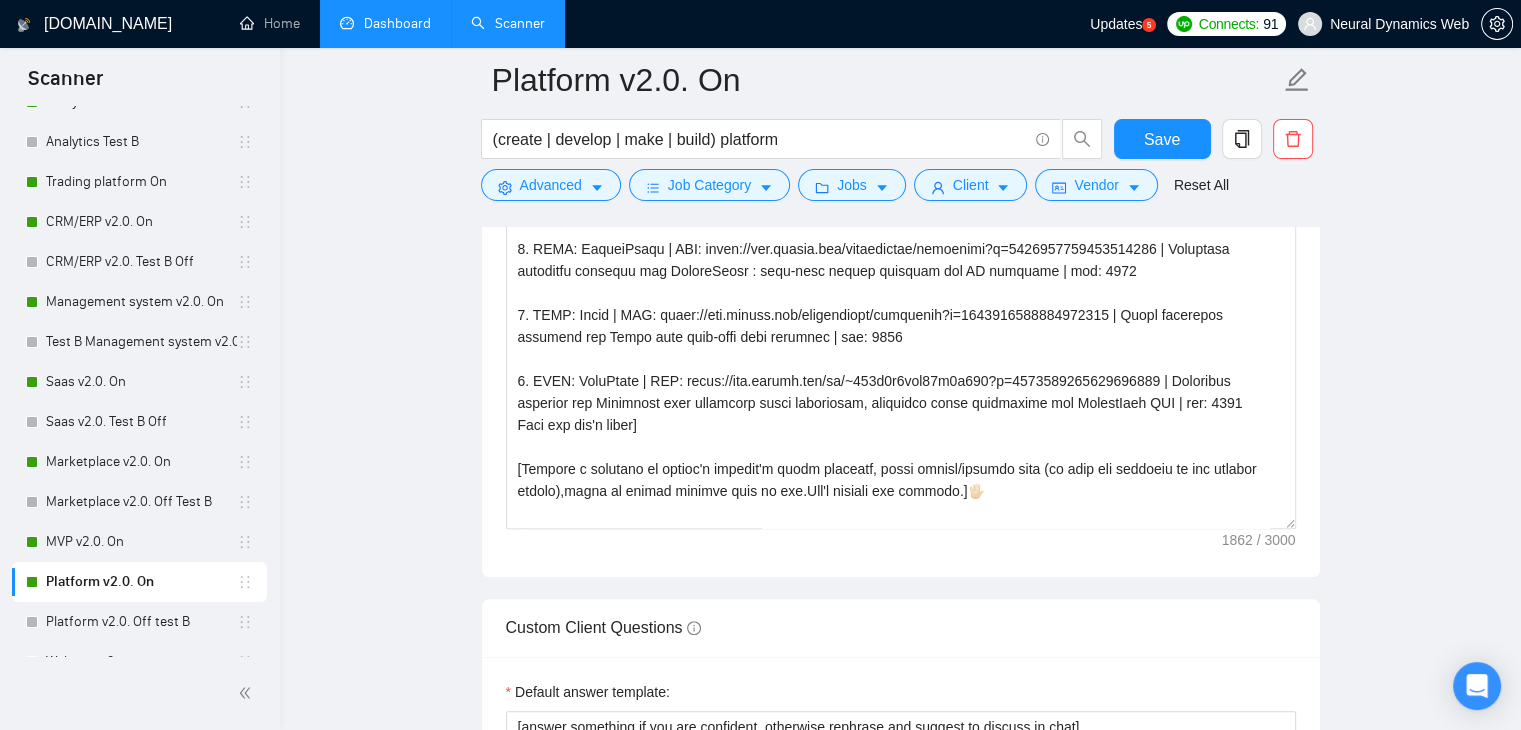 scroll, scrollTop: 2000, scrollLeft: 0, axis: vertical 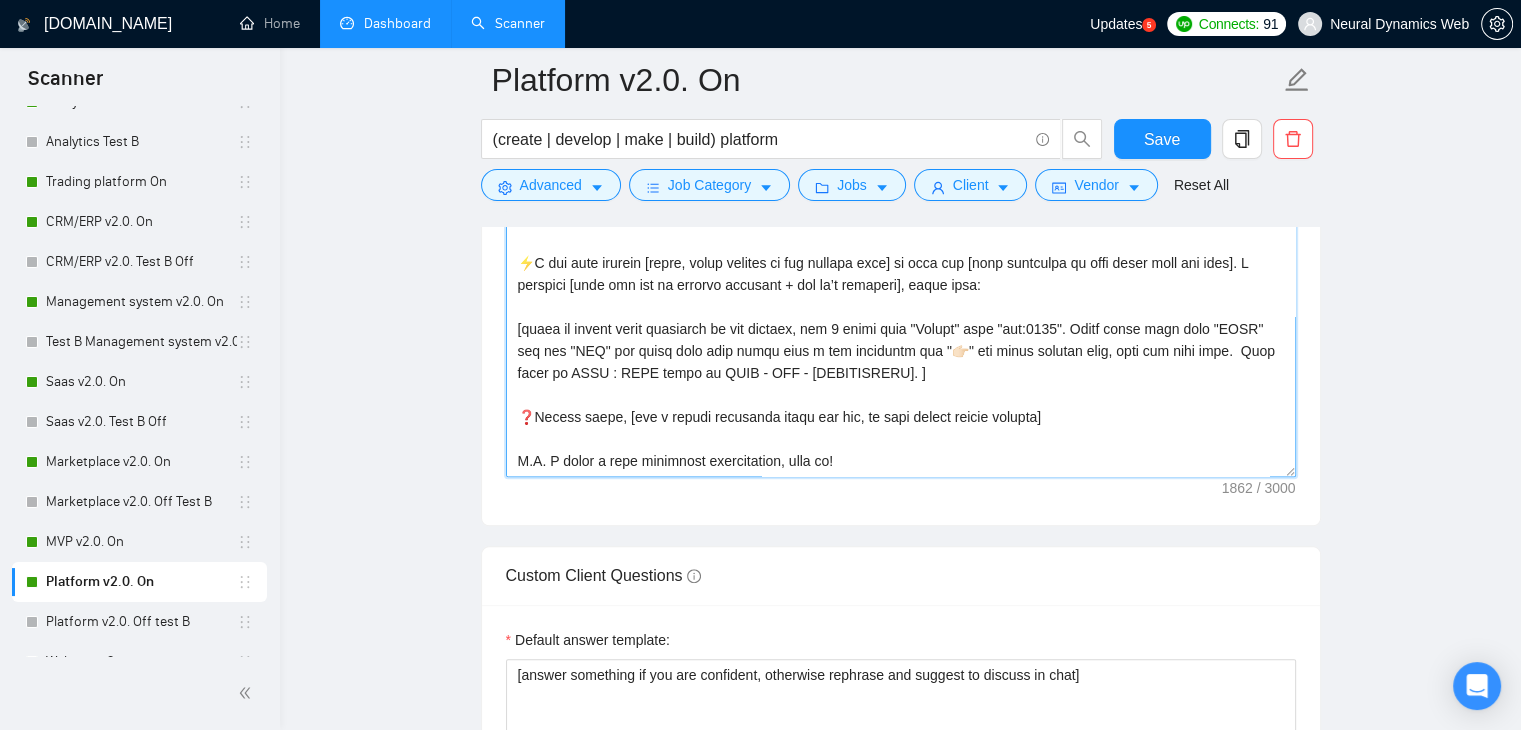 click on "Cover letter template:" at bounding box center (901, 252) 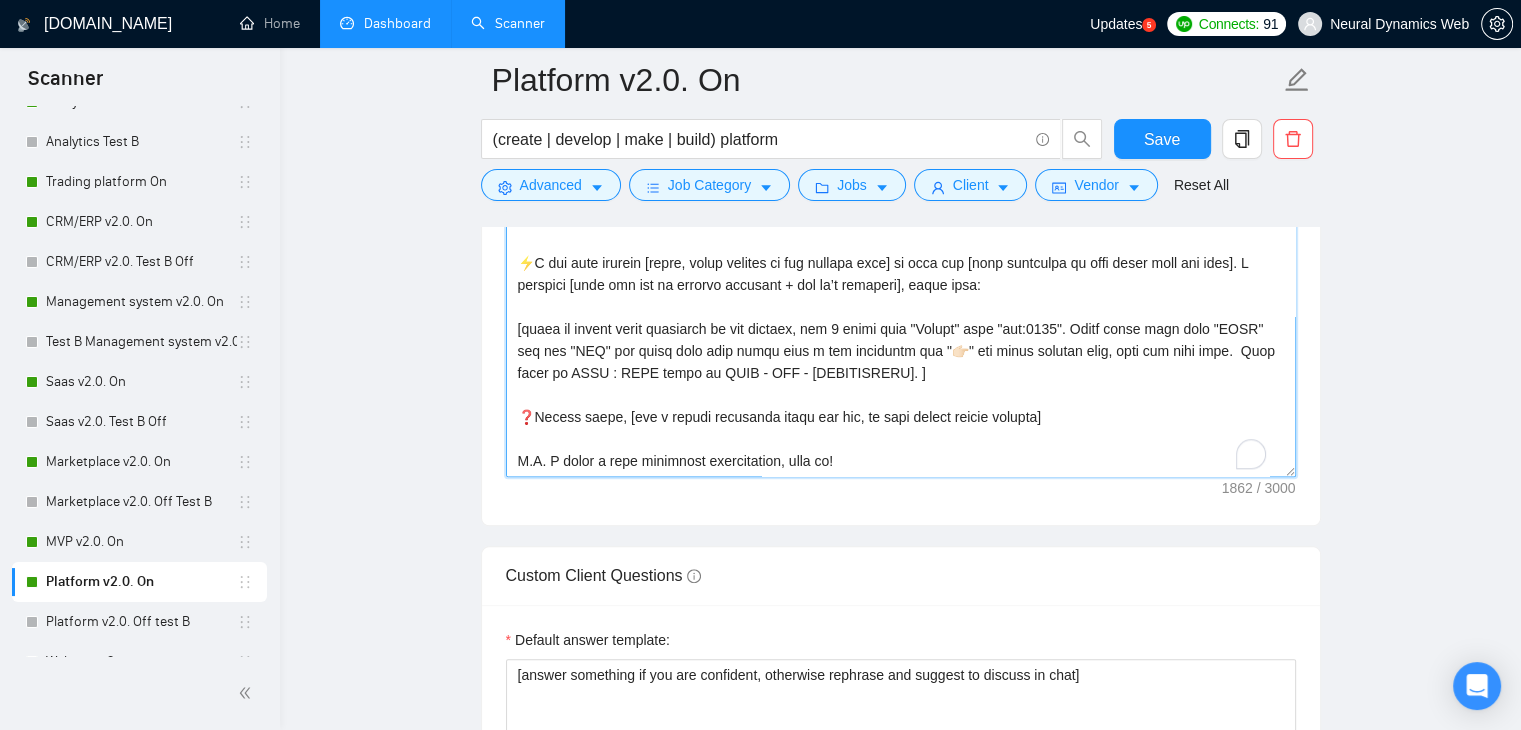 scroll, scrollTop: 219, scrollLeft: 0, axis: vertical 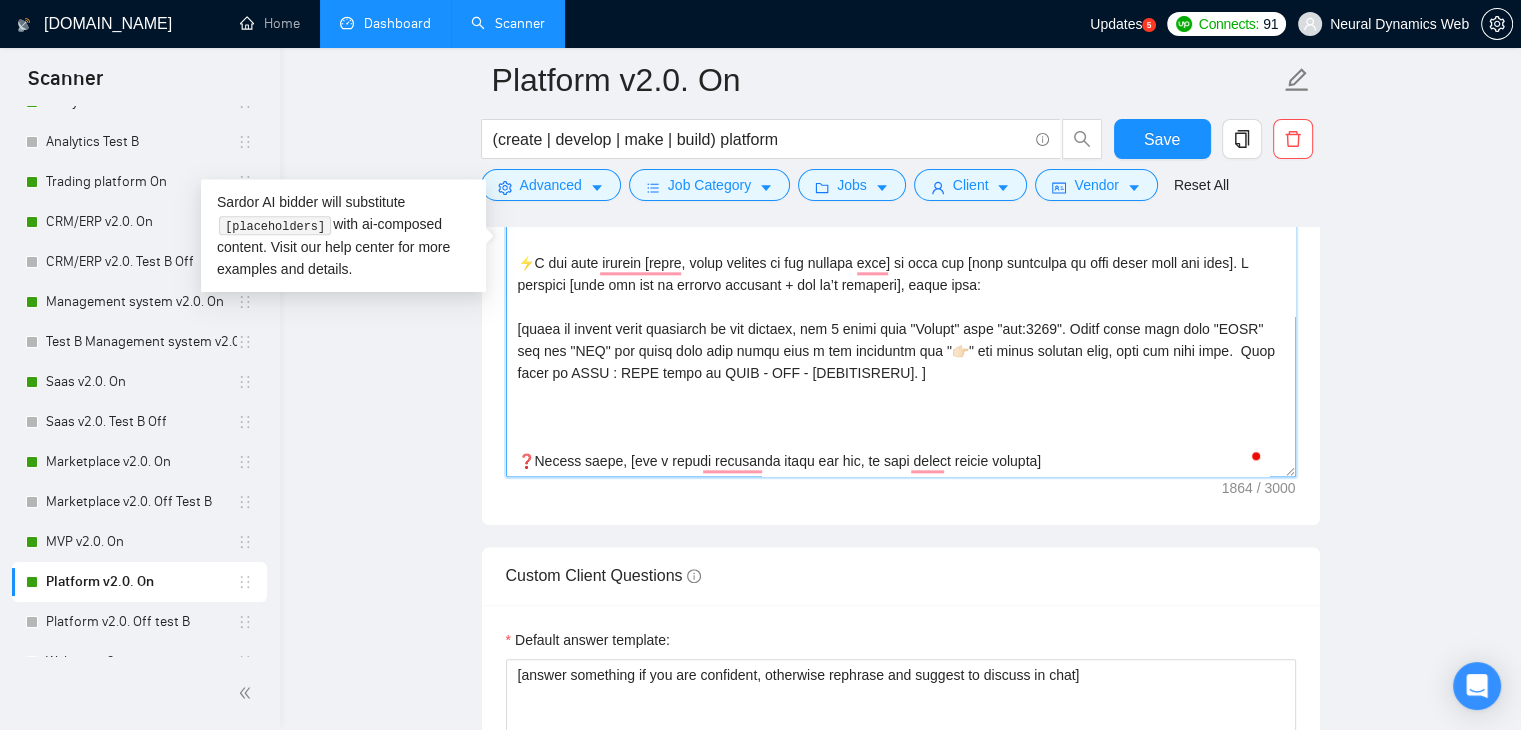 paste on "🎯Why I'm a fit: [Indicate my proficiency with what's needed in job post, add how much experience in years I have and what impact in numbers I brought for what is relevant in the job post] [make it [PERSON_NAME]'t answer like "which is aligned", 'which is similar", "which is what you need" etc]" 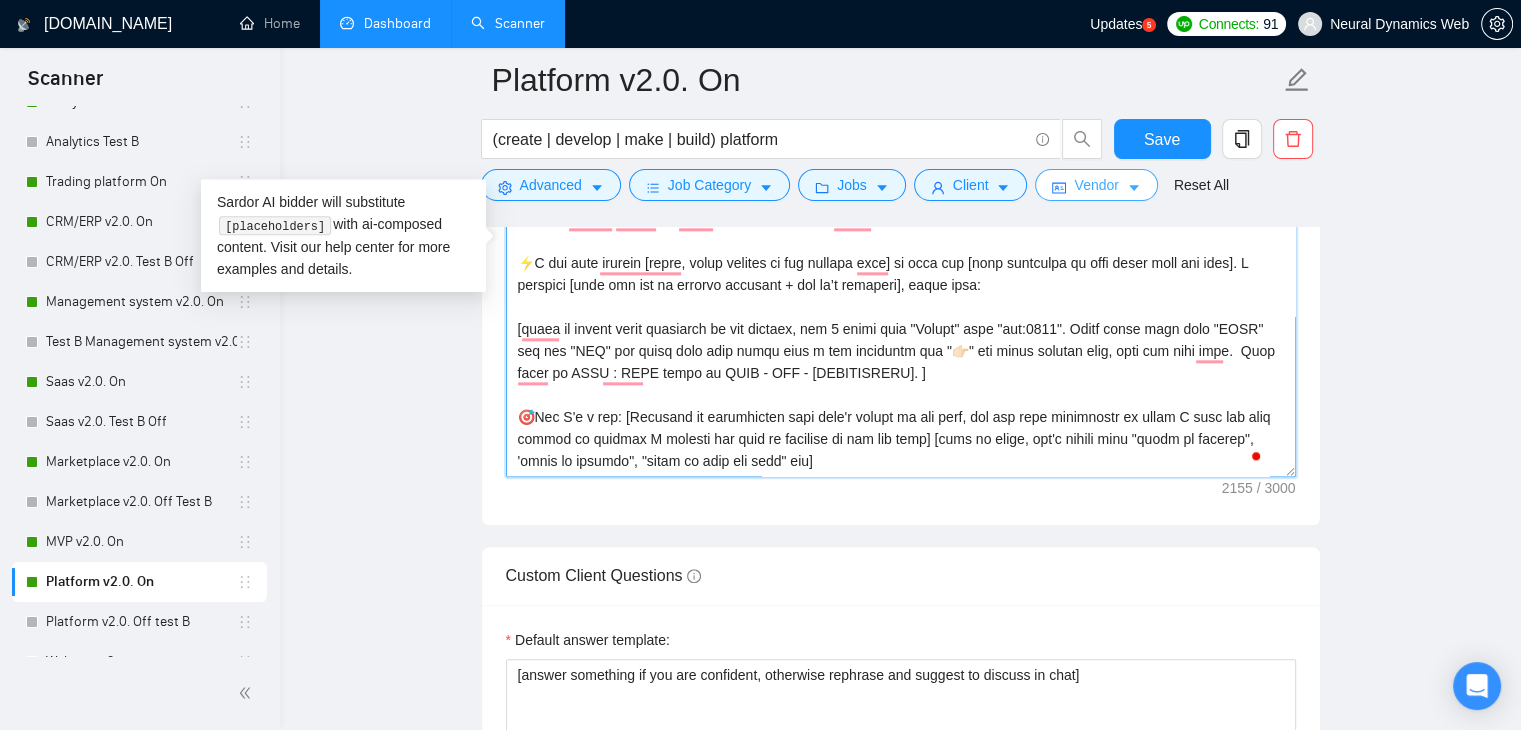 scroll, scrollTop: 220, scrollLeft: 0, axis: vertical 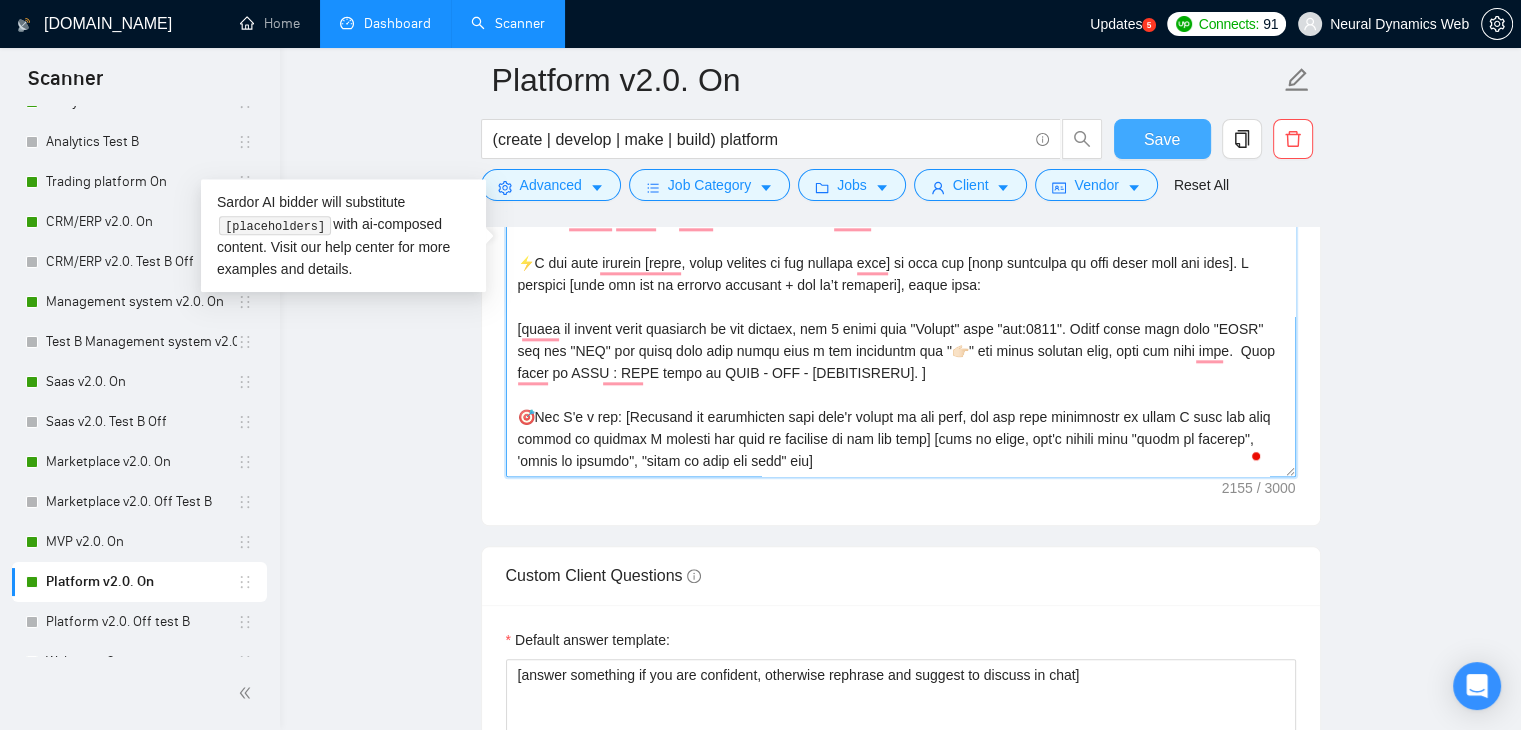 type on "[Folder=
1.CLNT: Mobile Home Movers | URL: [URL][DOMAIN_NAME] | Lead Gen platform for MobileHomeMovers with targeted outreach, AI insights and job load board | tag: 7748
2. CLNT: TubeTamer | URL: [URL][DOMAIN_NAME] | Productivity platform for TubeTamer with real-time data tracking, time analysis and admin panel | tag: 7748
3. CLNT: StreamScout | URL: [URL][DOMAIN_NAME] | Streaming analytics platform for StreamScout : real-time viewer analysis and ML insights | tag: 7748
4. CLNT: Aspen | URL: [URL][DOMAIN_NAME] | Solar analytics platform for Aspen with real-time data tracking | tag: 7748
5. CLNT: OnlyDrive | URL: [URL][DOMAIN_NAME] | Warehouse platform for Onlydrive with automated order processing, optimized stock management and GoogleMaps API | tag: 7748
Read but don't write..." 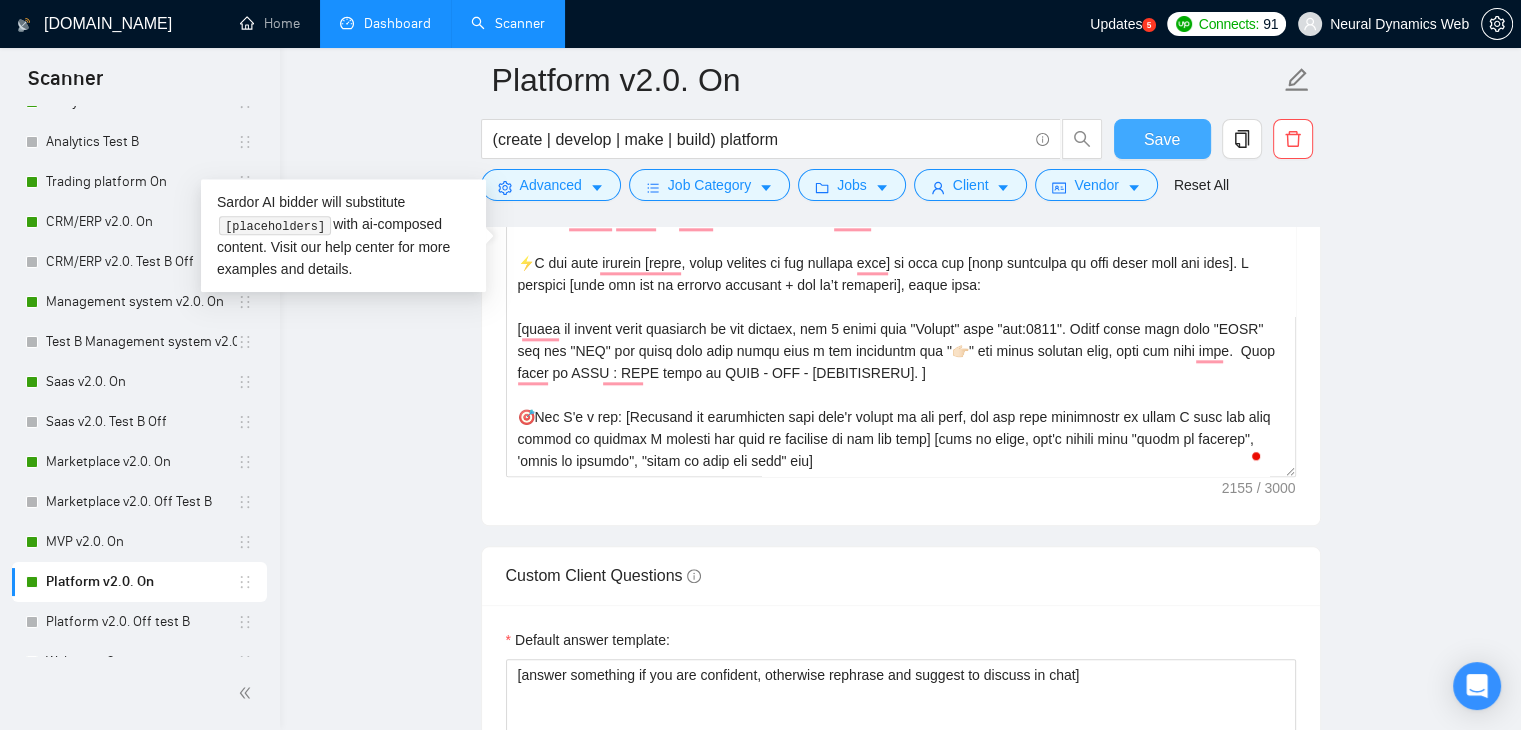 click on "Save" at bounding box center [1162, 139] 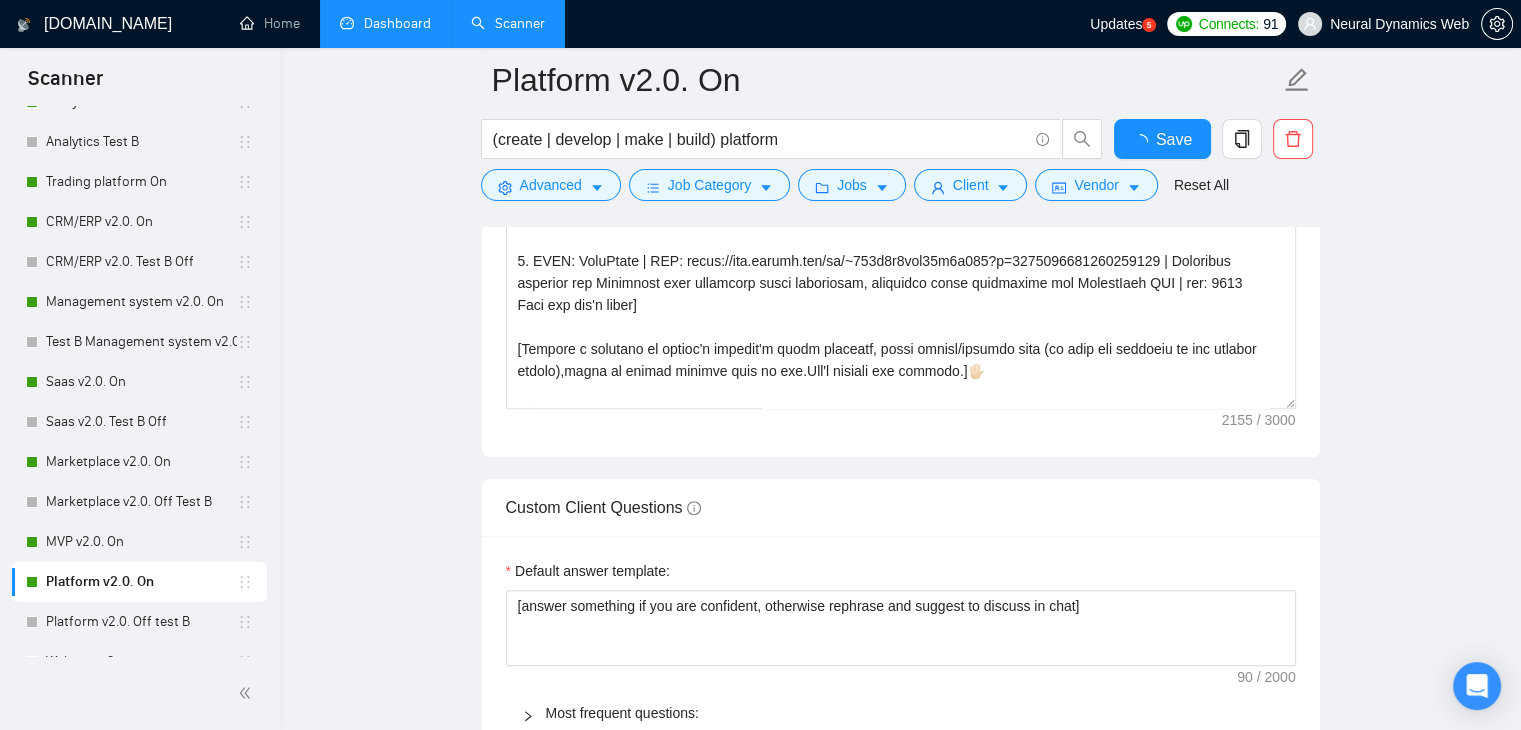 type 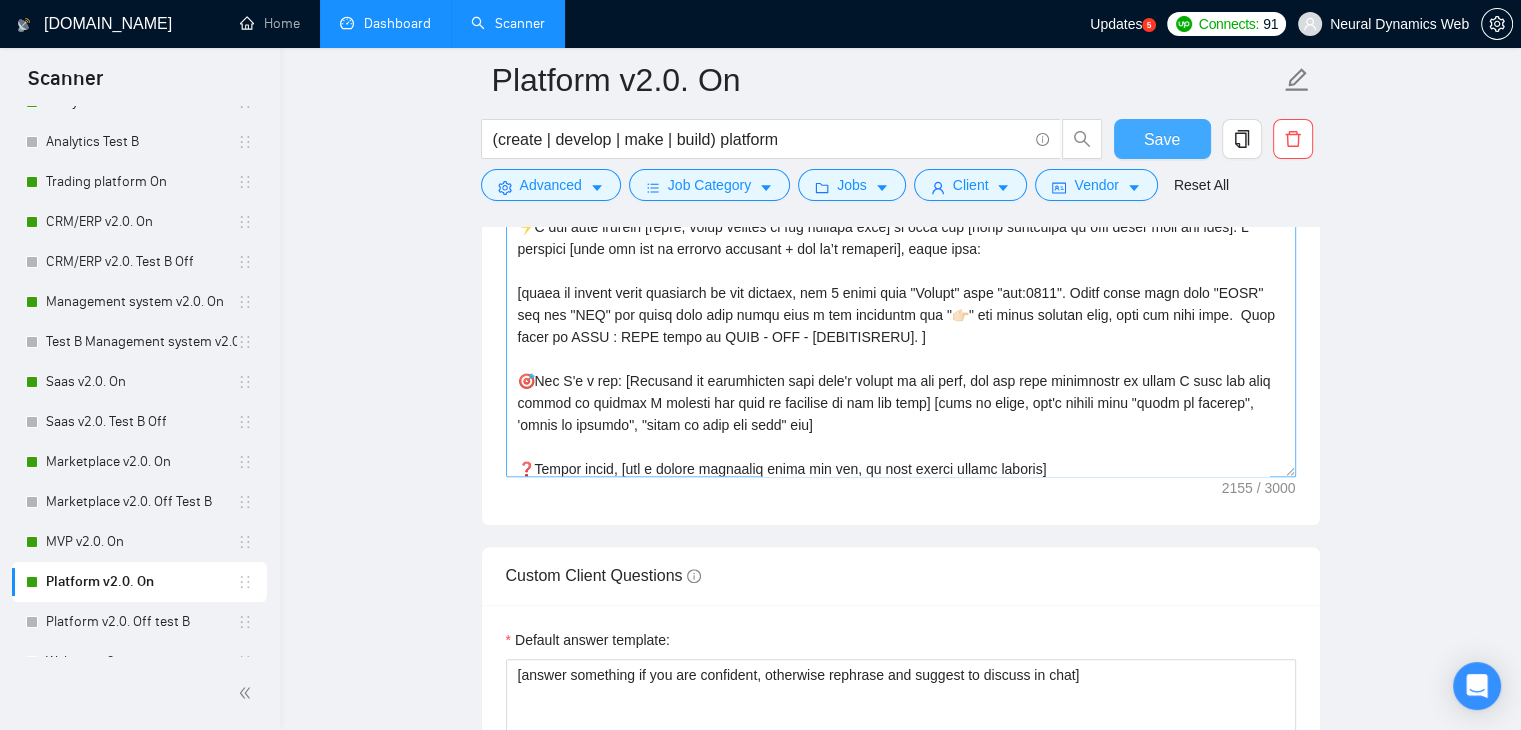 scroll, scrollTop: 308, scrollLeft: 0, axis: vertical 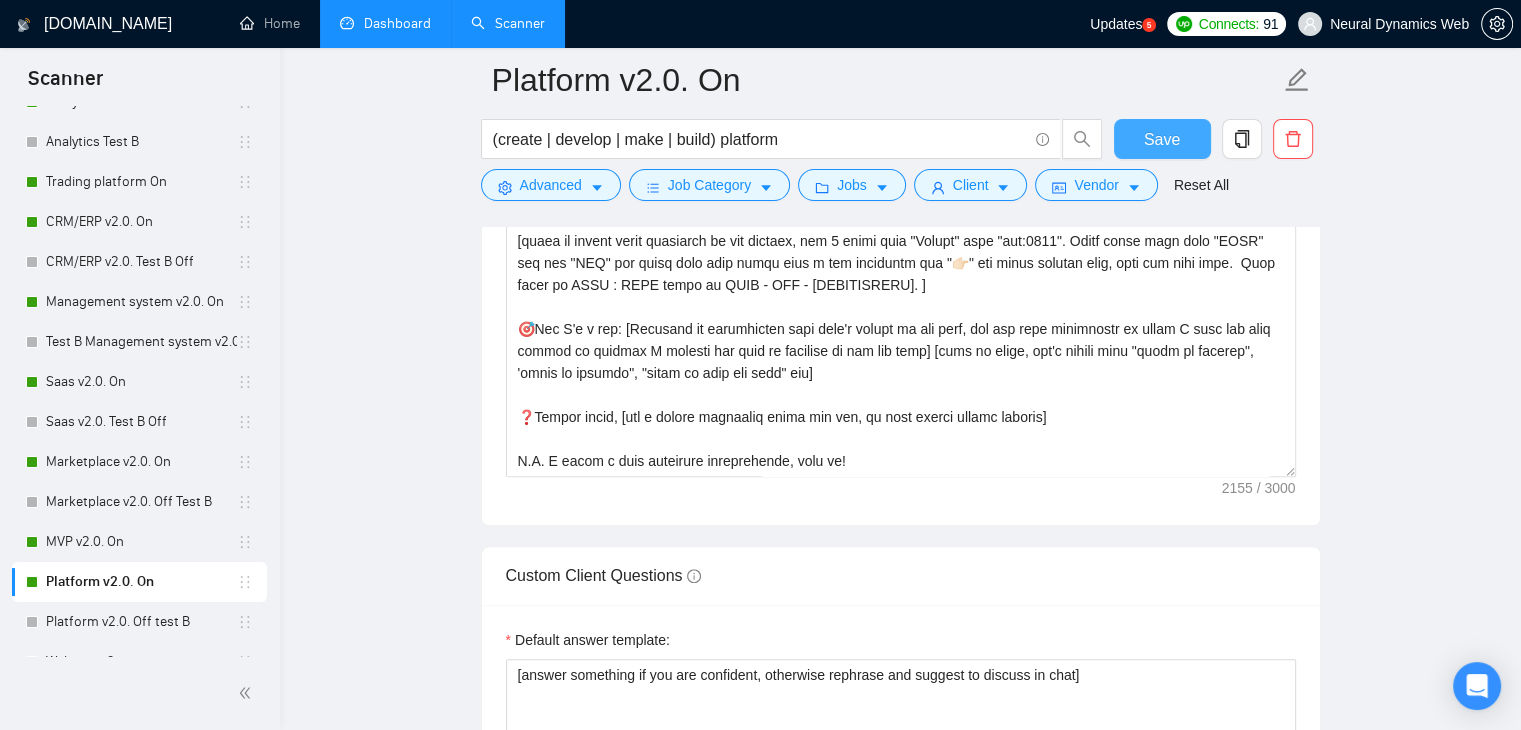 click on "Save" at bounding box center (1162, 139) 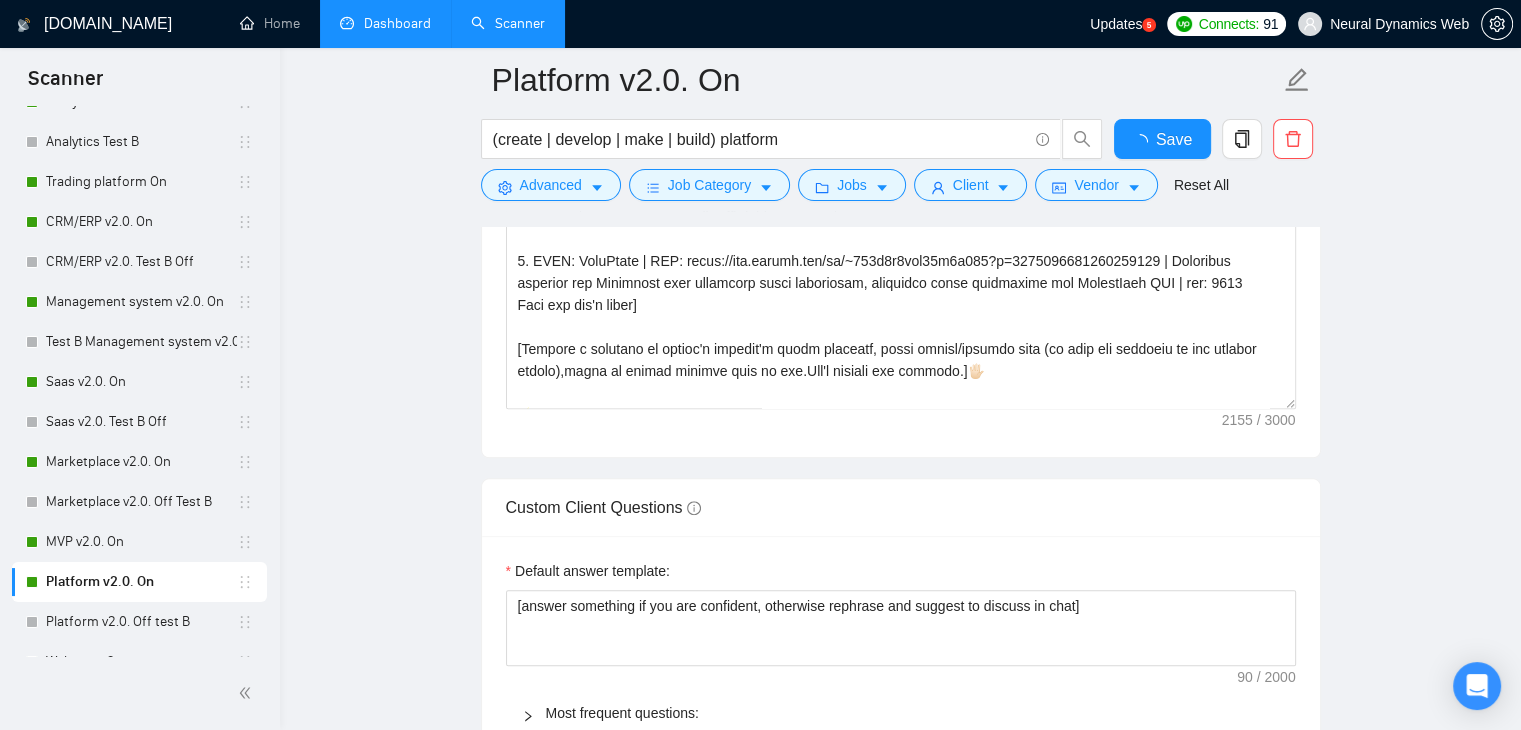 type 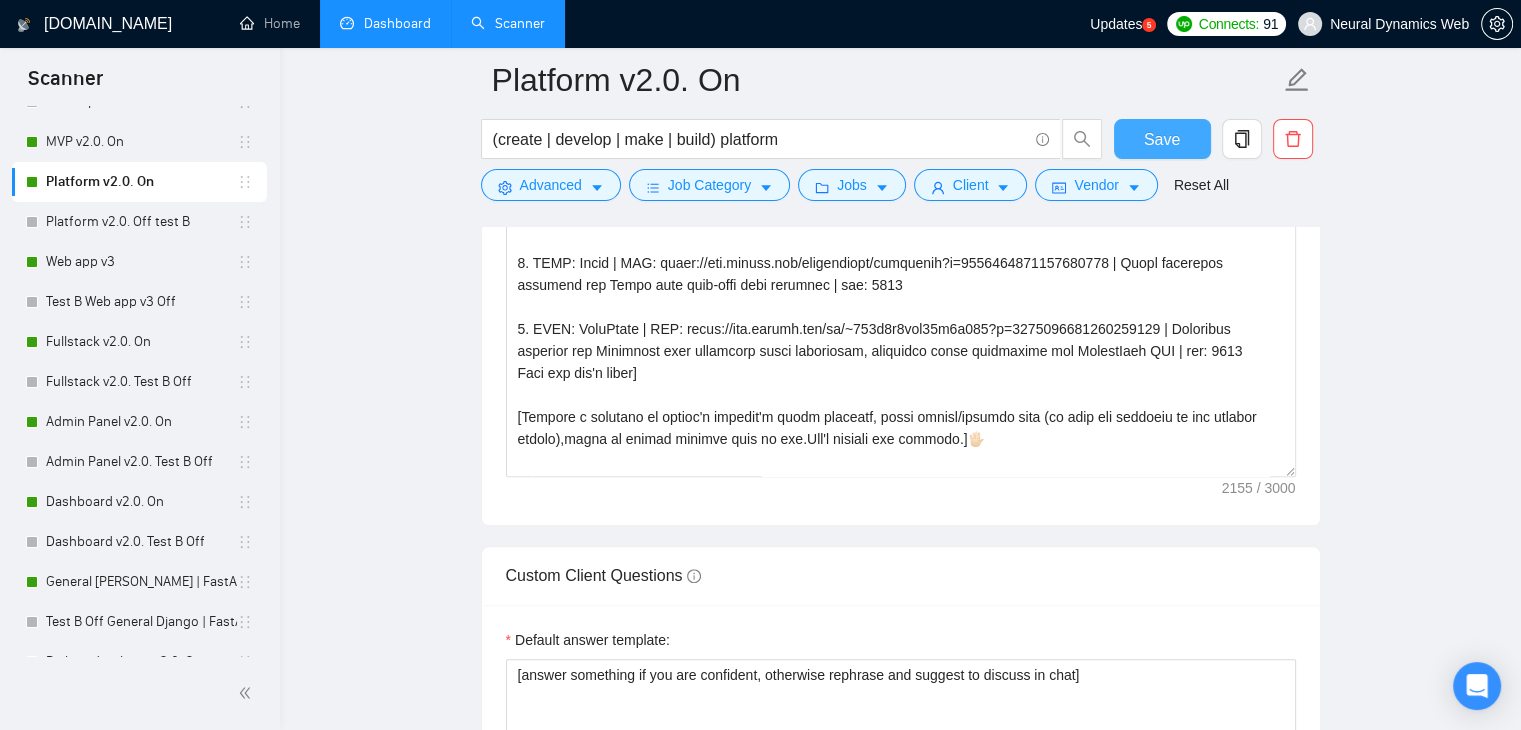scroll, scrollTop: 900, scrollLeft: 0, axis: vertical 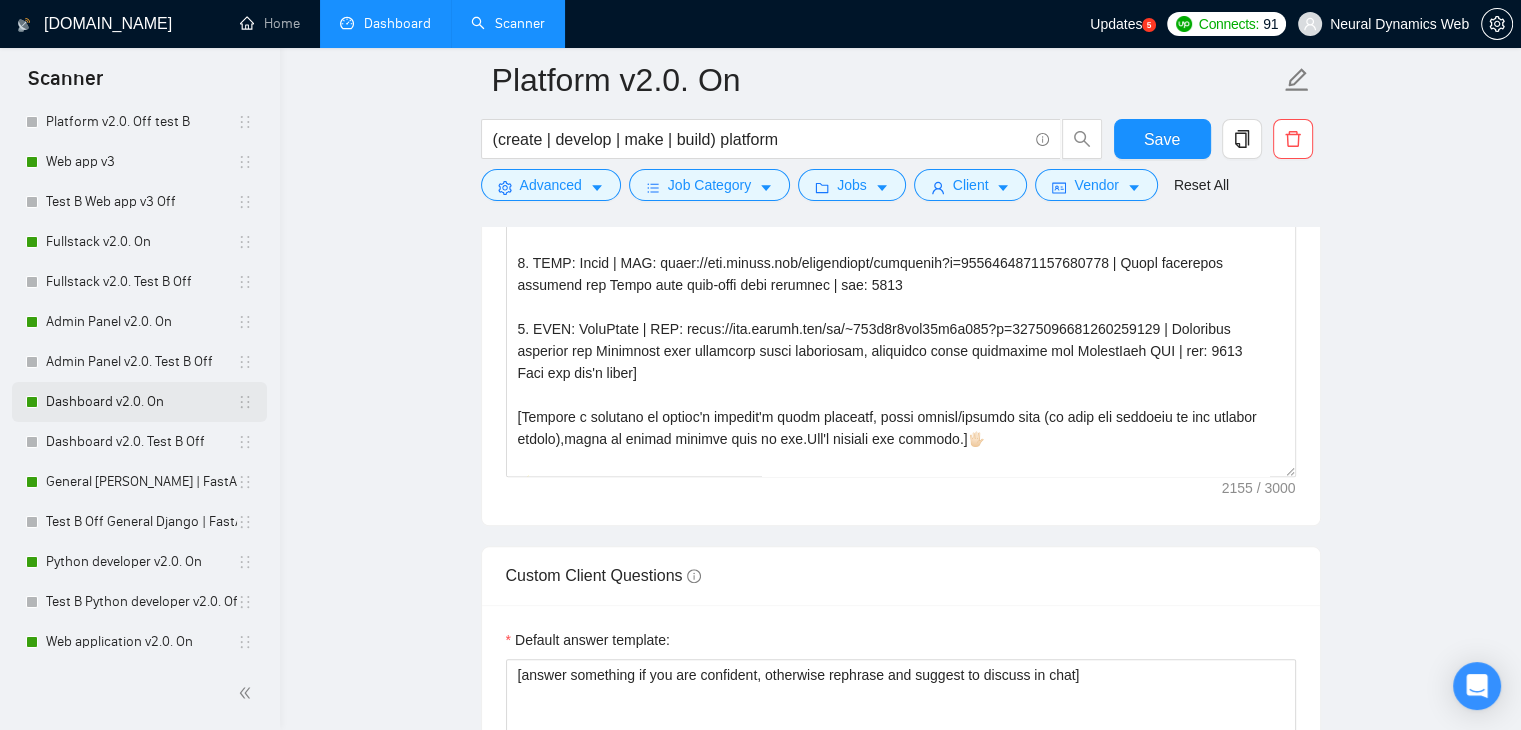 click on "Dashboard v2.0. On" at bounding box center [141, 402] 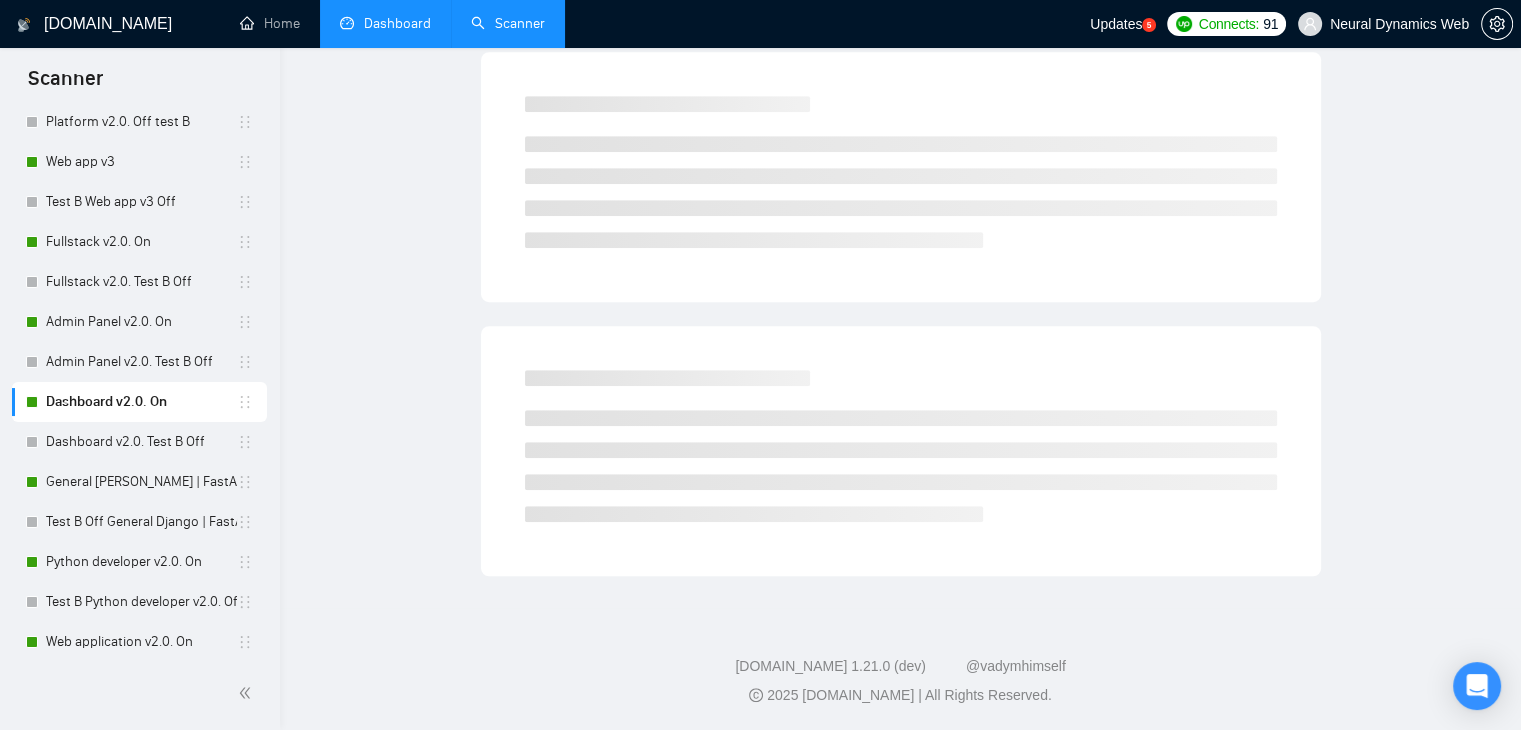 scroll, scrollTop: 0, scrollLeft: 0, axis: both 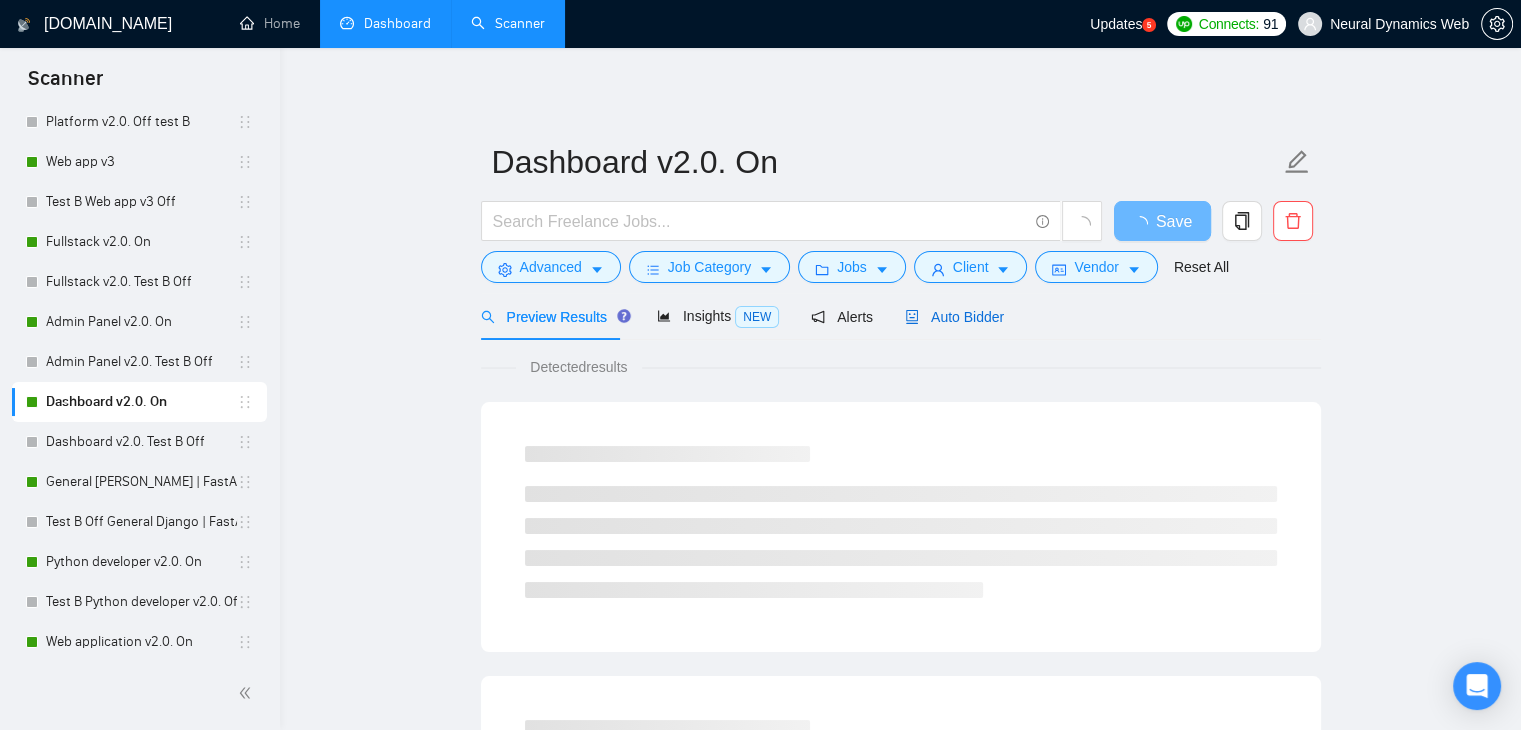click on "Auto Bidder" at bounding box center (954, 317) 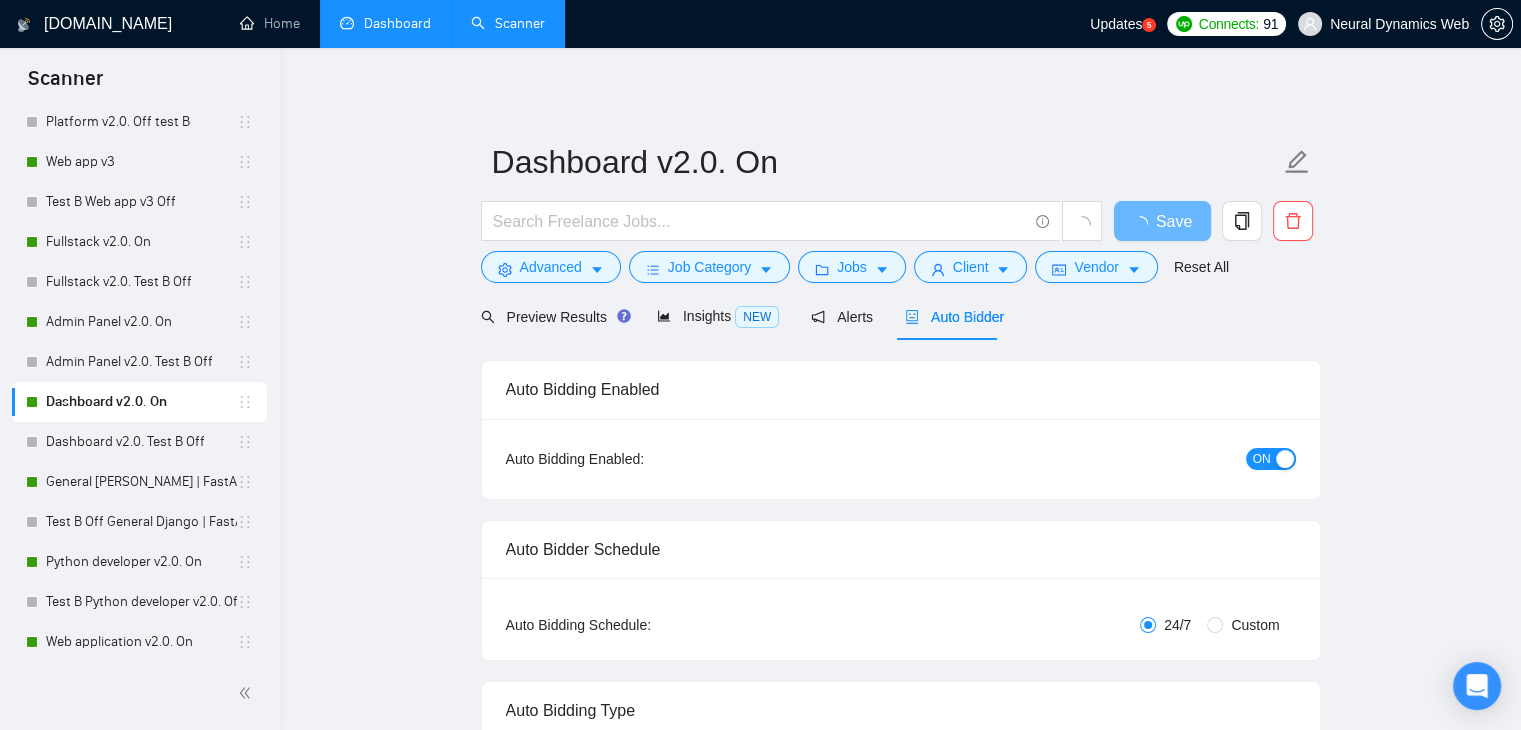 type 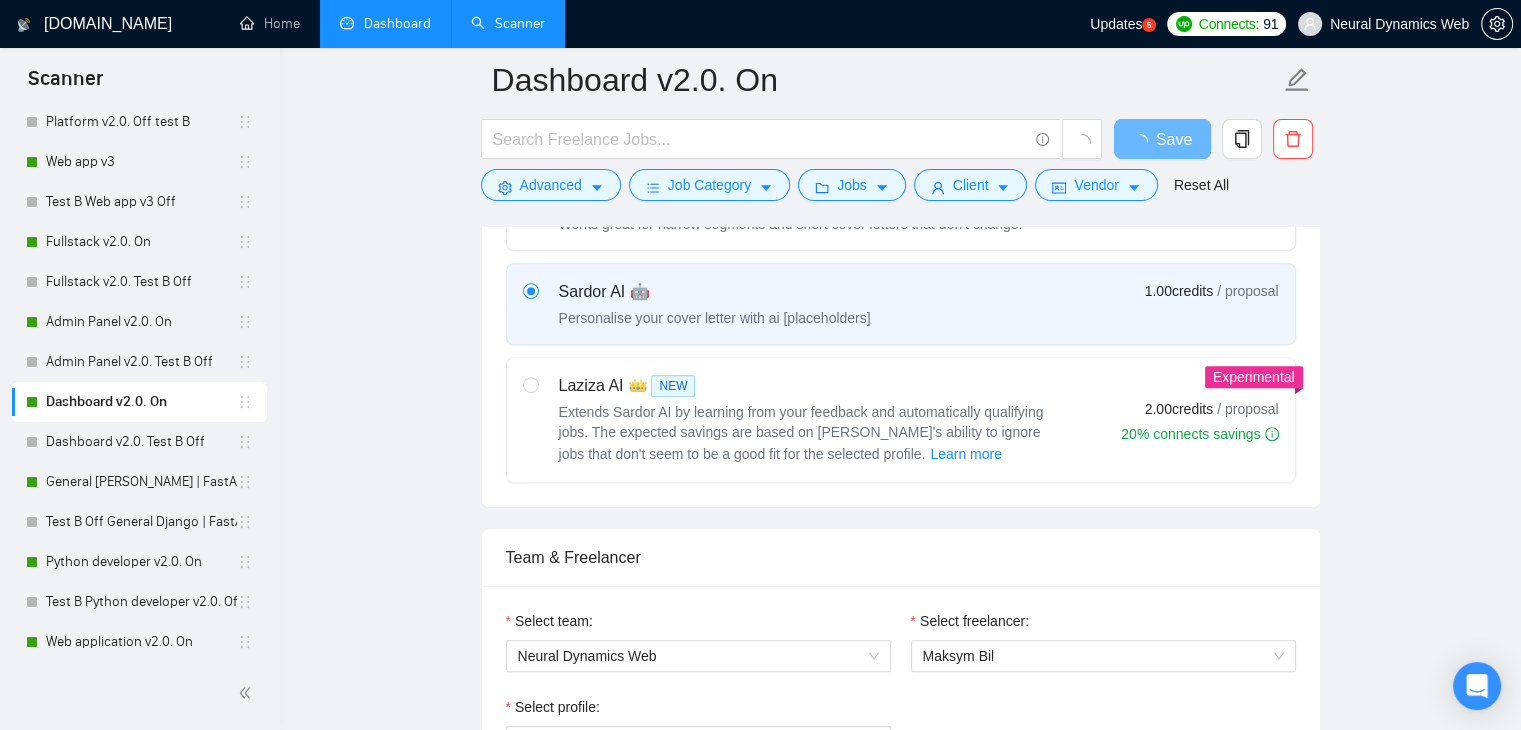 scroll, scrollTop: 1200, scrollLeft: 0, axis: vertical 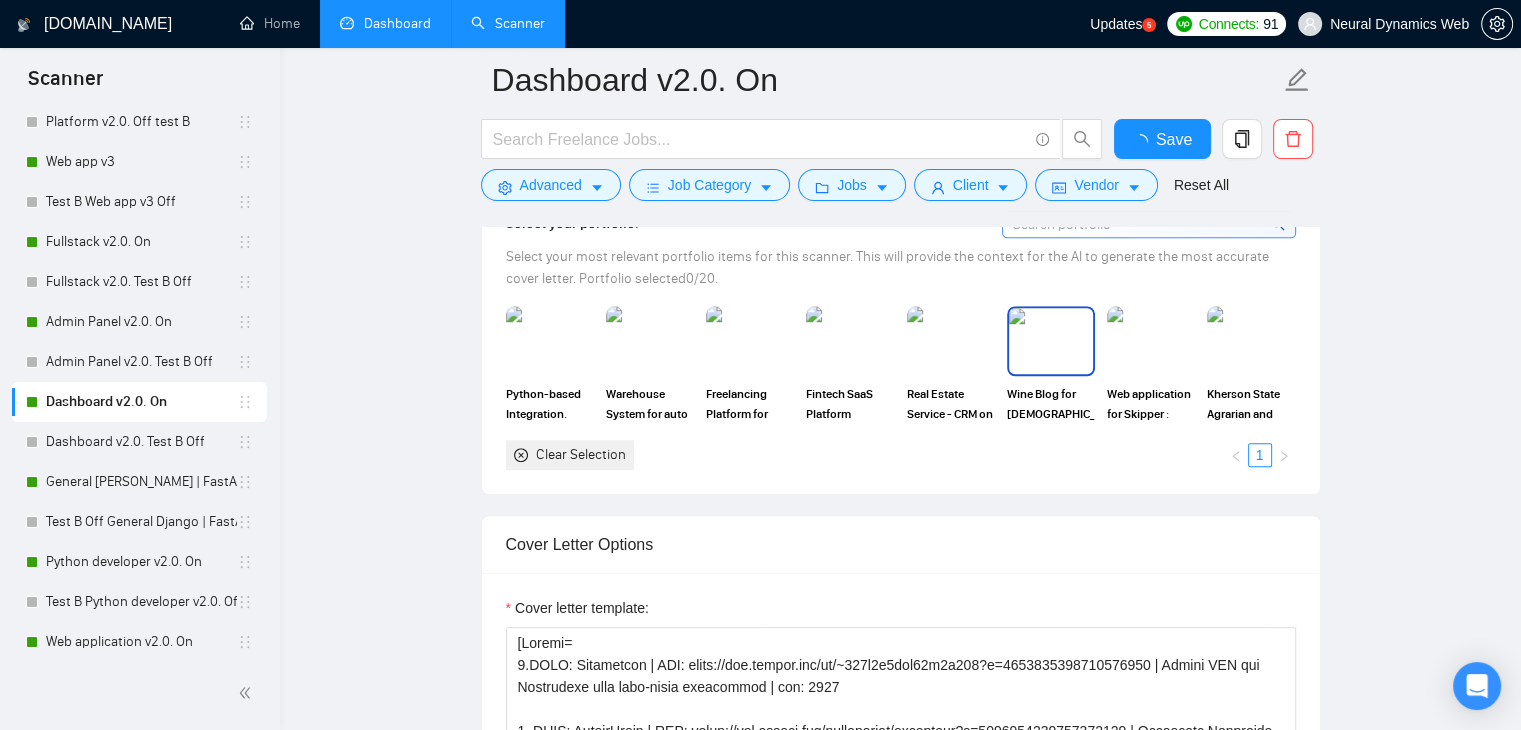 type 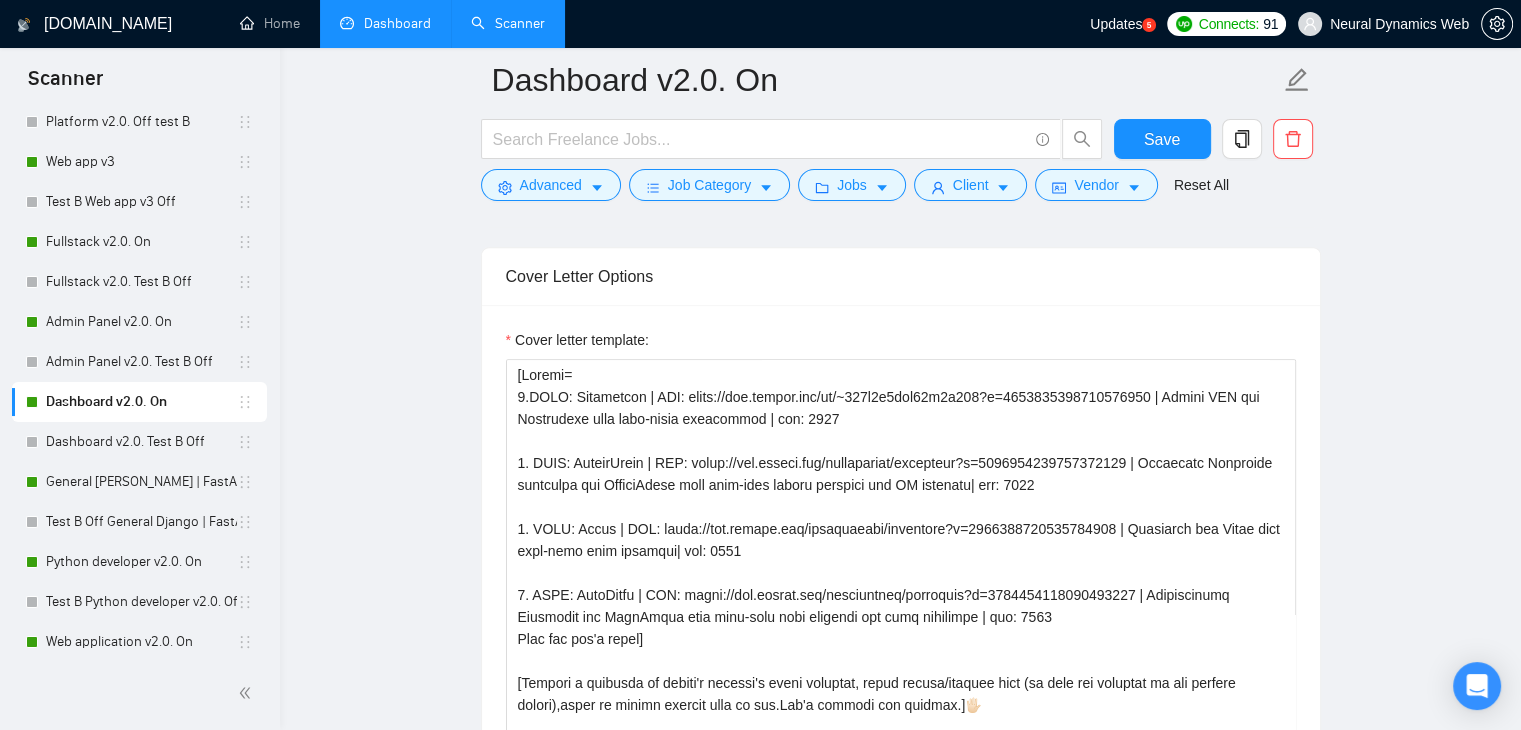 scroll, scrollTop: 1800, scrollLeft: 0, axis: vertical 